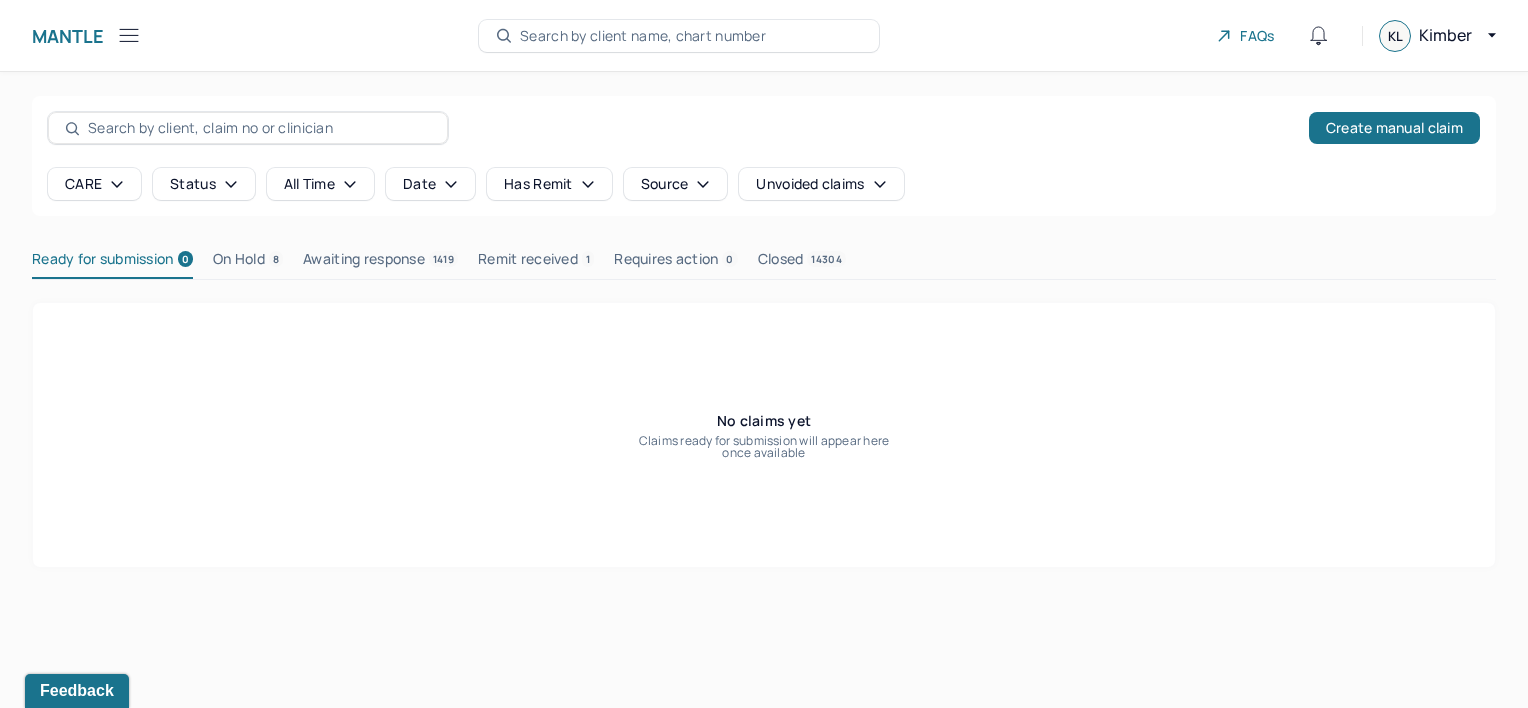 scroll, scrollTop: 0, scrollLeft: 0, axis: both 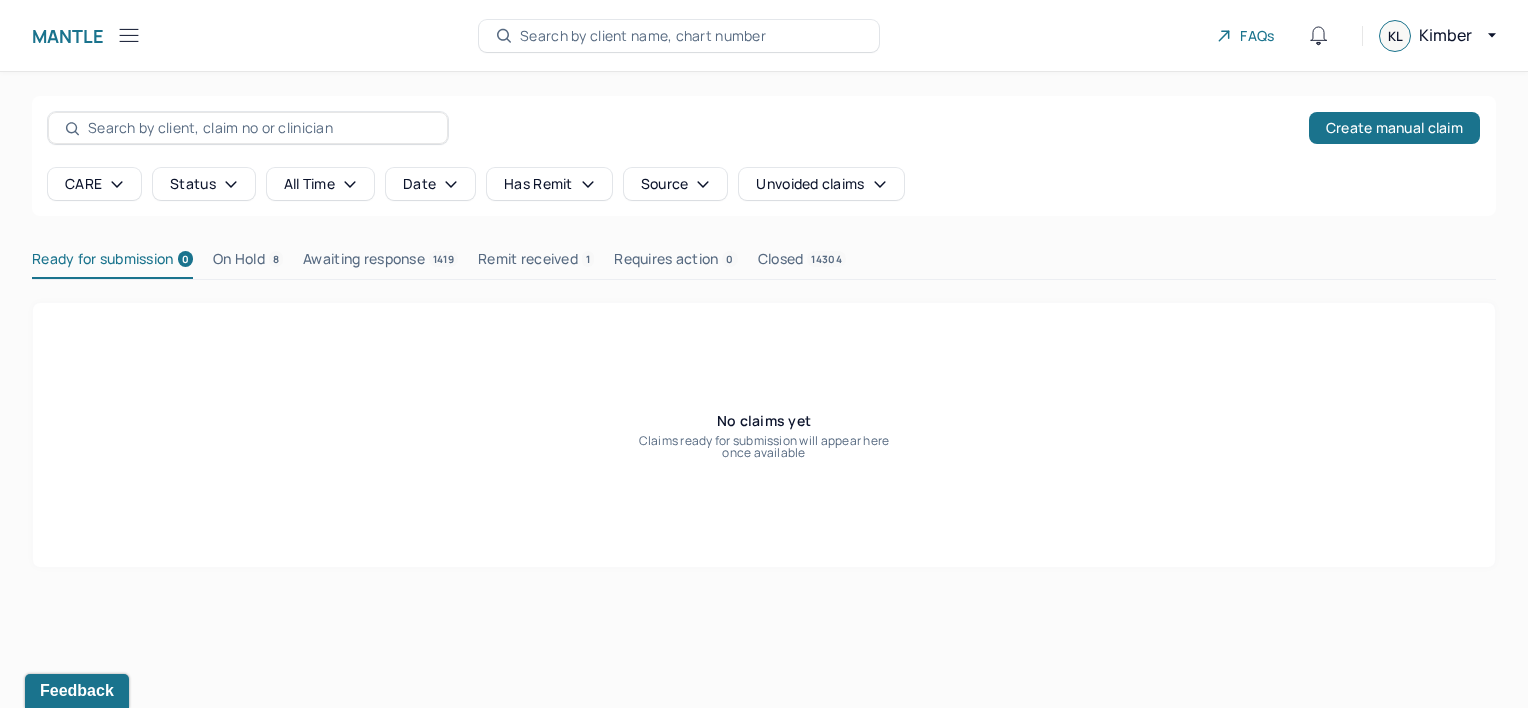 click 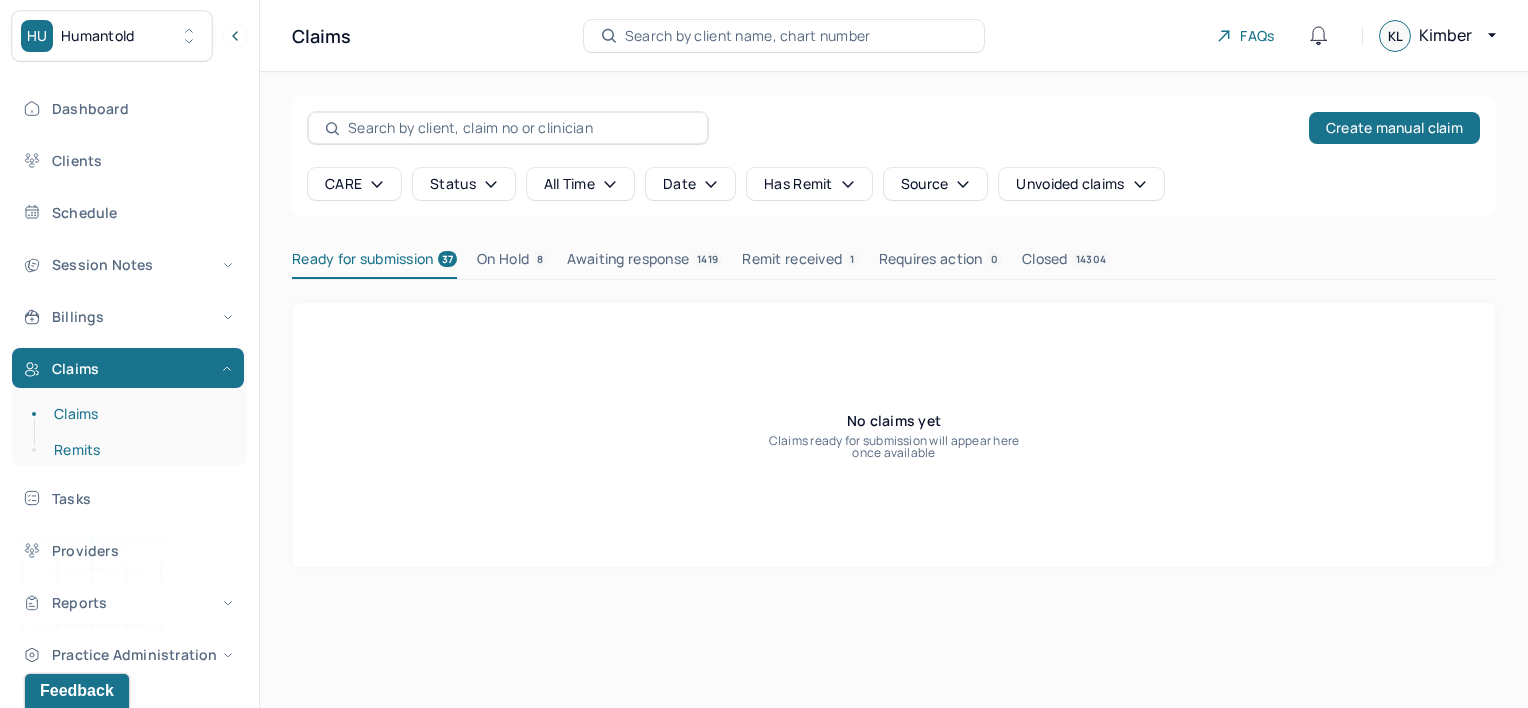 click on "Remits" at bounding box center [139, 450] 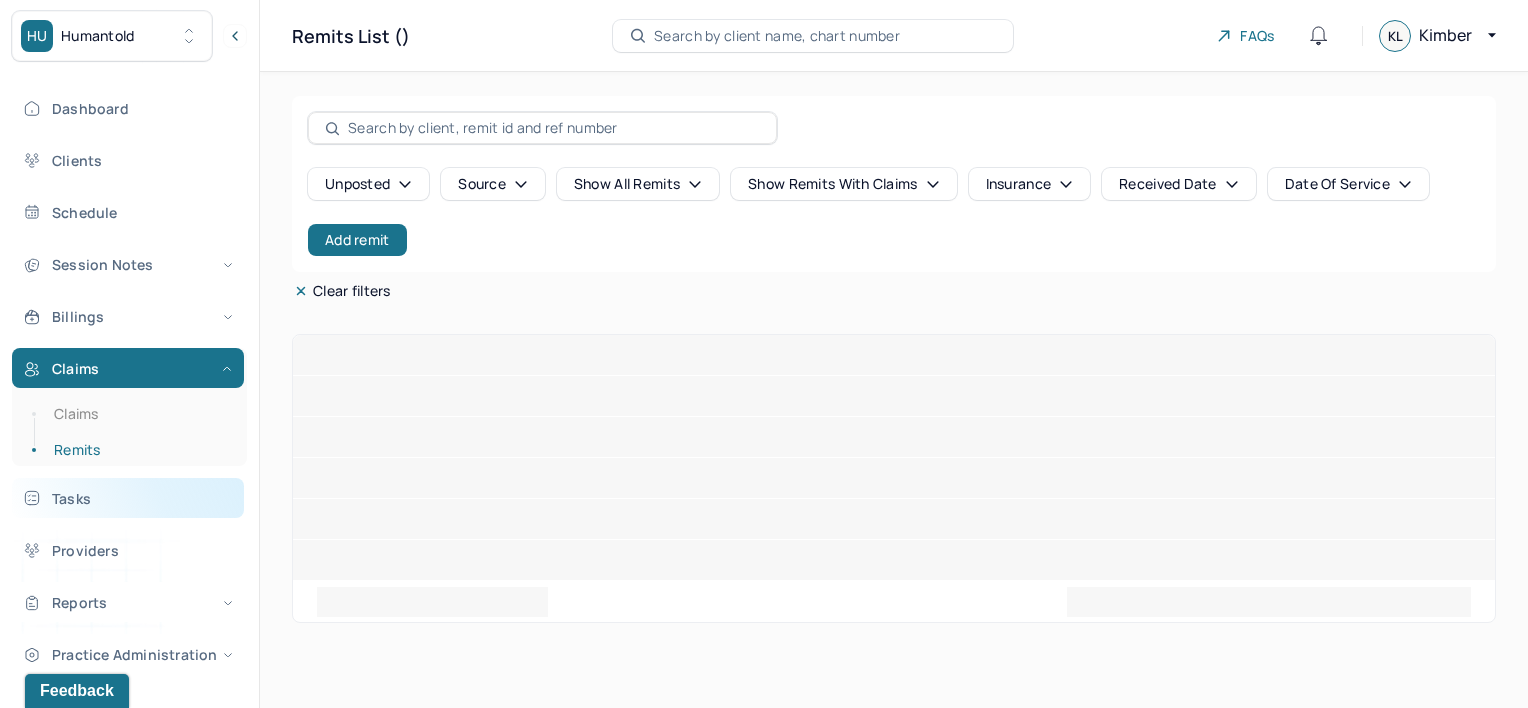 click on "Tasks" at bounding box center (128, 498) 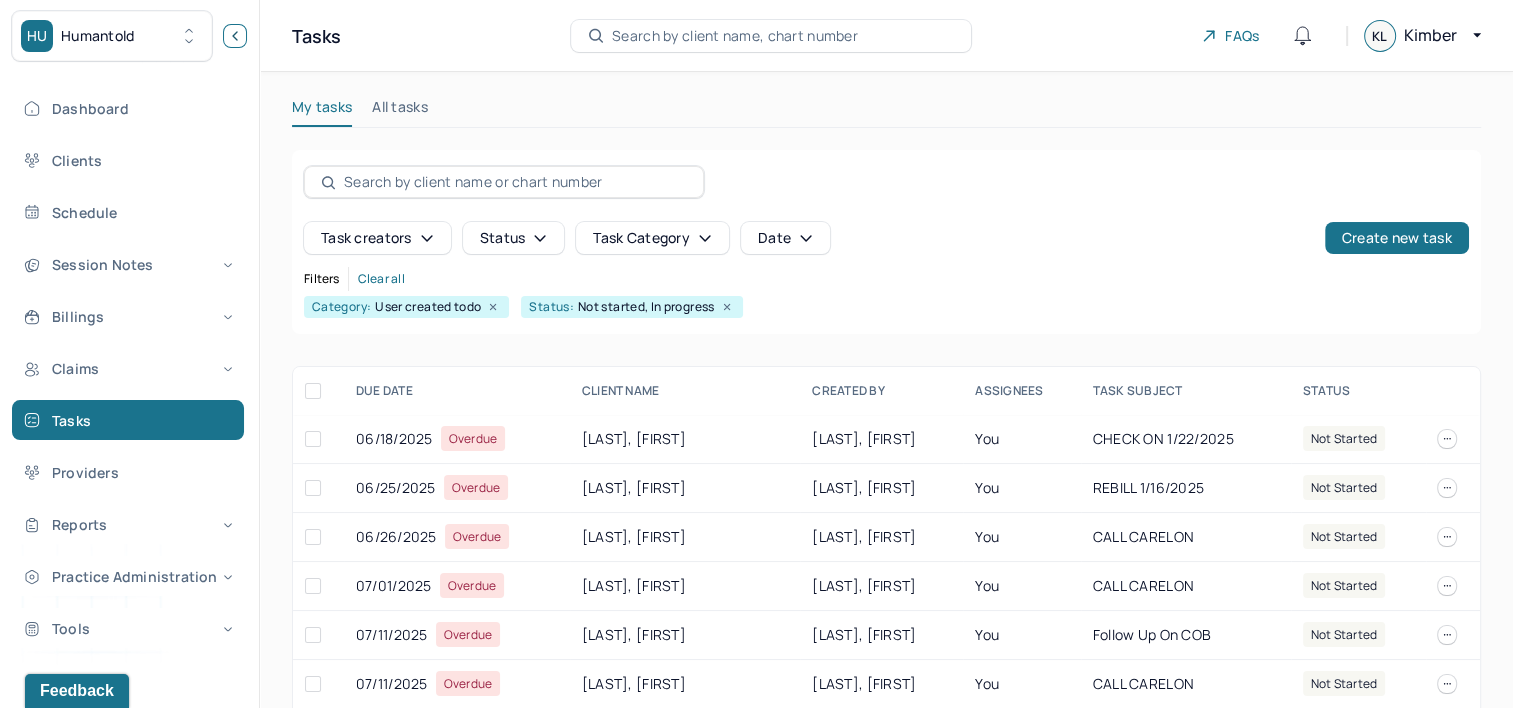 click at bounding box center [235, 36] 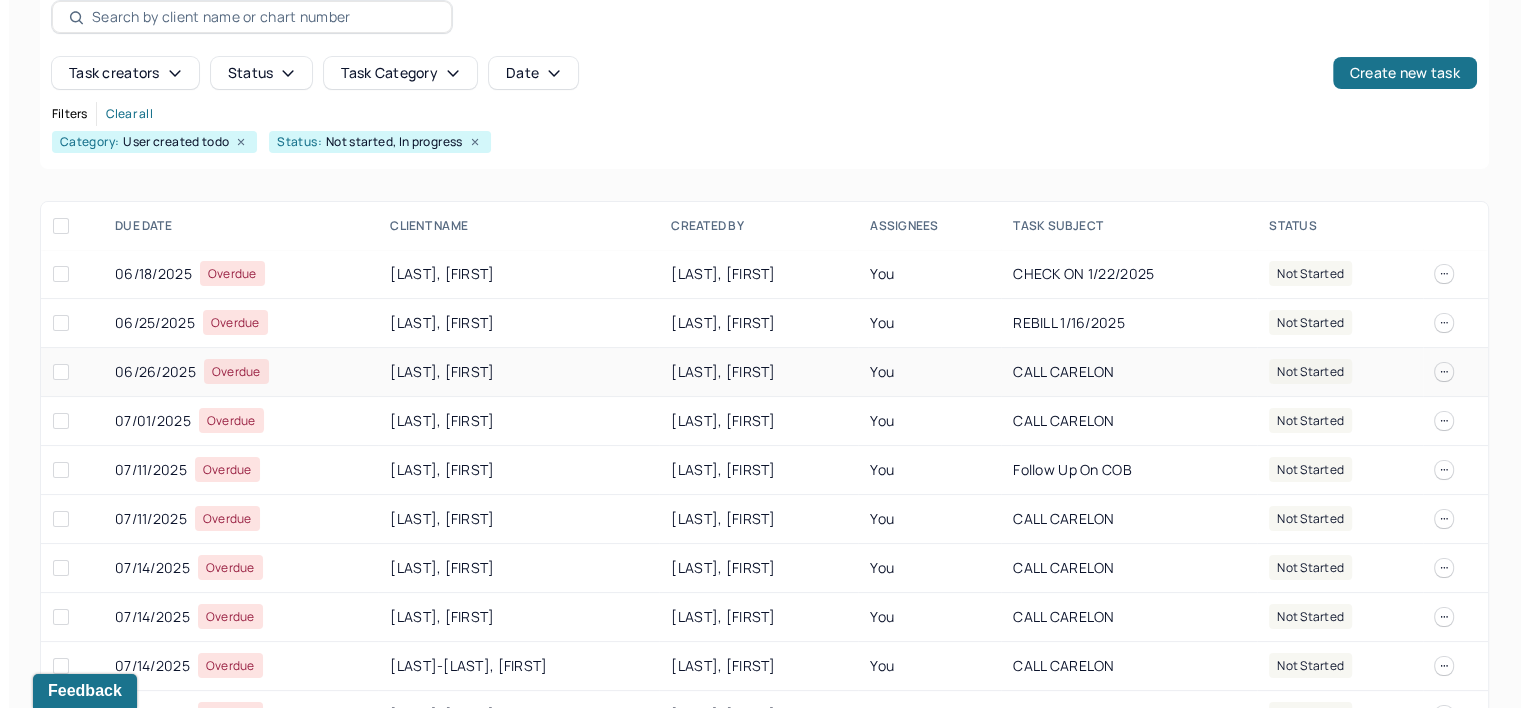 scroll, scrollTop: 200, scrollLeft: 0, axis: vertical 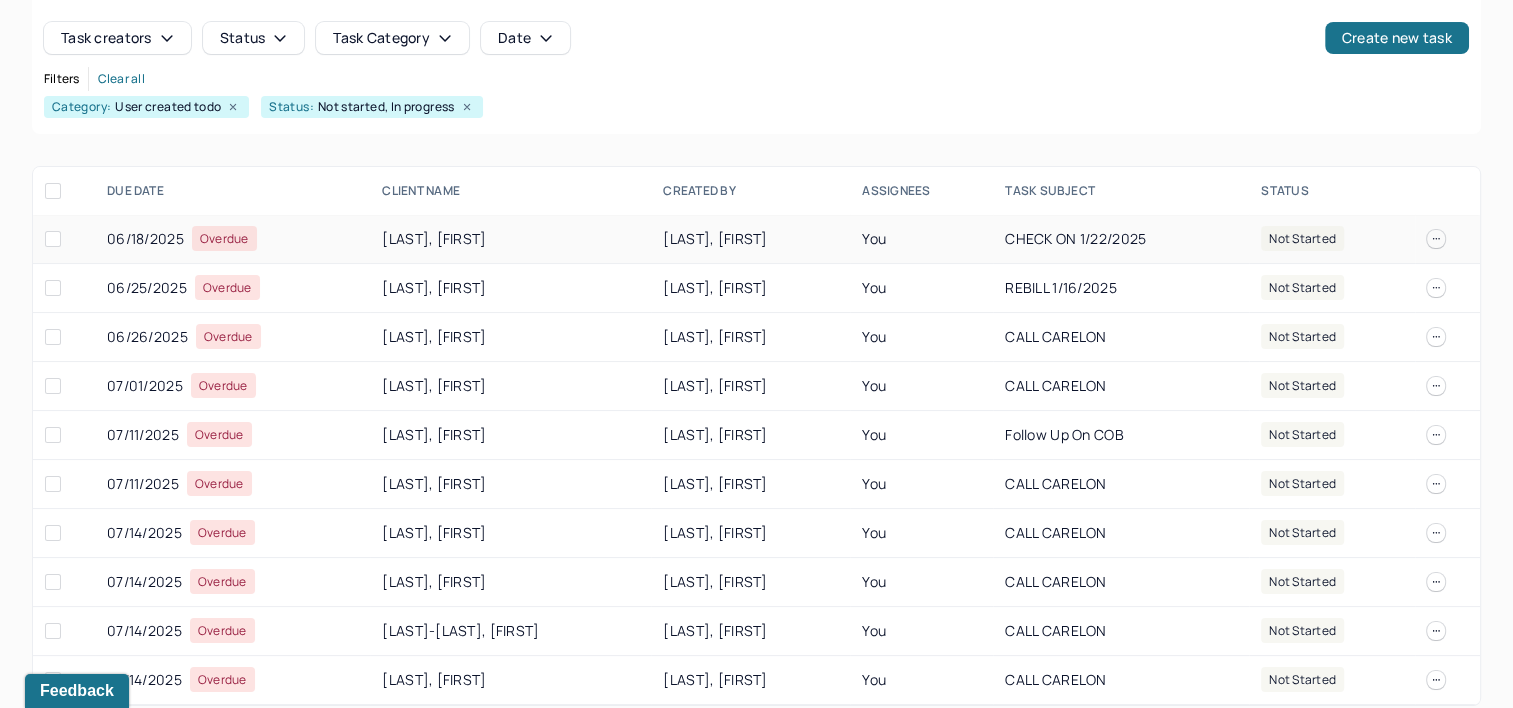 click on "[LAST], [FIRST]" at bounding box center (750, 239) 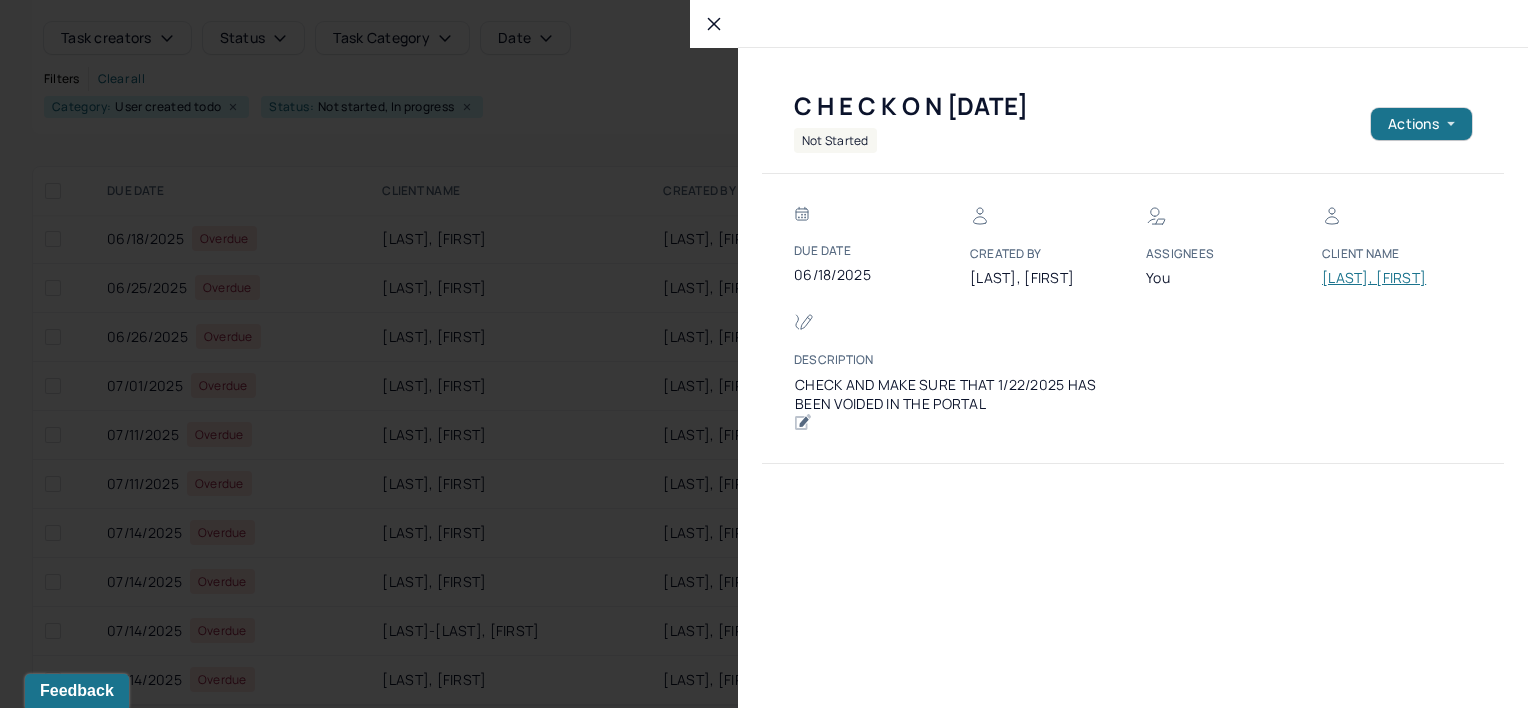 click on "[LAST], [FIRST]" at bounding box center [1382, 278] 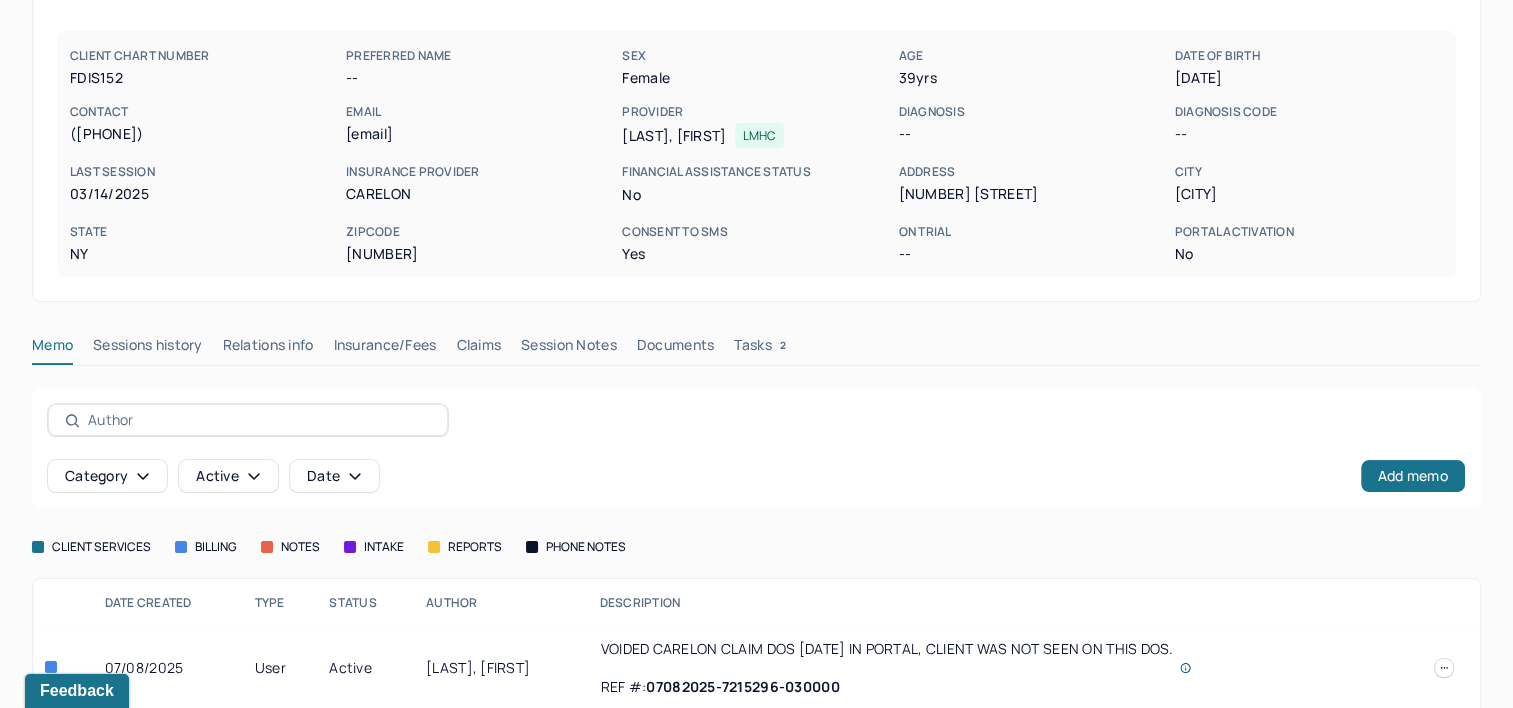 scroll, scrollTop: 140, scrollLeft: 0, axis: vertical 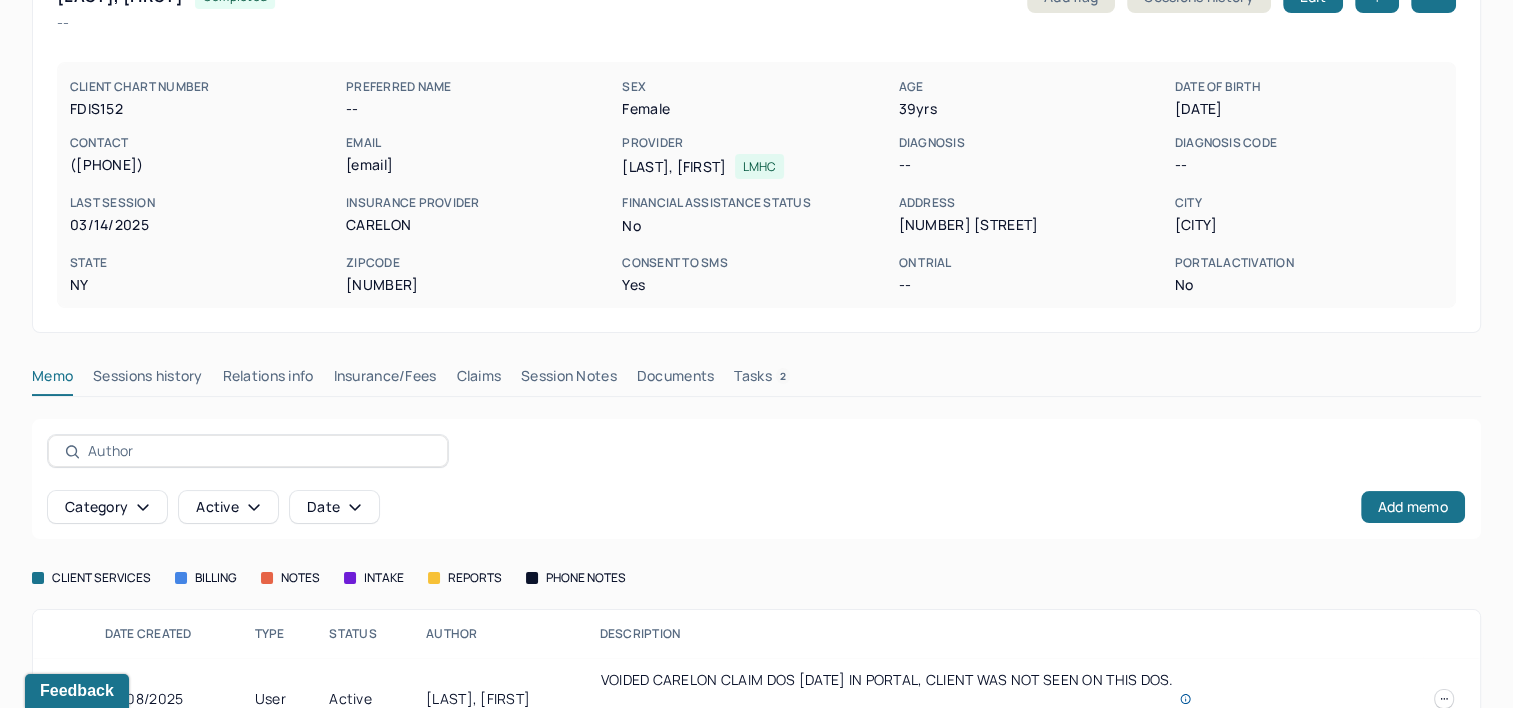 click on "Claims" at bounding box center (478, 380) 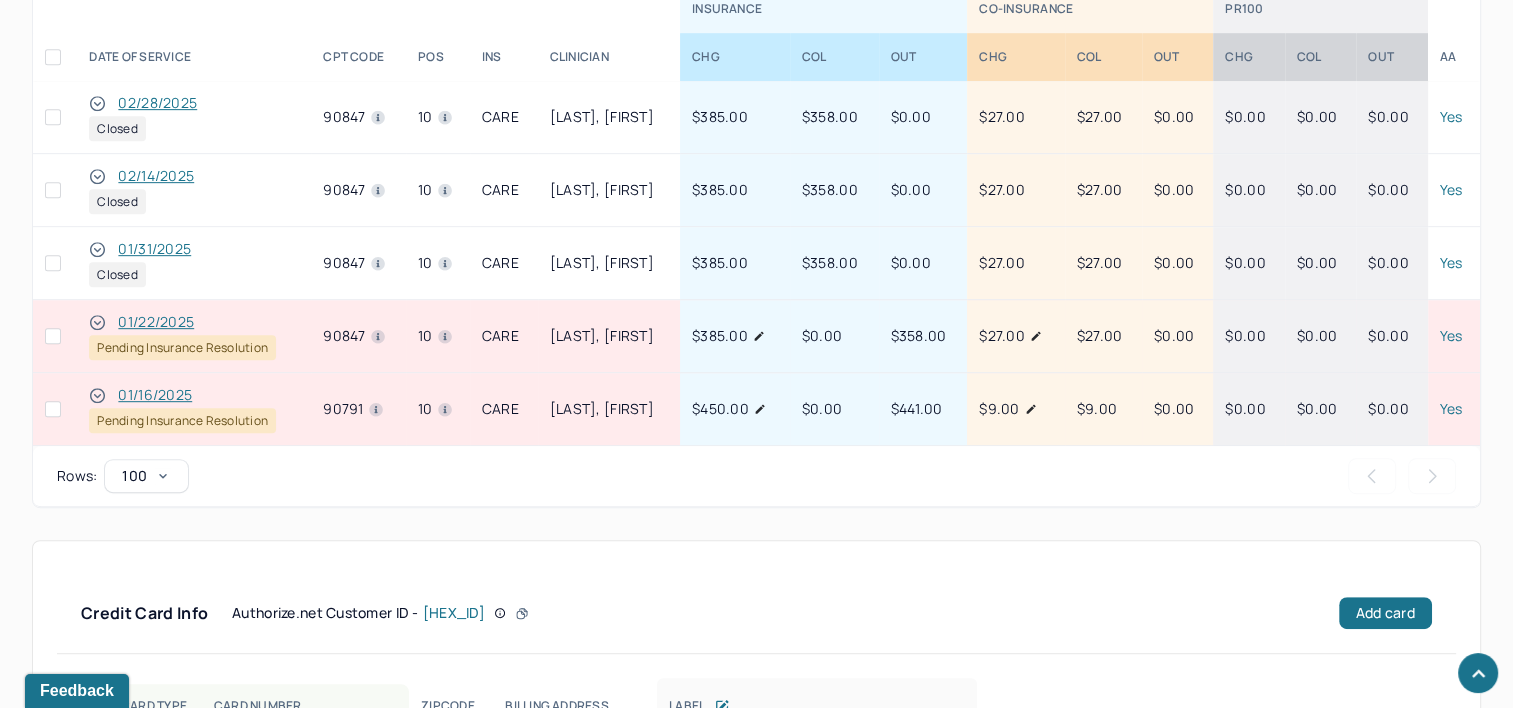 scroll, scrollTop: 982, scrollLeft: 0, axis: vertical 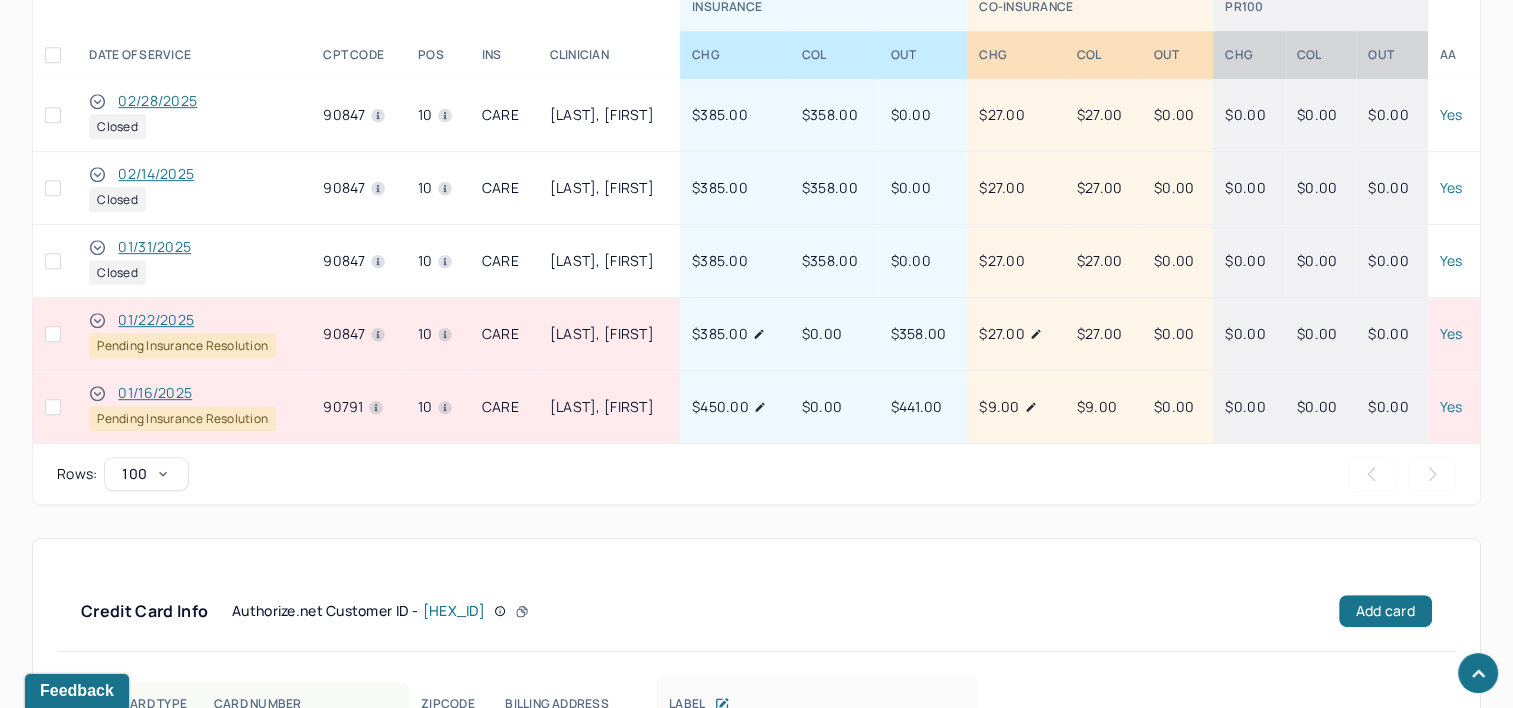 click on "01/16/2025" at bounding box center [155, 393] 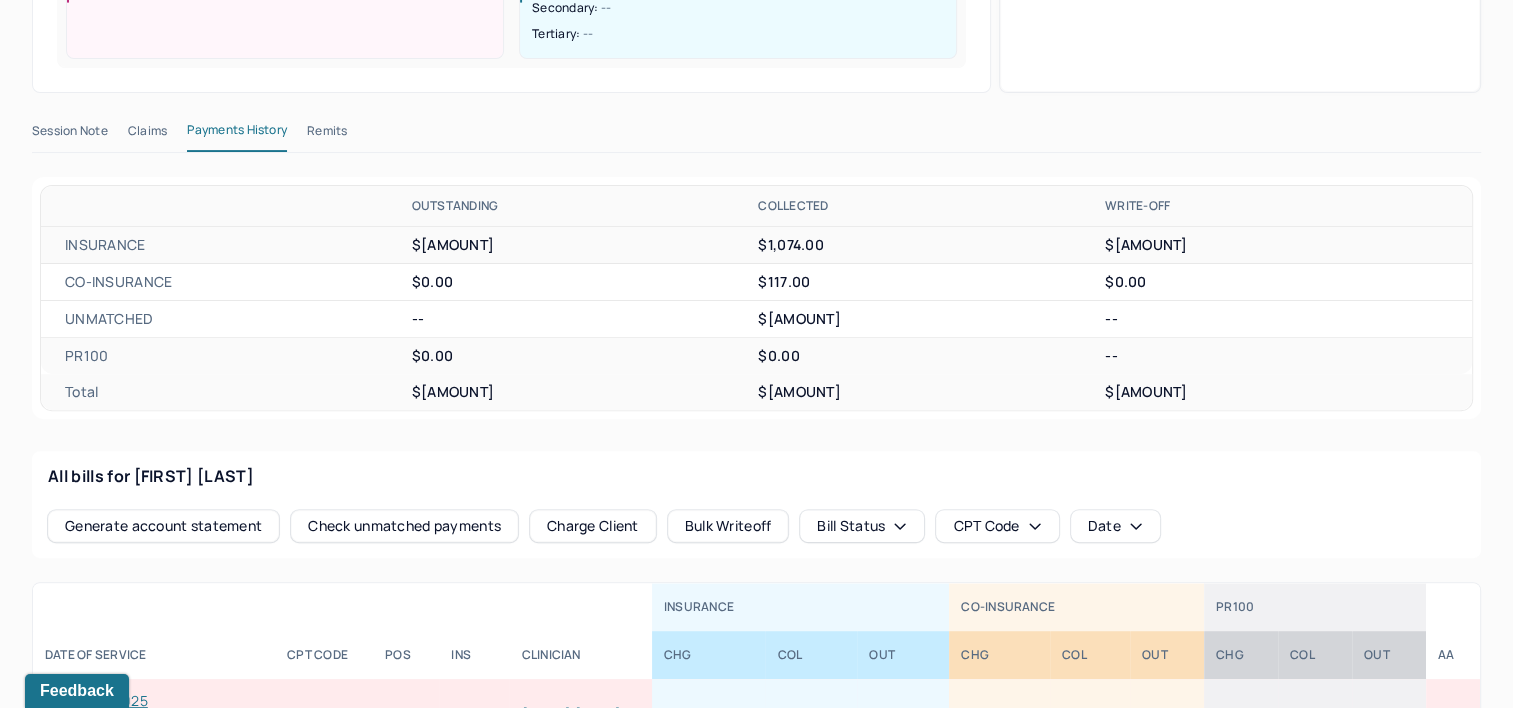 scroll, scrollTop: 512, scrollLeft: 0, axis: vertical 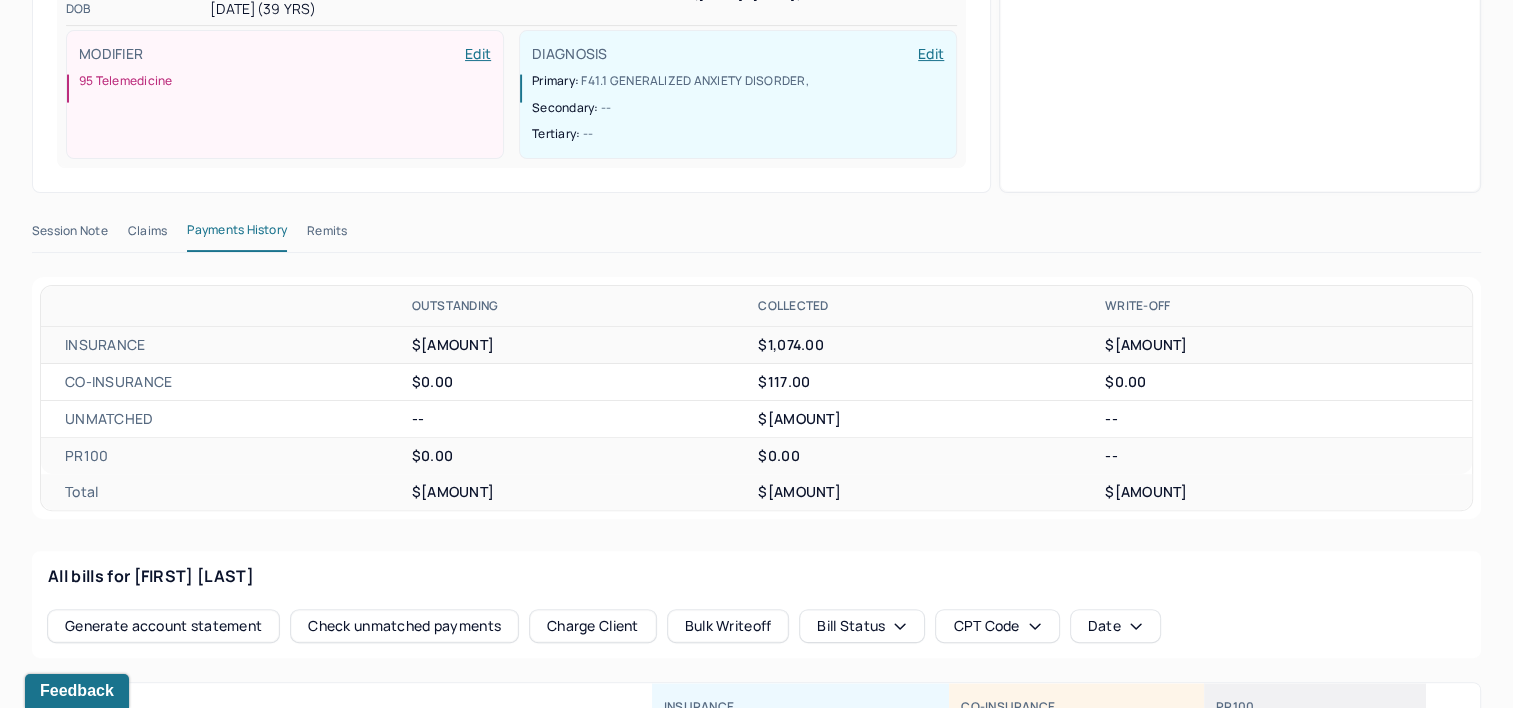 click on "Remits" at bounding box center [327, 235] 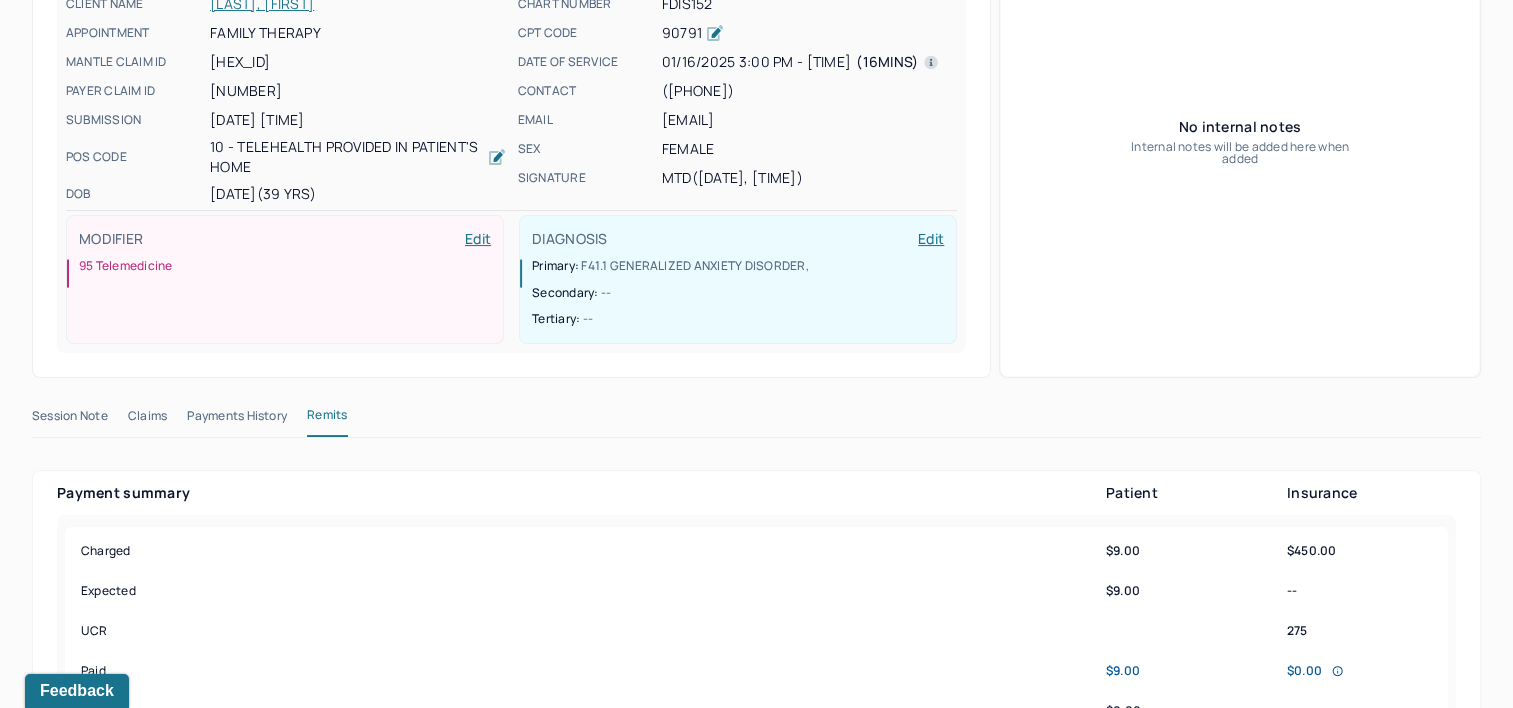 scroll, scrollTop: 412, scrollLeft: 0, axis: vertical 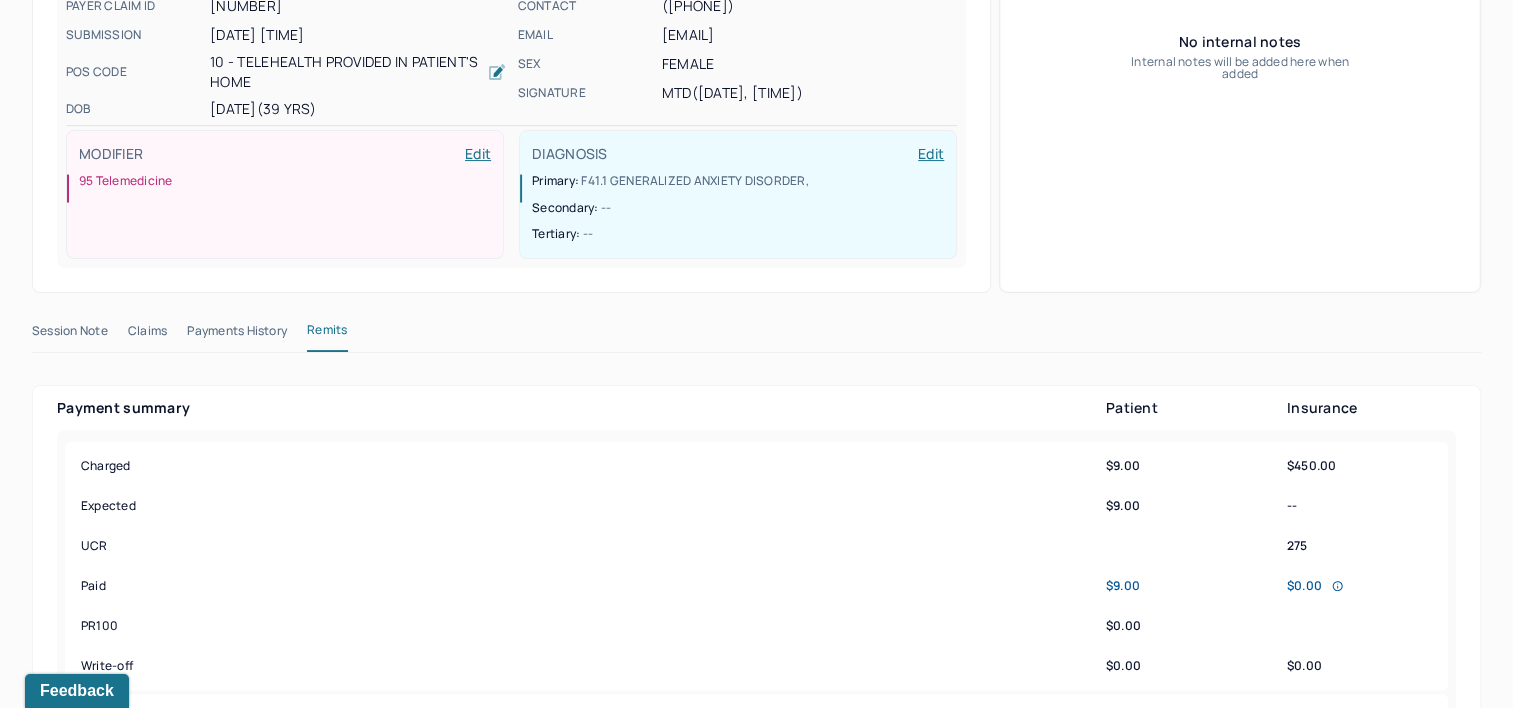 click on "Claims" at bounding box center (147, 335) 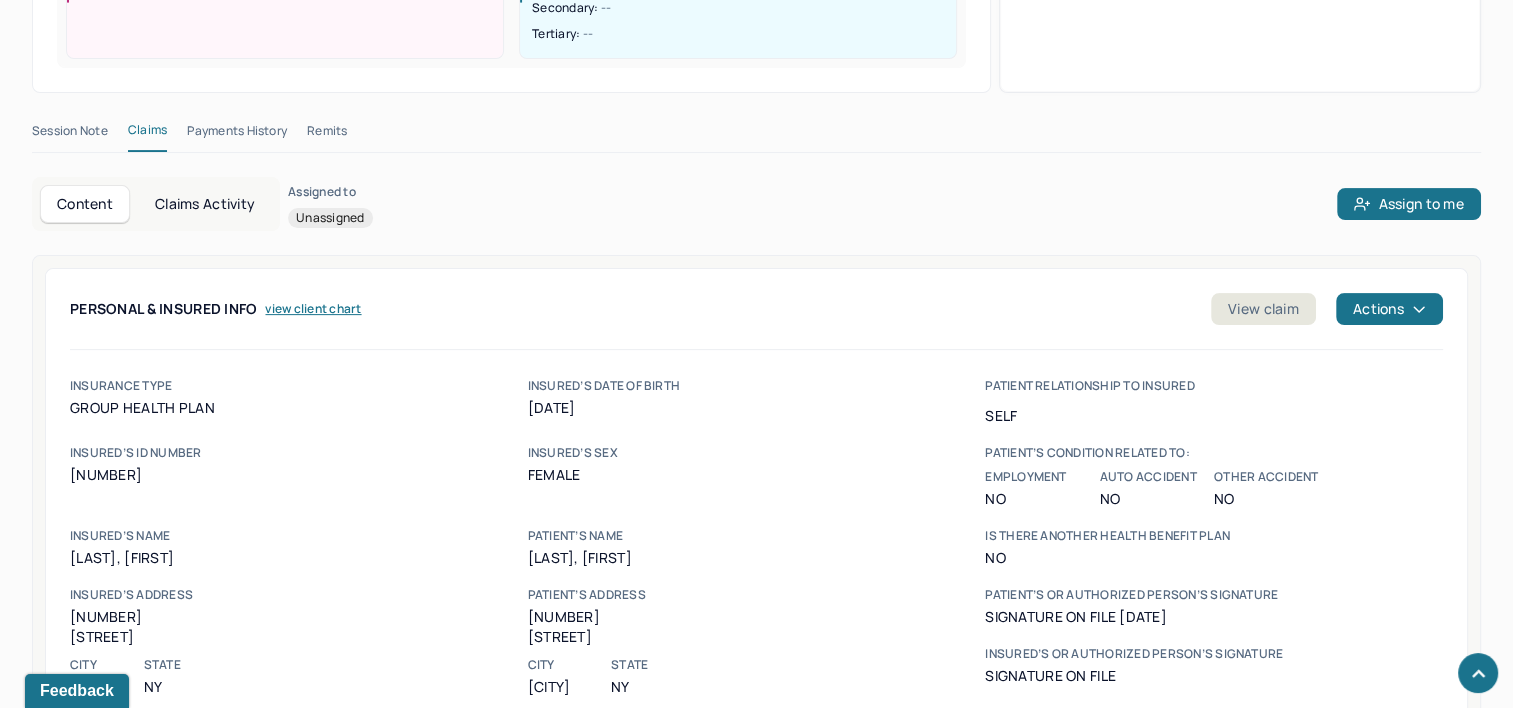 click on "Claims Activity" at bounding box center (205, 204) 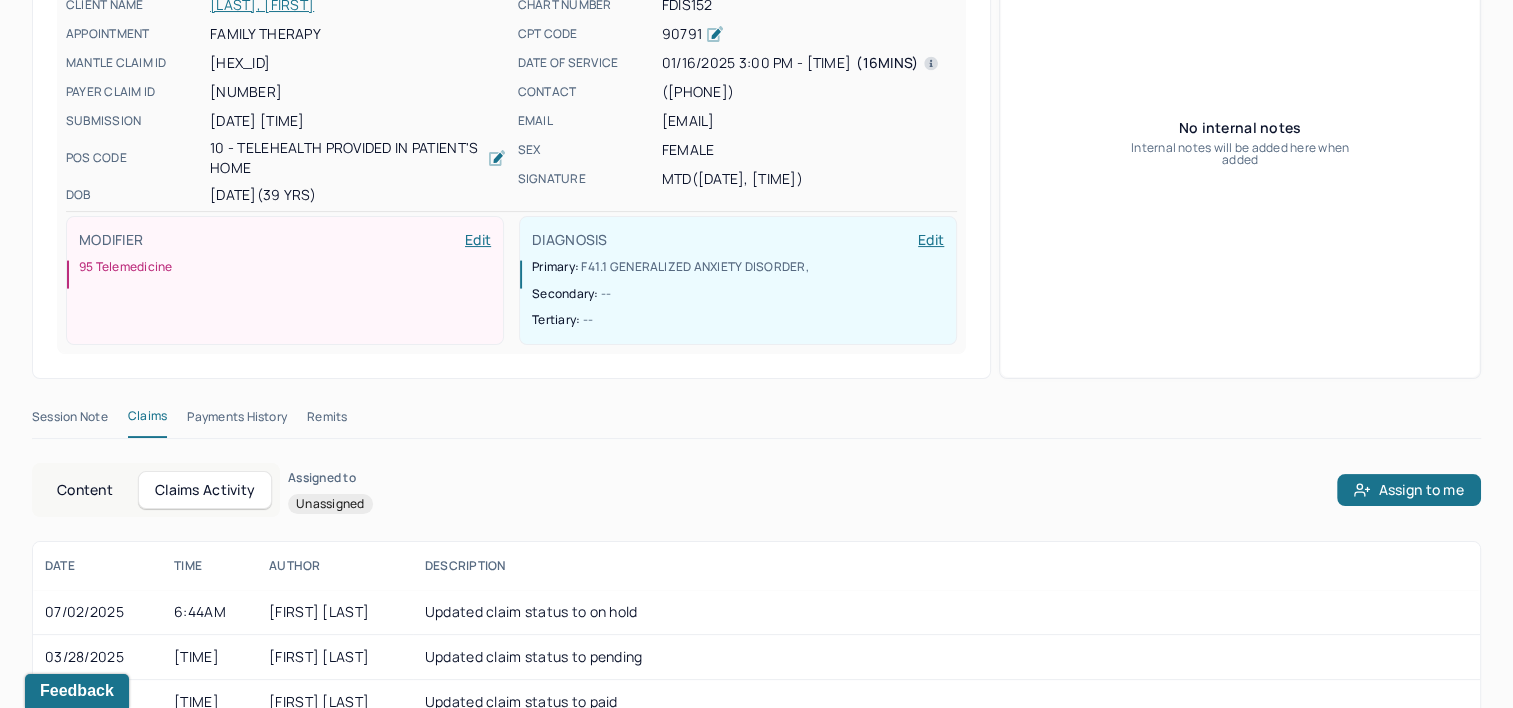 scroll, scrollTop: 232, scrollLeft: 0, axis: vertical 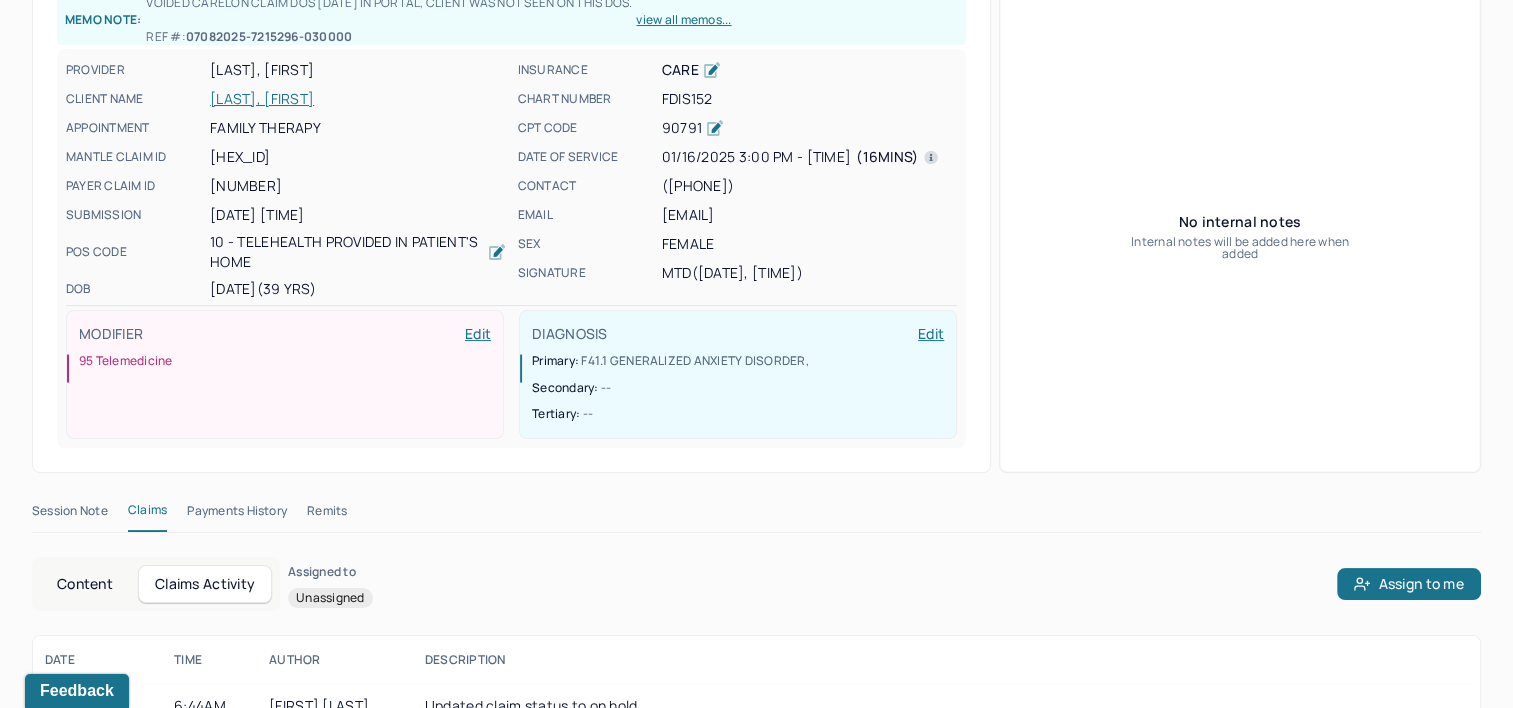 type 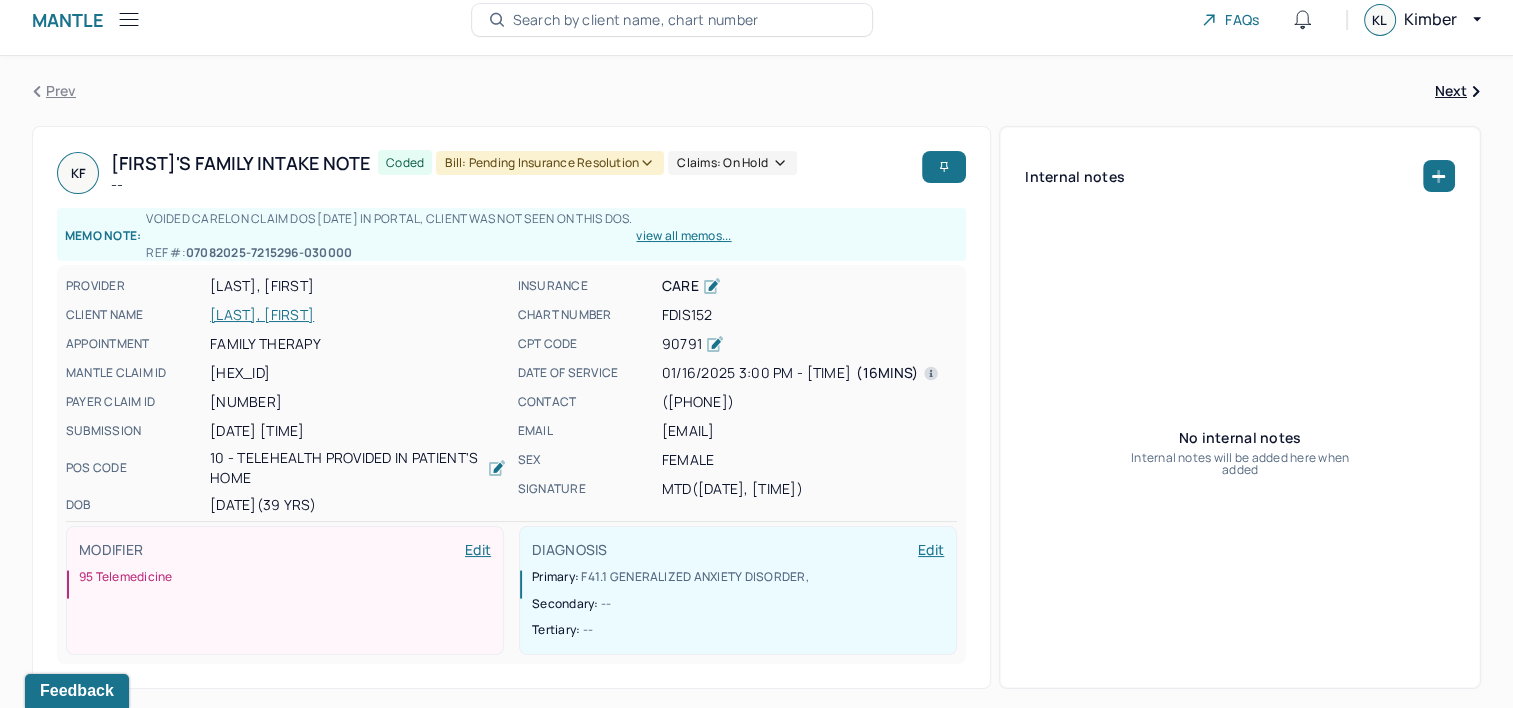 scroll, scrollTop: 0, scrollLeft: 0, axis: both 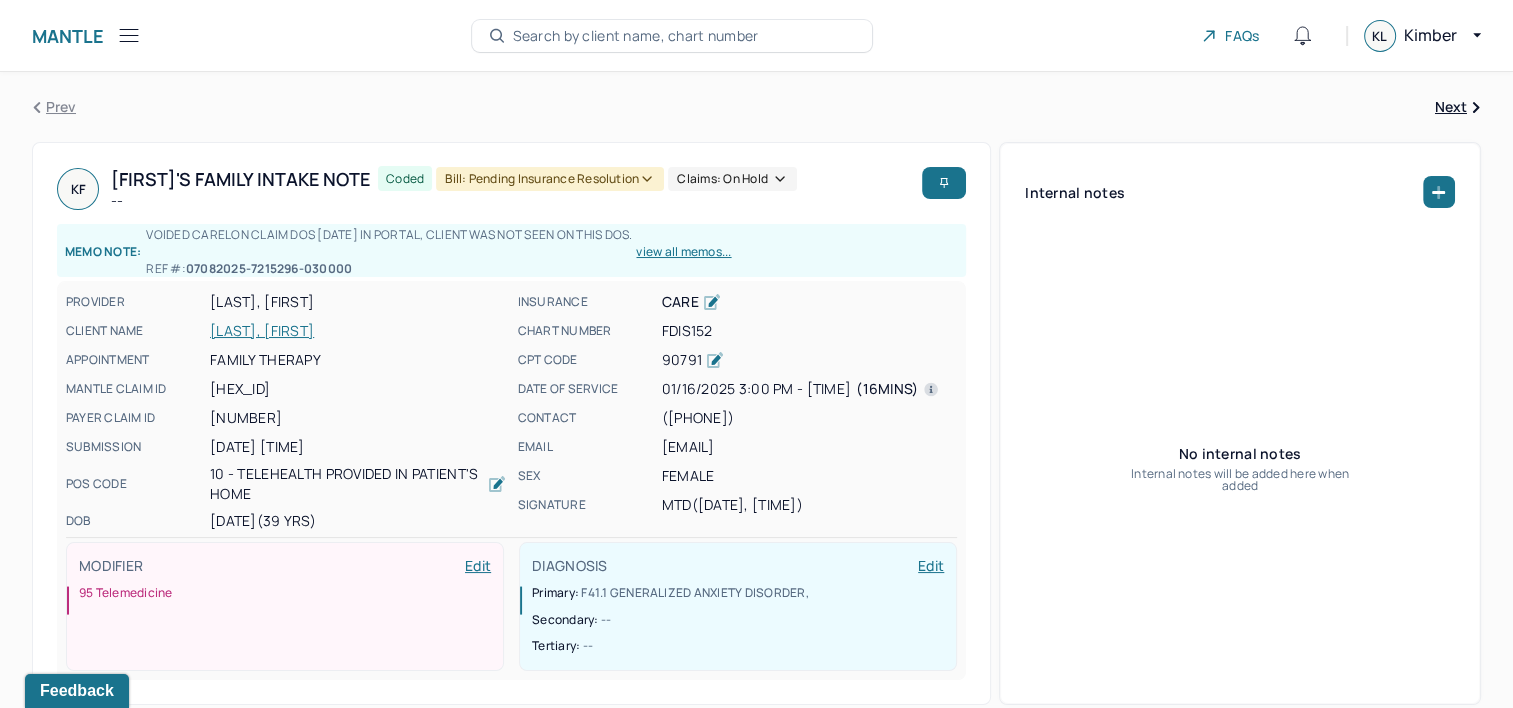 click on "[LAST], [FIRST]" at bounding box center [358, 331] 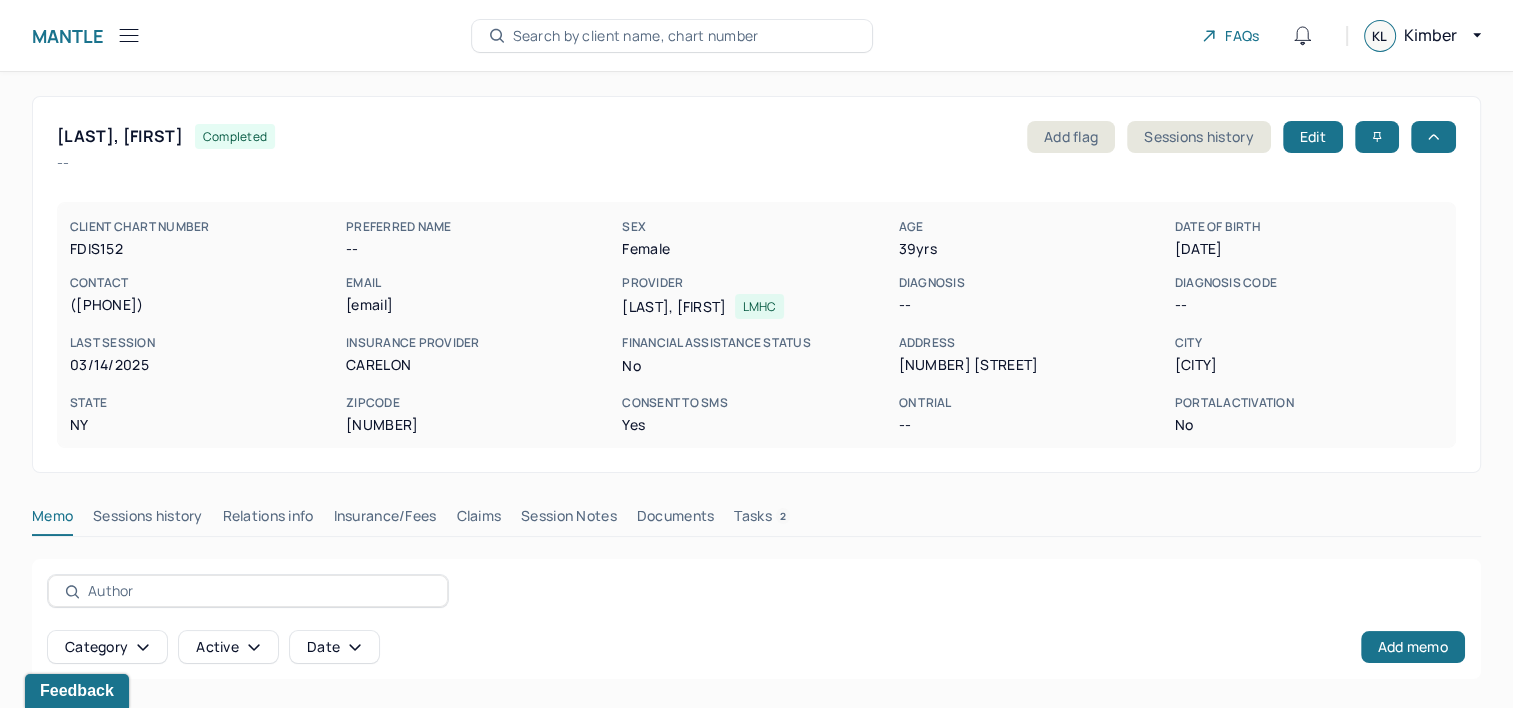 click on "Claims" at bounding box center [478, 520] 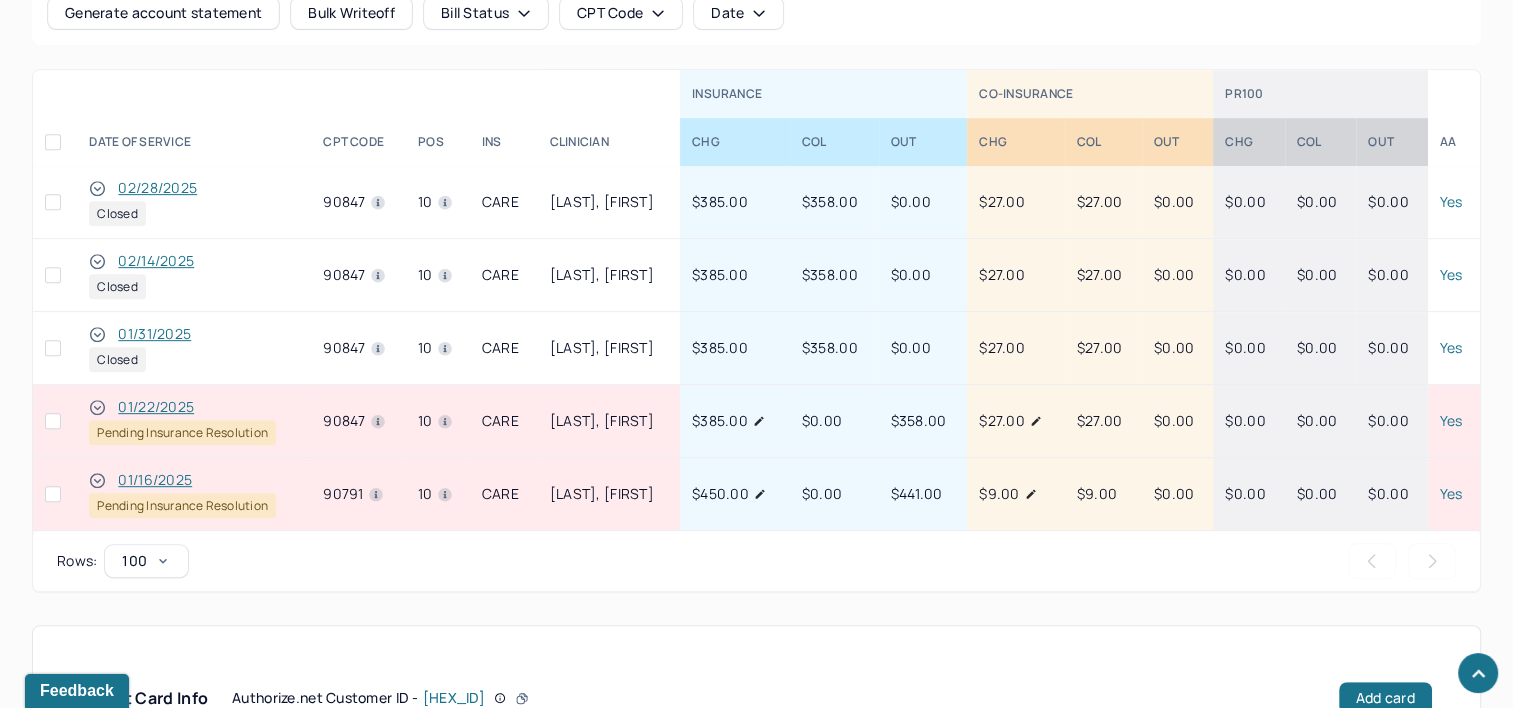 scroll, scrollTop: 900, scrollLeft: 0, axis: vertical 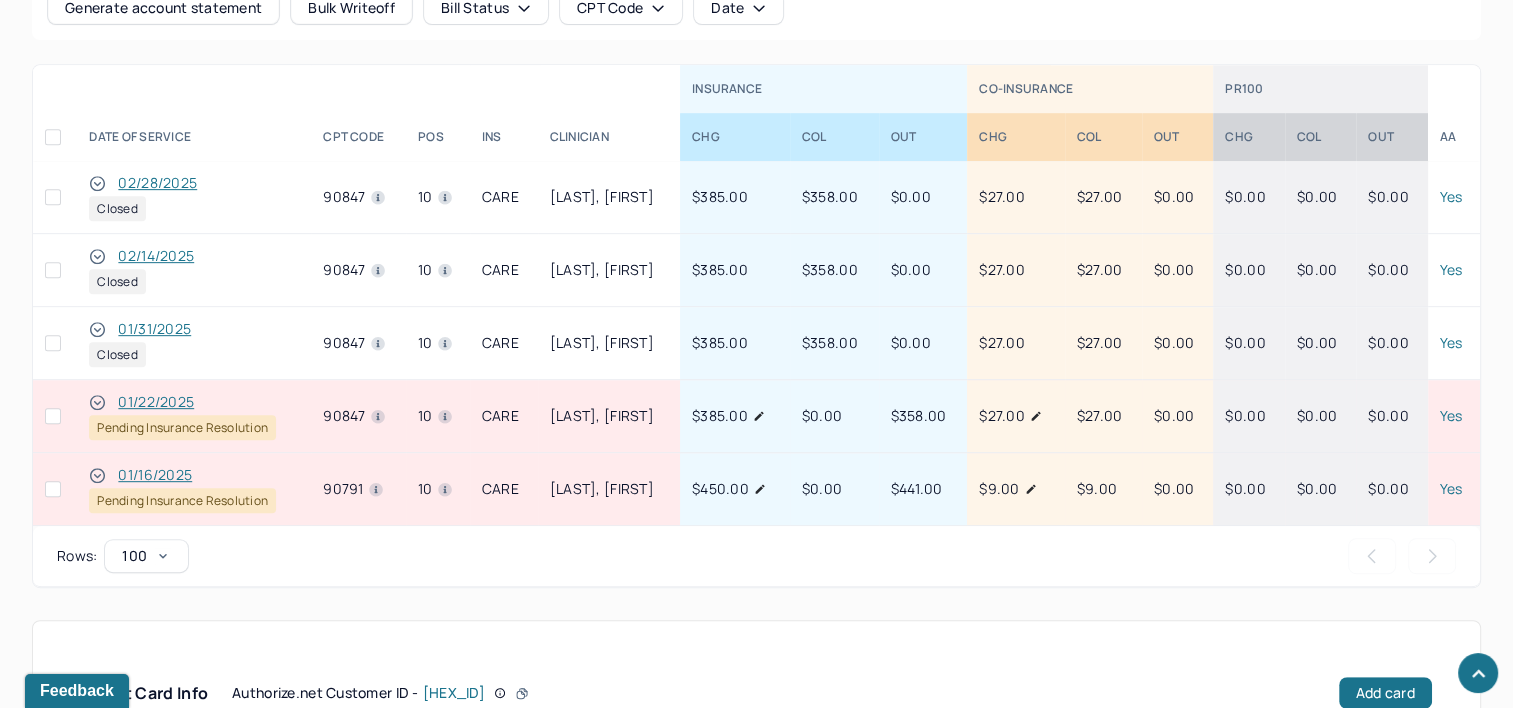 click on "01/22/2025" at bounding box center [156, 402] 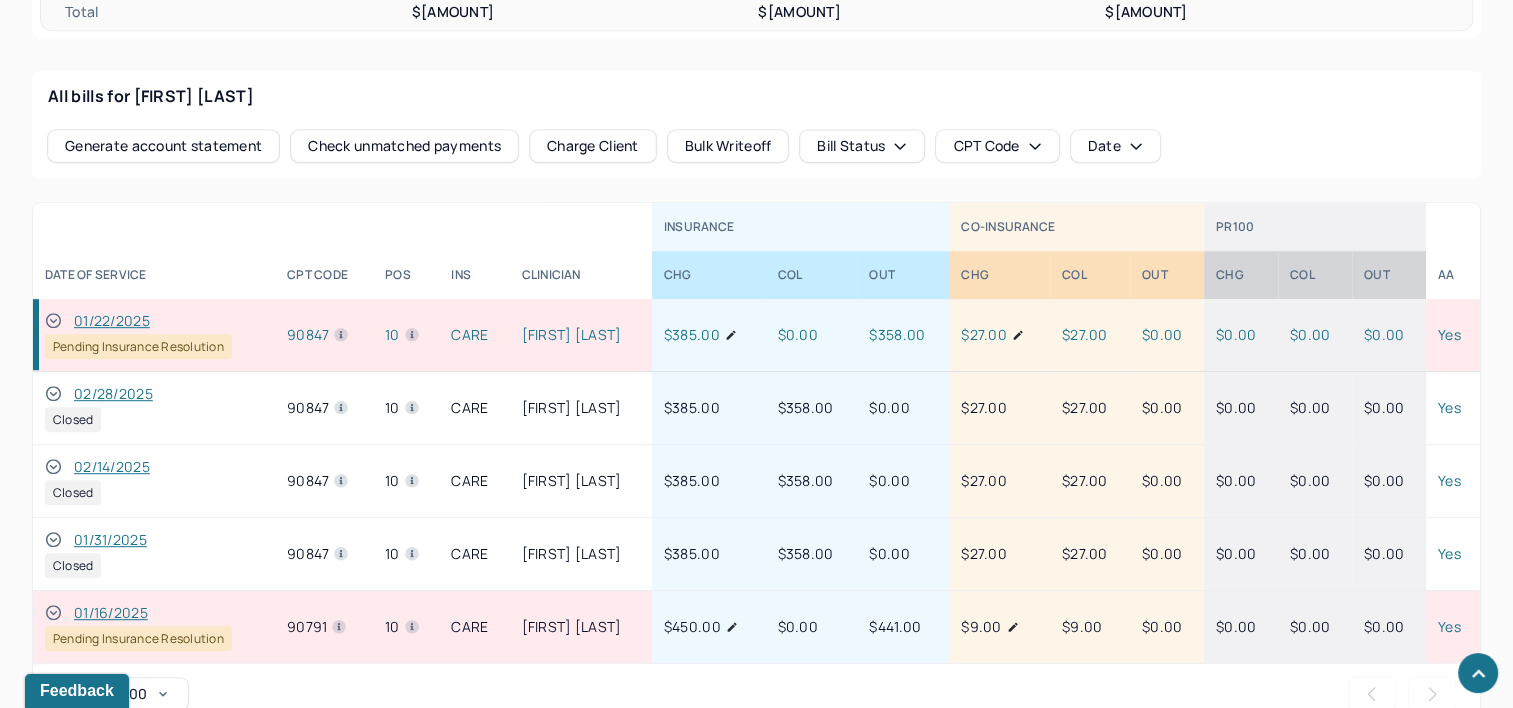 scroll, scrollTop: 1028, scrollLeft: 0, axis: vertical 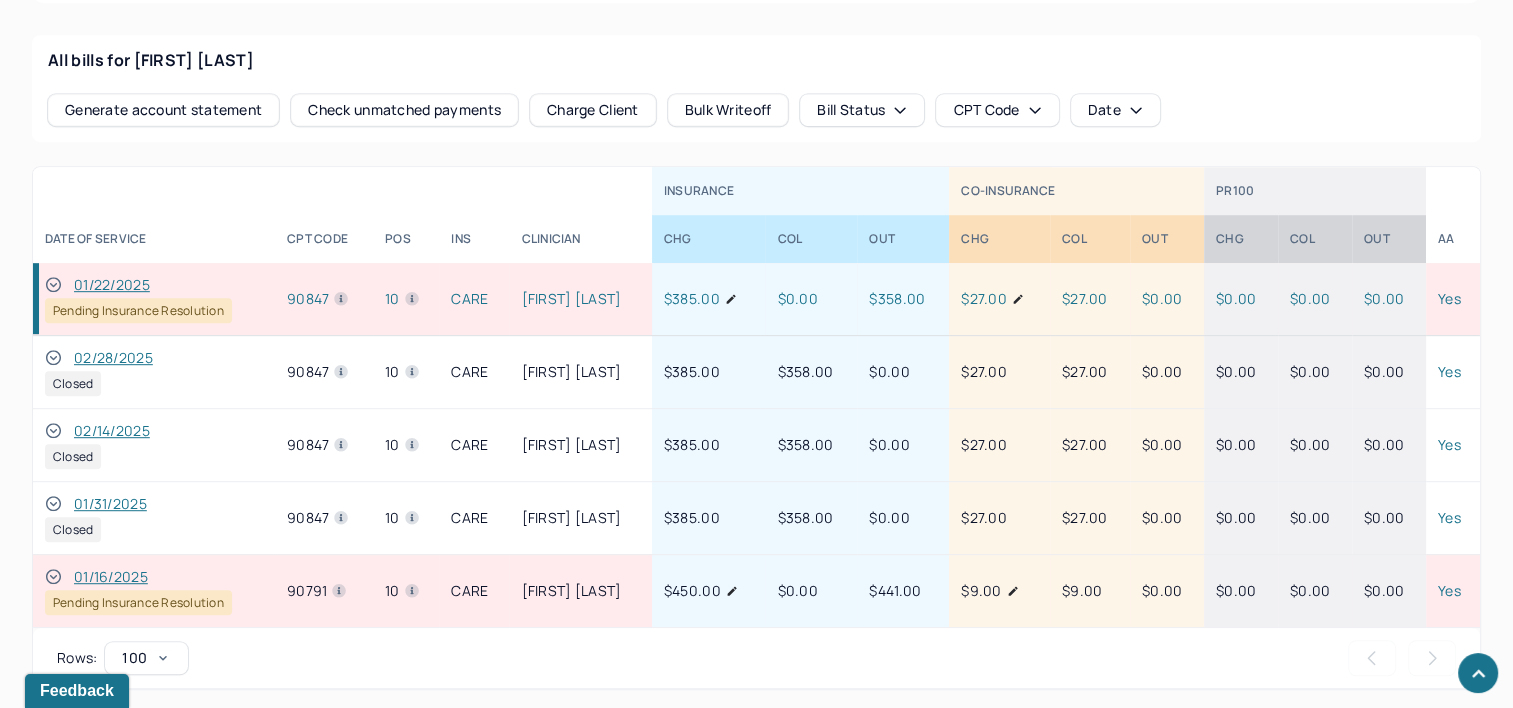click on "01/22/2025" at bounding box center [112, 285] 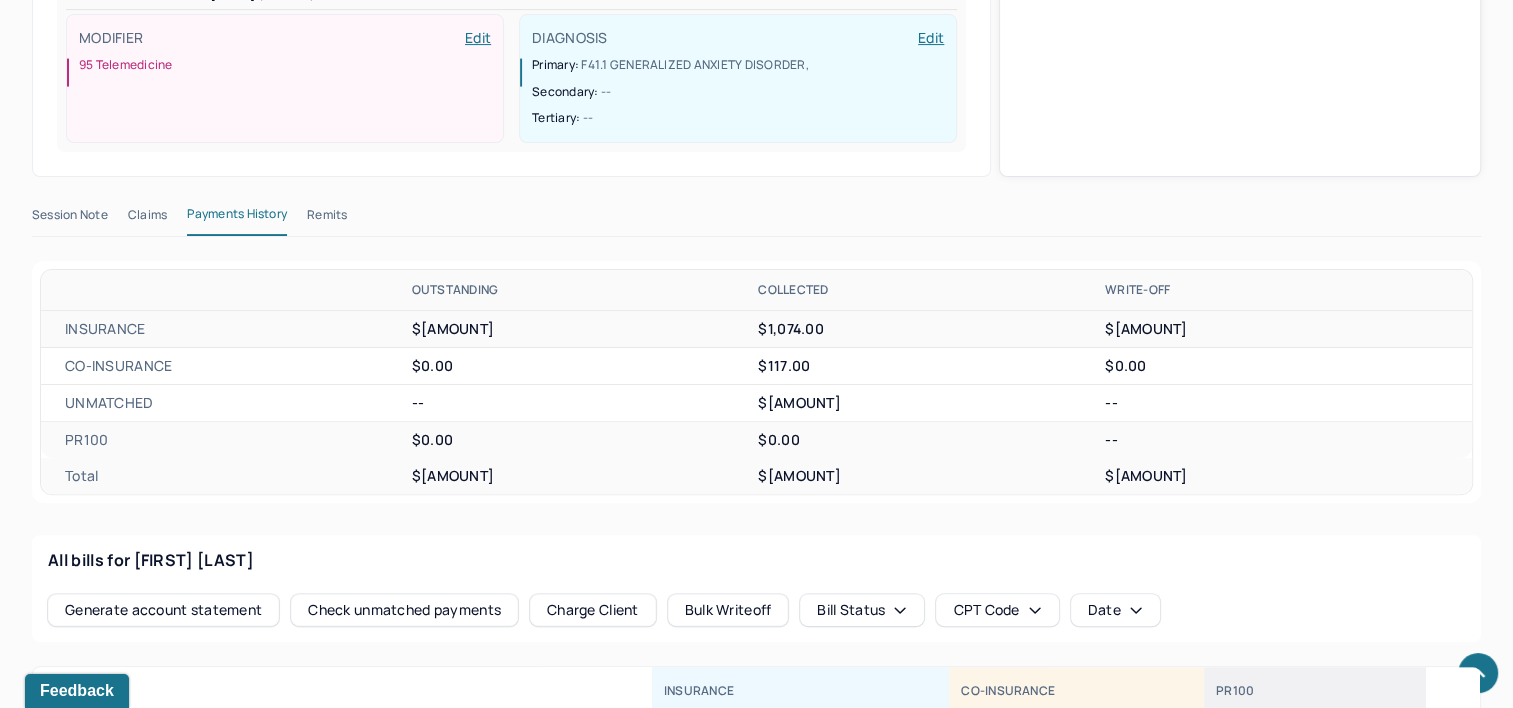 scroll, scrollTop: 528, scrollLeft: 0, axis: vertical 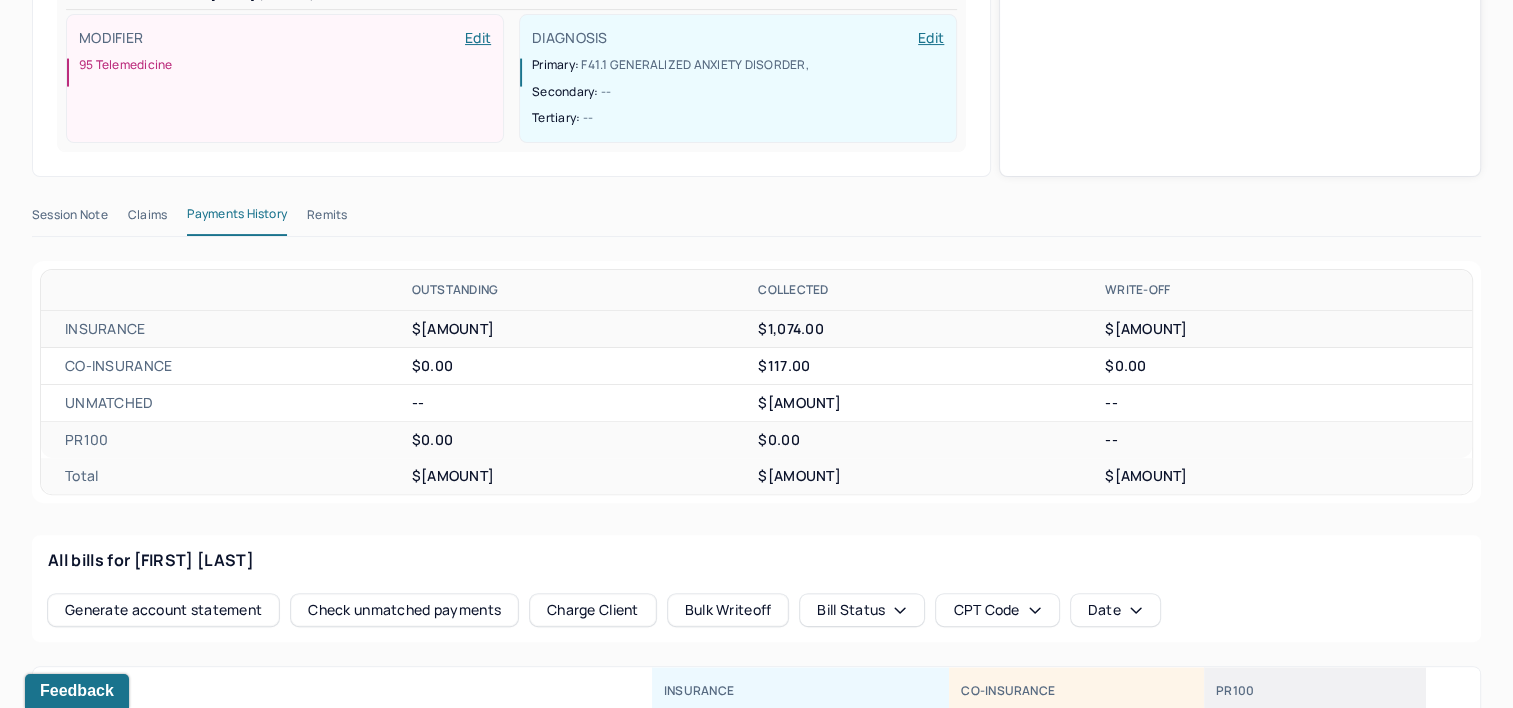 click on "Claims" at bounding box center (147, 219) 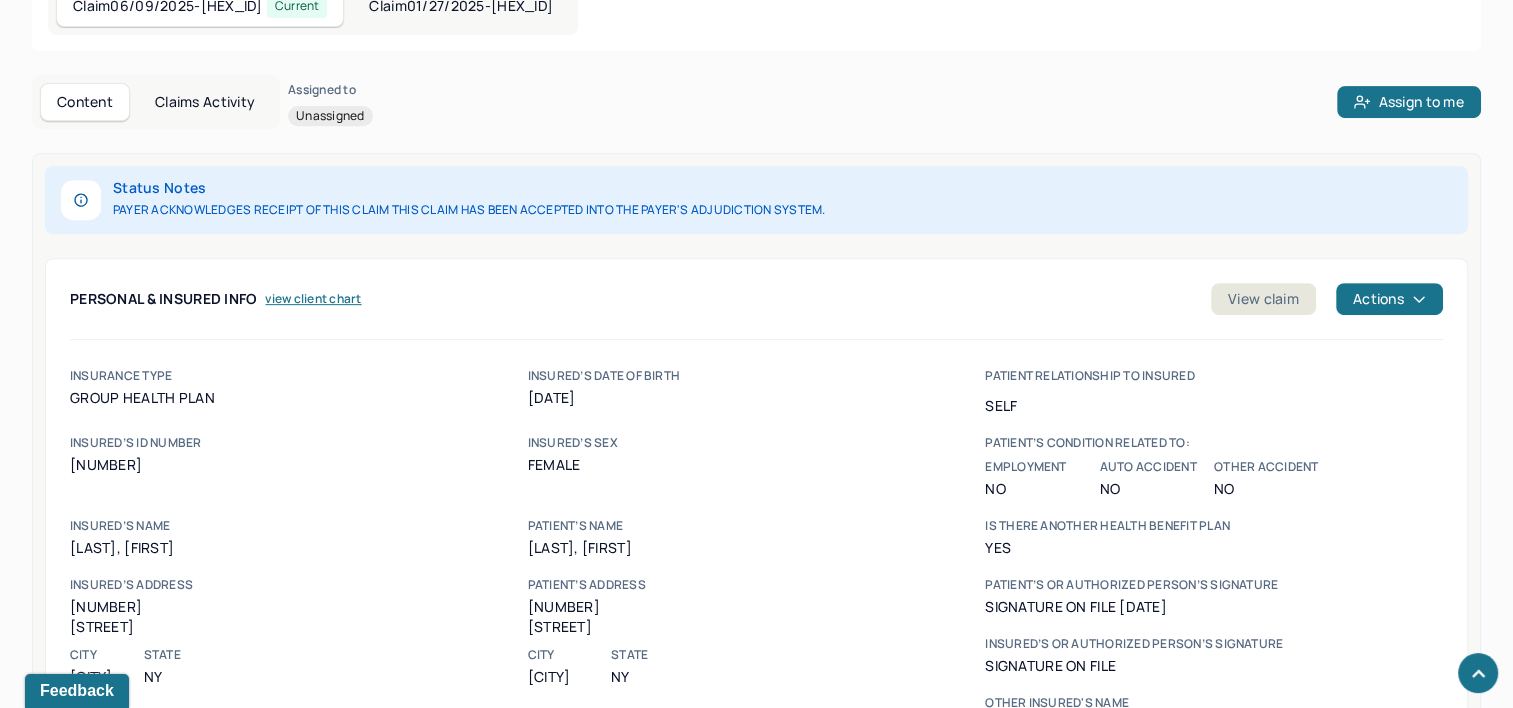 click on "Claims Activity" at bounding box center [205, 102] 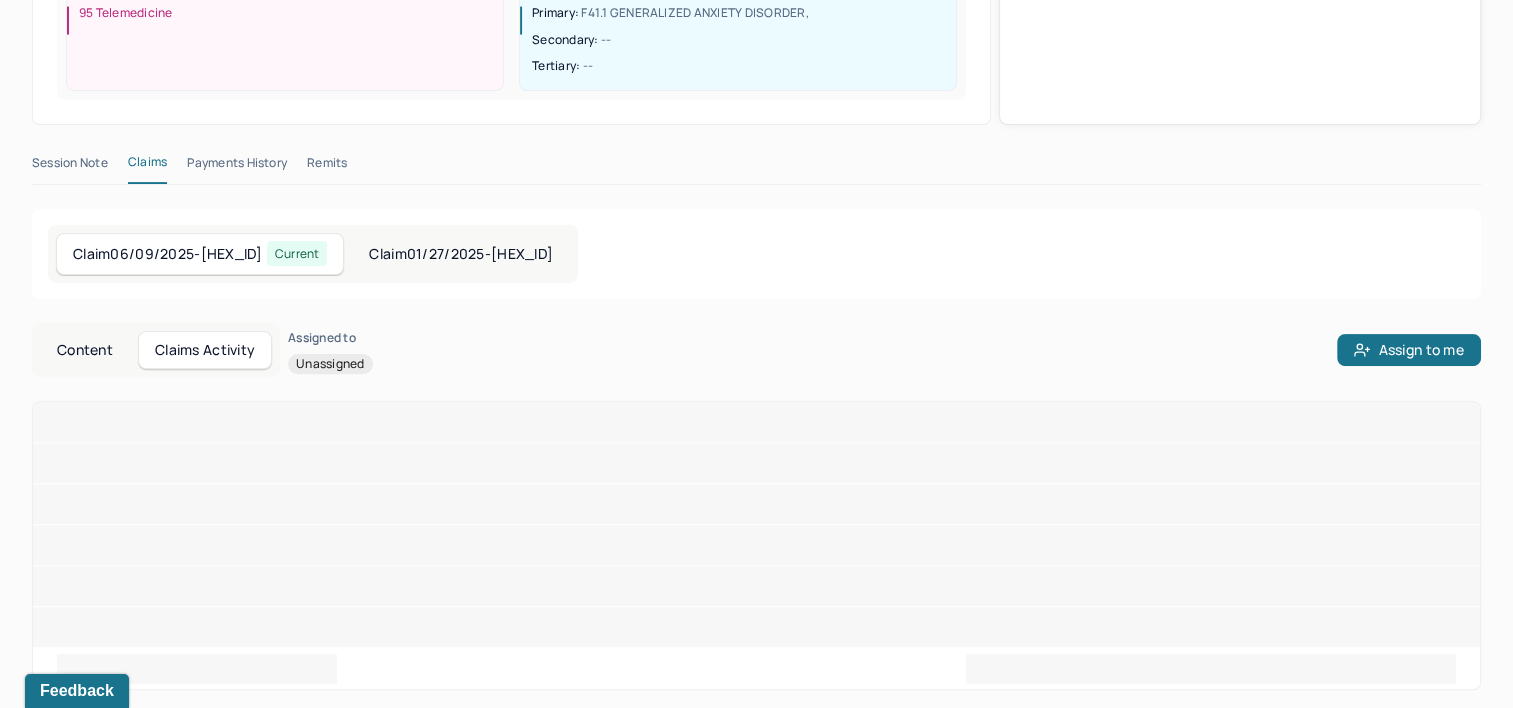 scroll, scrollTop: 828, scrollLeft: 0, axis: vertical 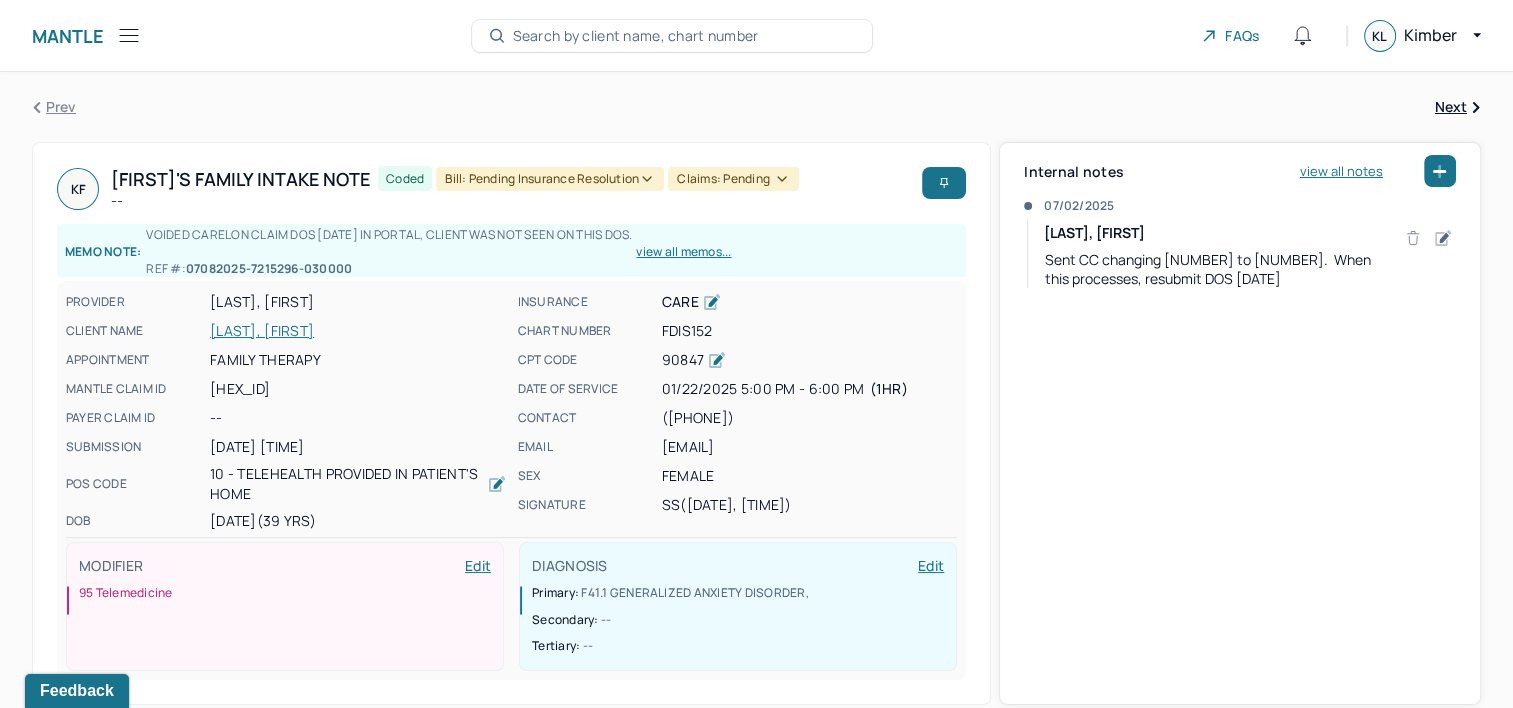 click 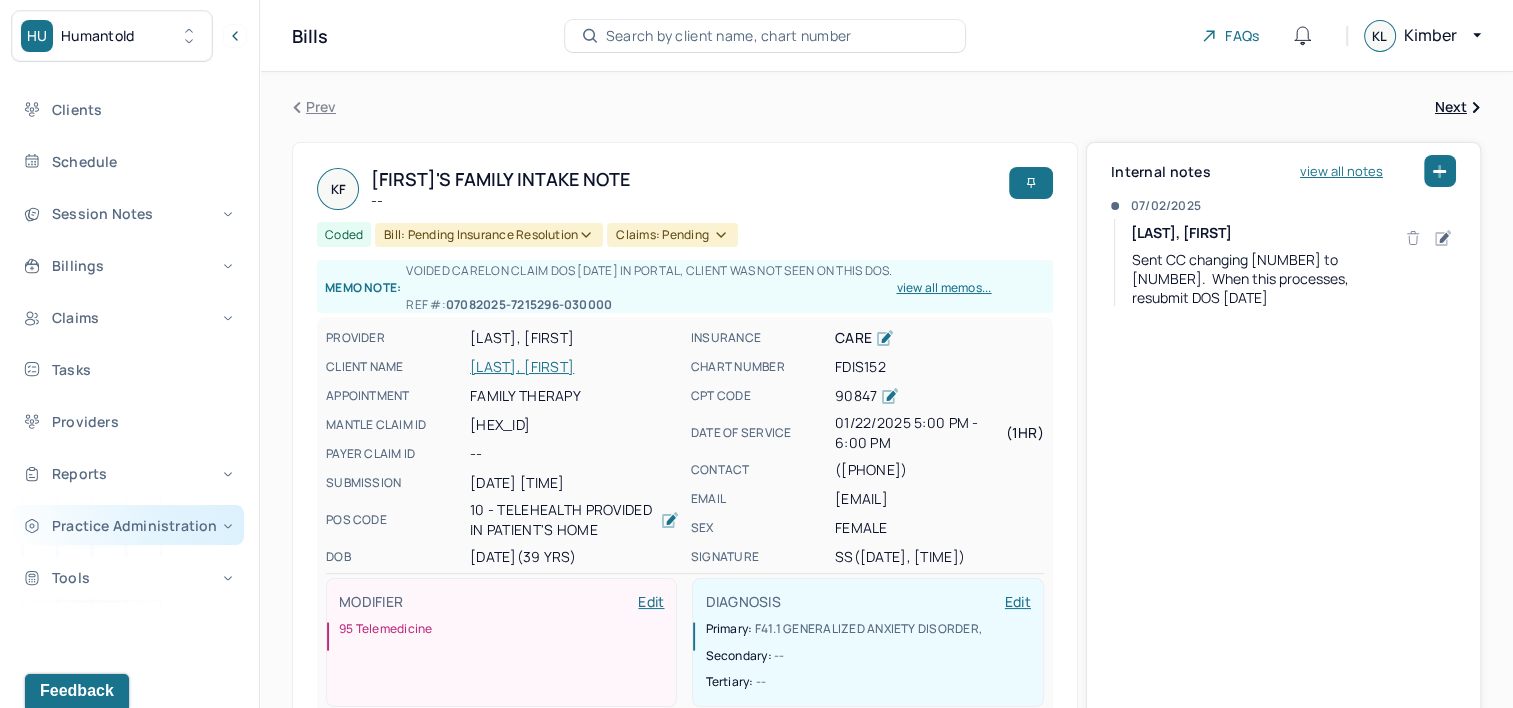 scroll, scrollTop: 76, scrollLeft: 0, axis: vertical 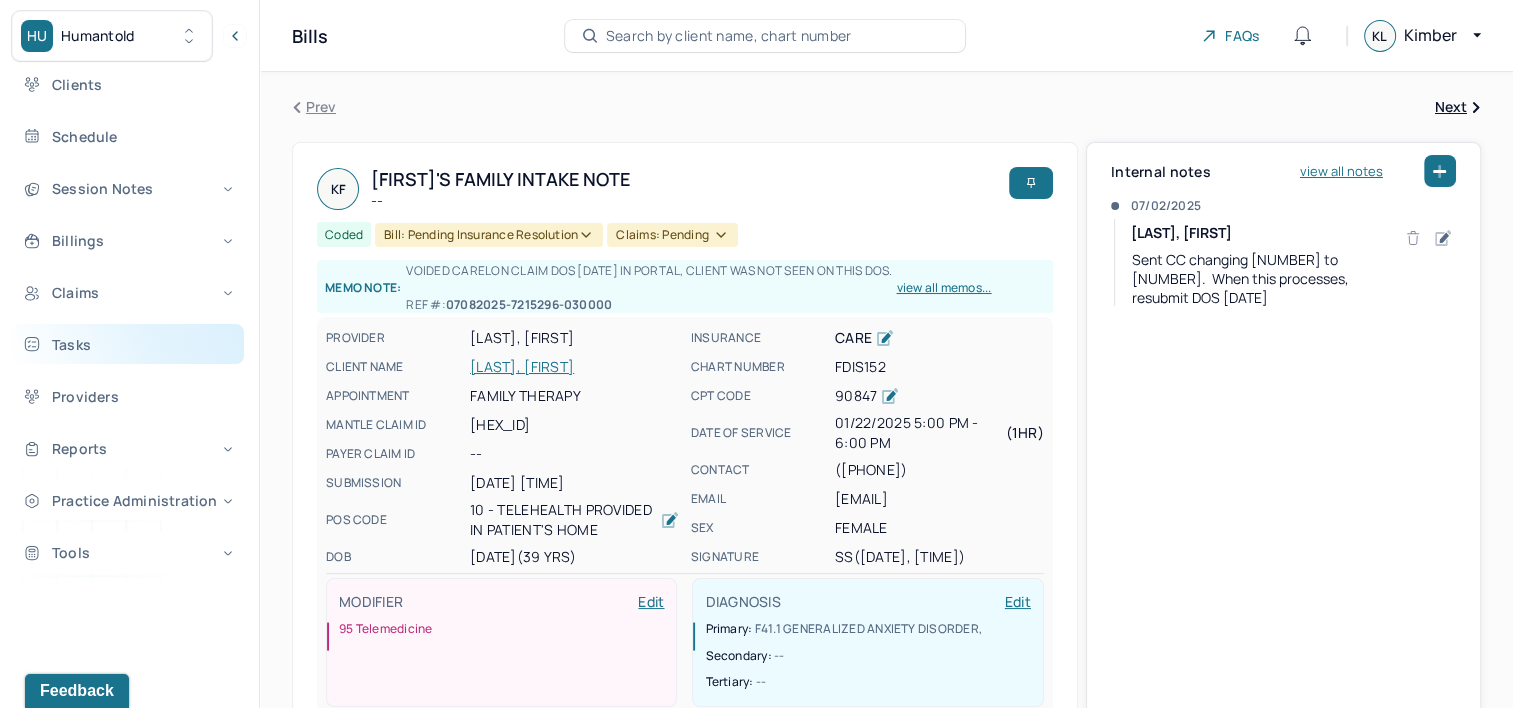 click on "Tasks" at bounding box center [128, 344] 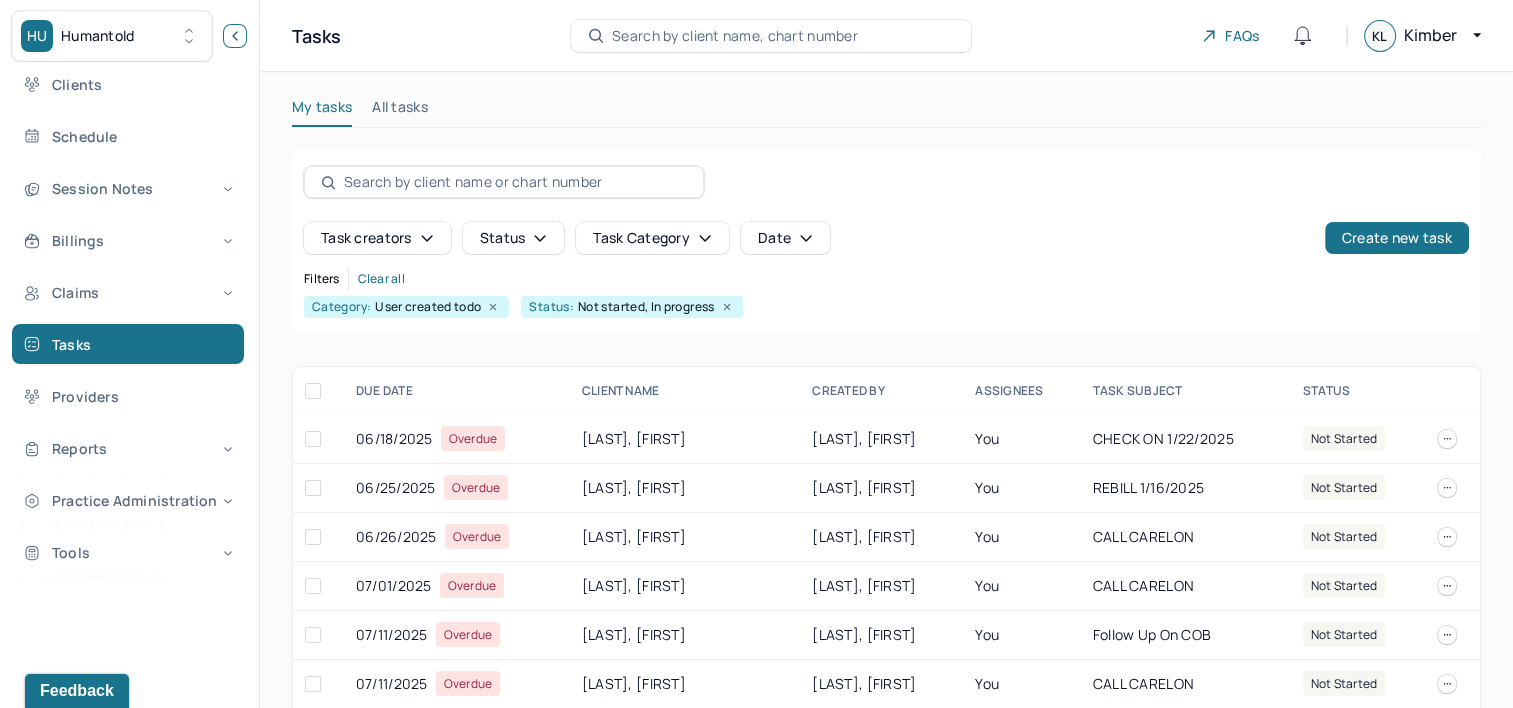 click at bounding box center [235, 36] 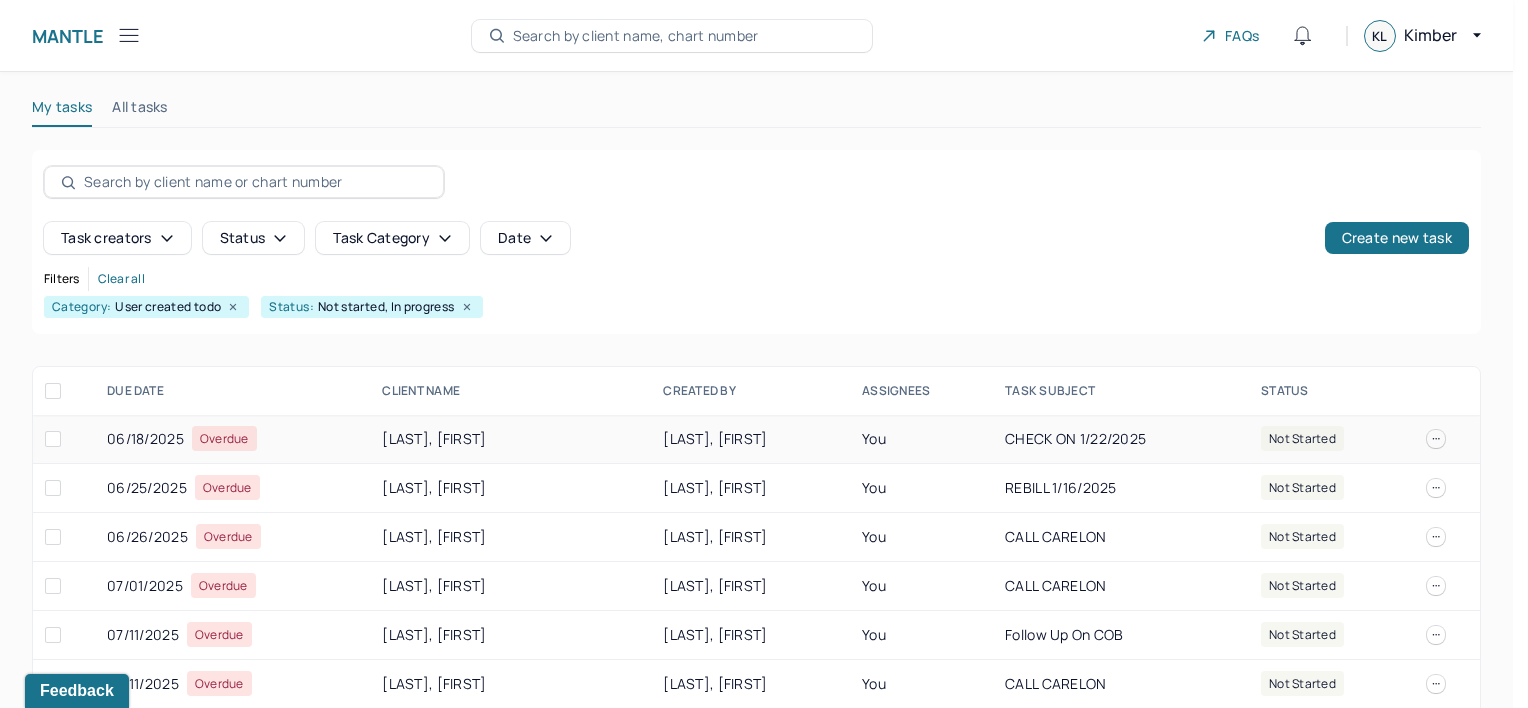 click at bounding box center [1436, 439] 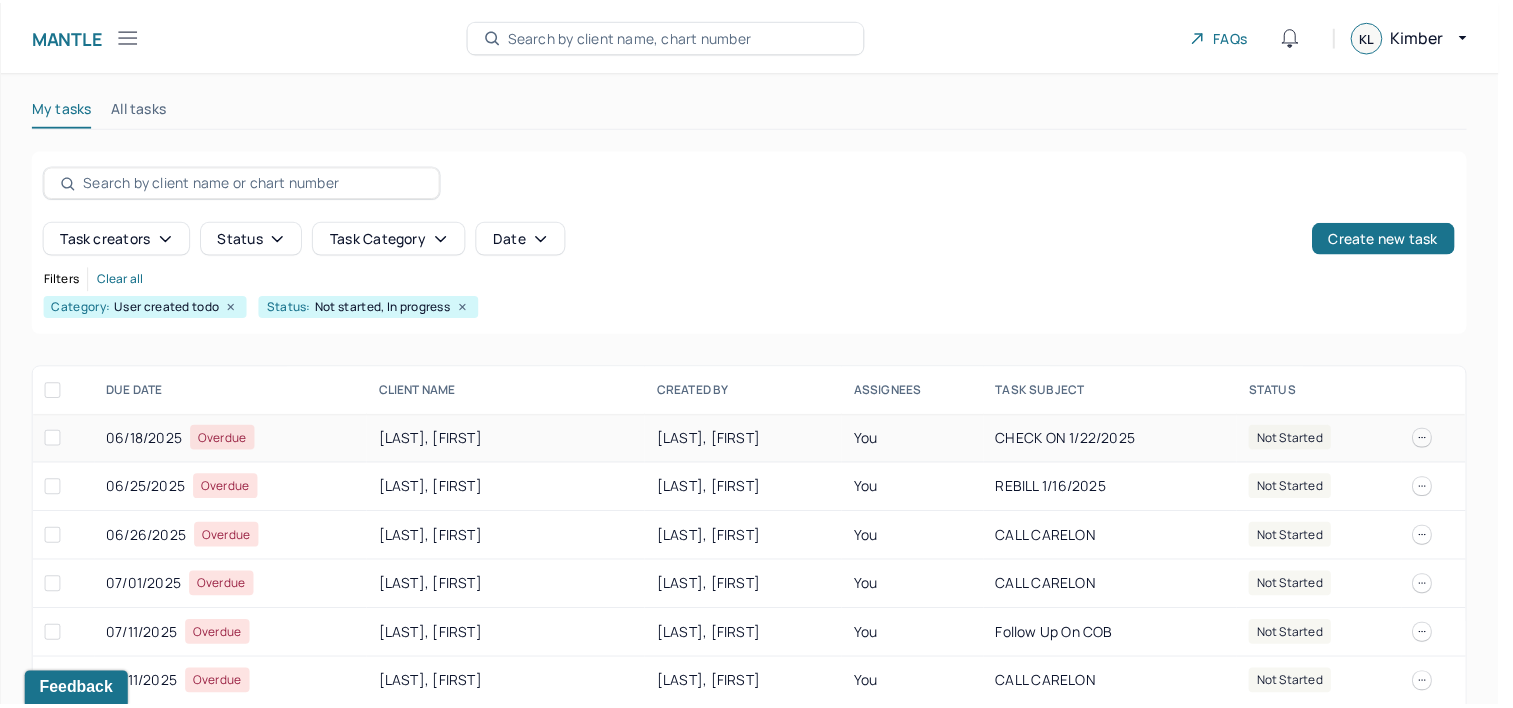 click at bounding box center [1436, 439] 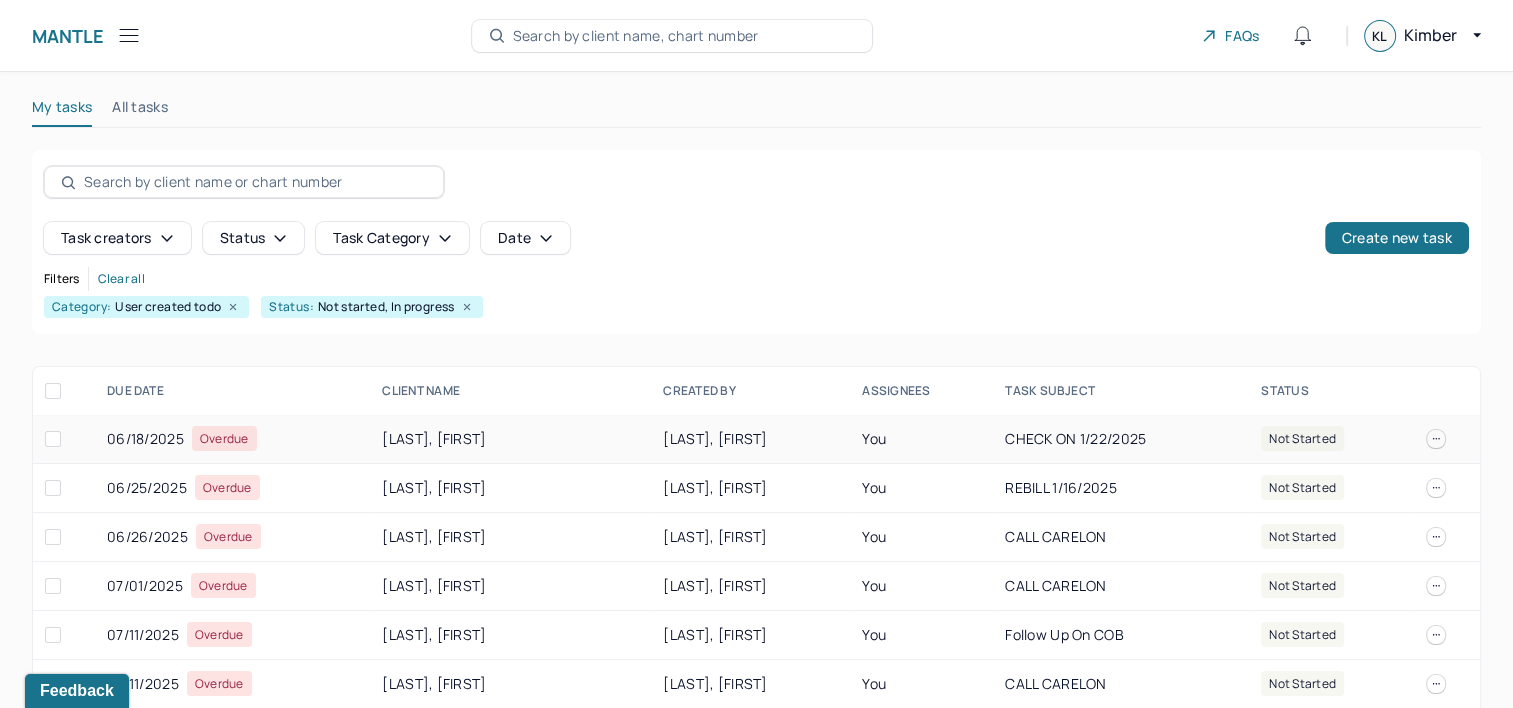 click on "[LAST], [FIRST]" at bounding box center (510, 439) 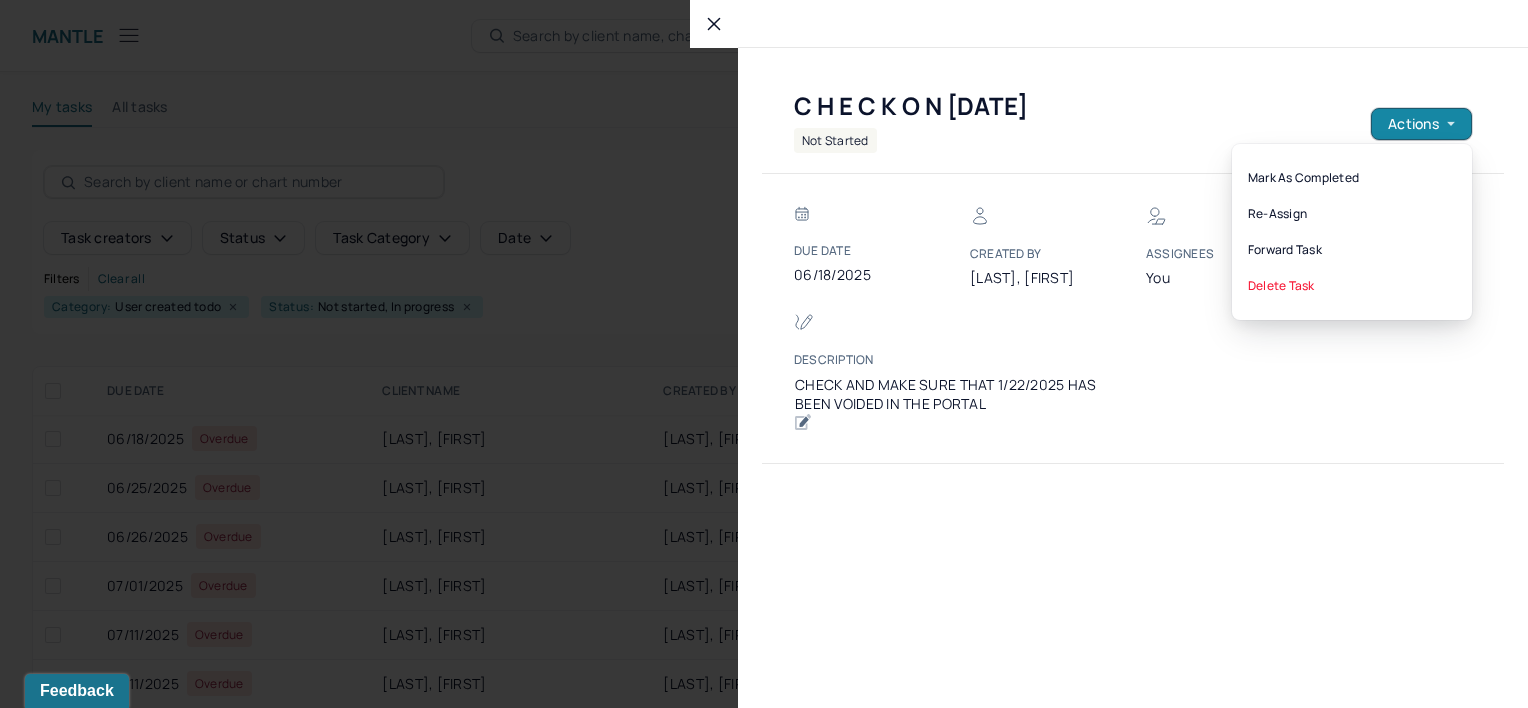 click on "Actions" at bounding box center [1421, 124] 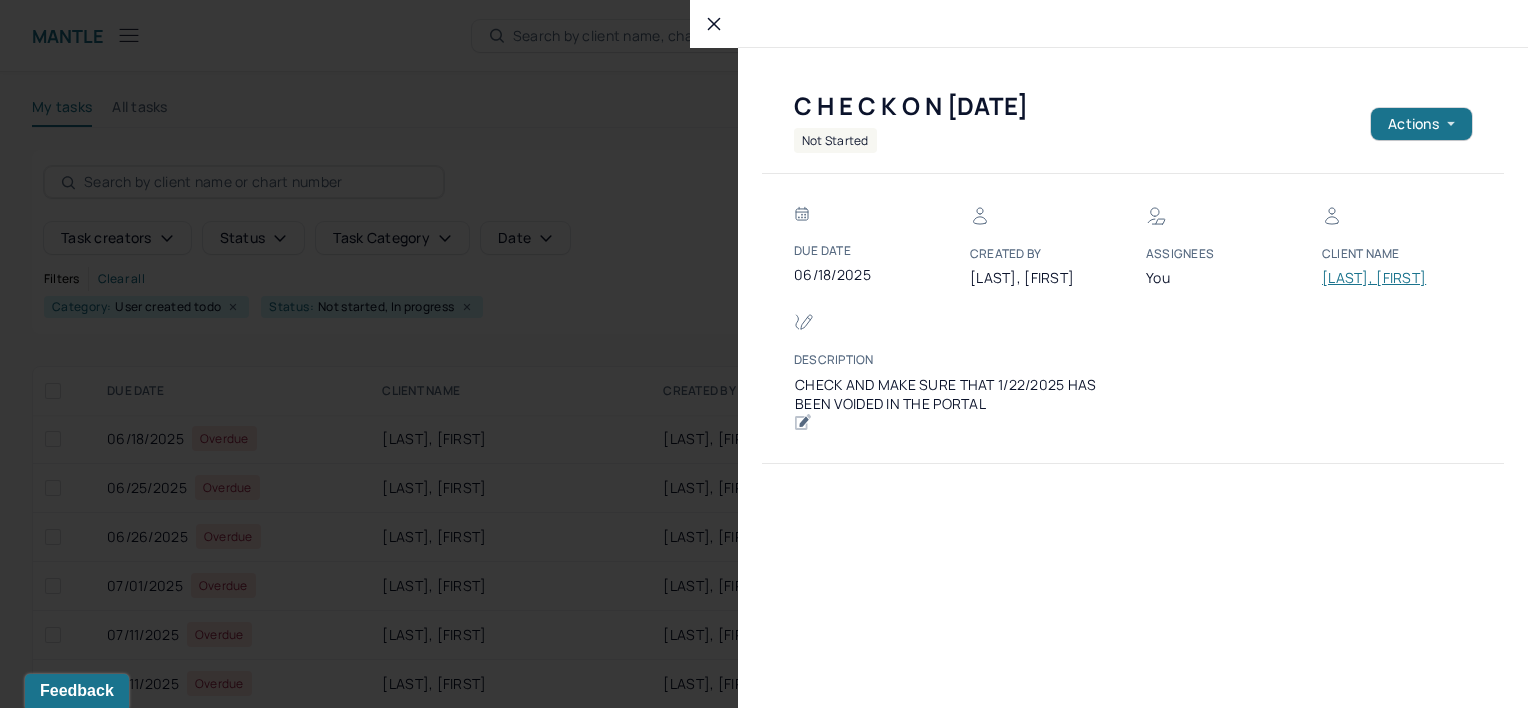 drag, startPoint x: 839, startPoint y: 265, endPoint x: 800, endPoint y: 212, distance: 65.802734 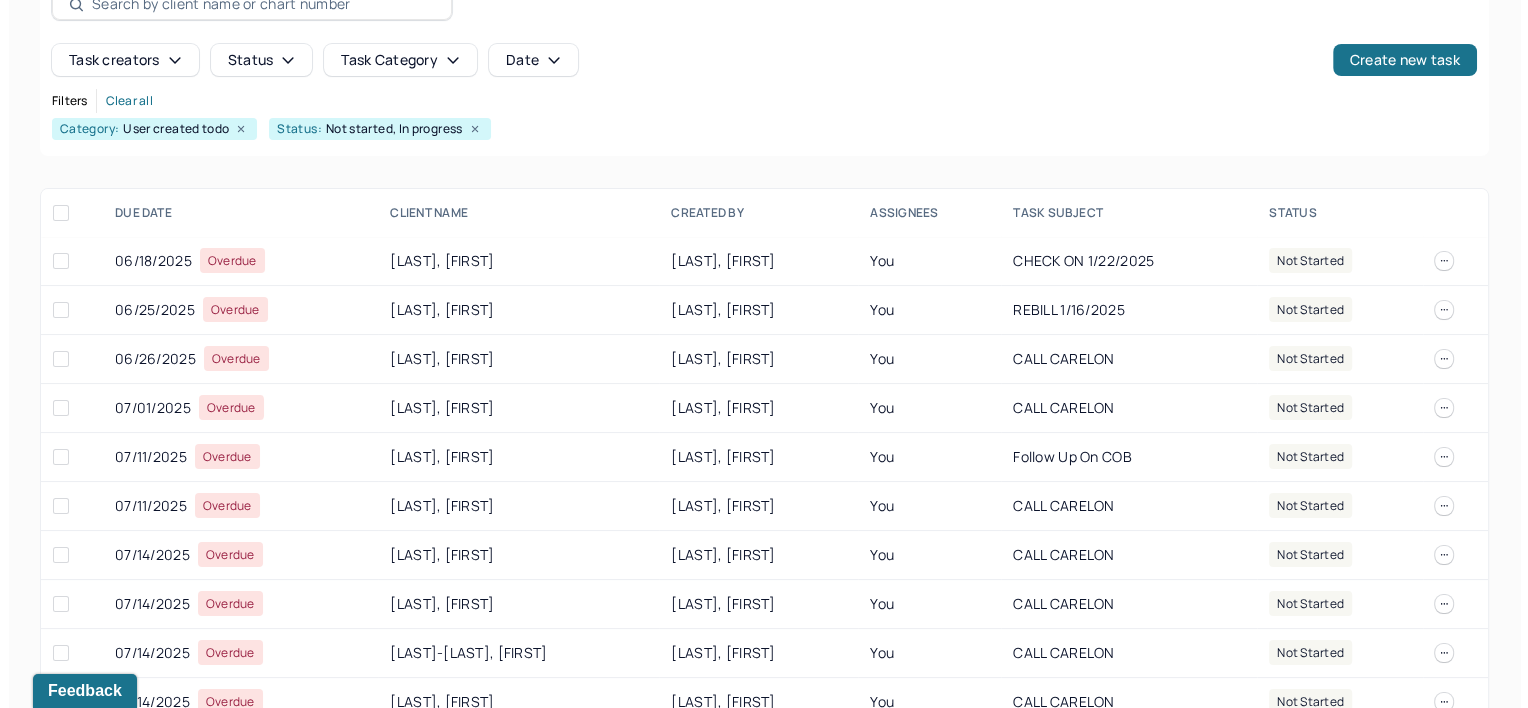 scroll, scrollTop: 200, scrollLeft: 0, axis: vertical 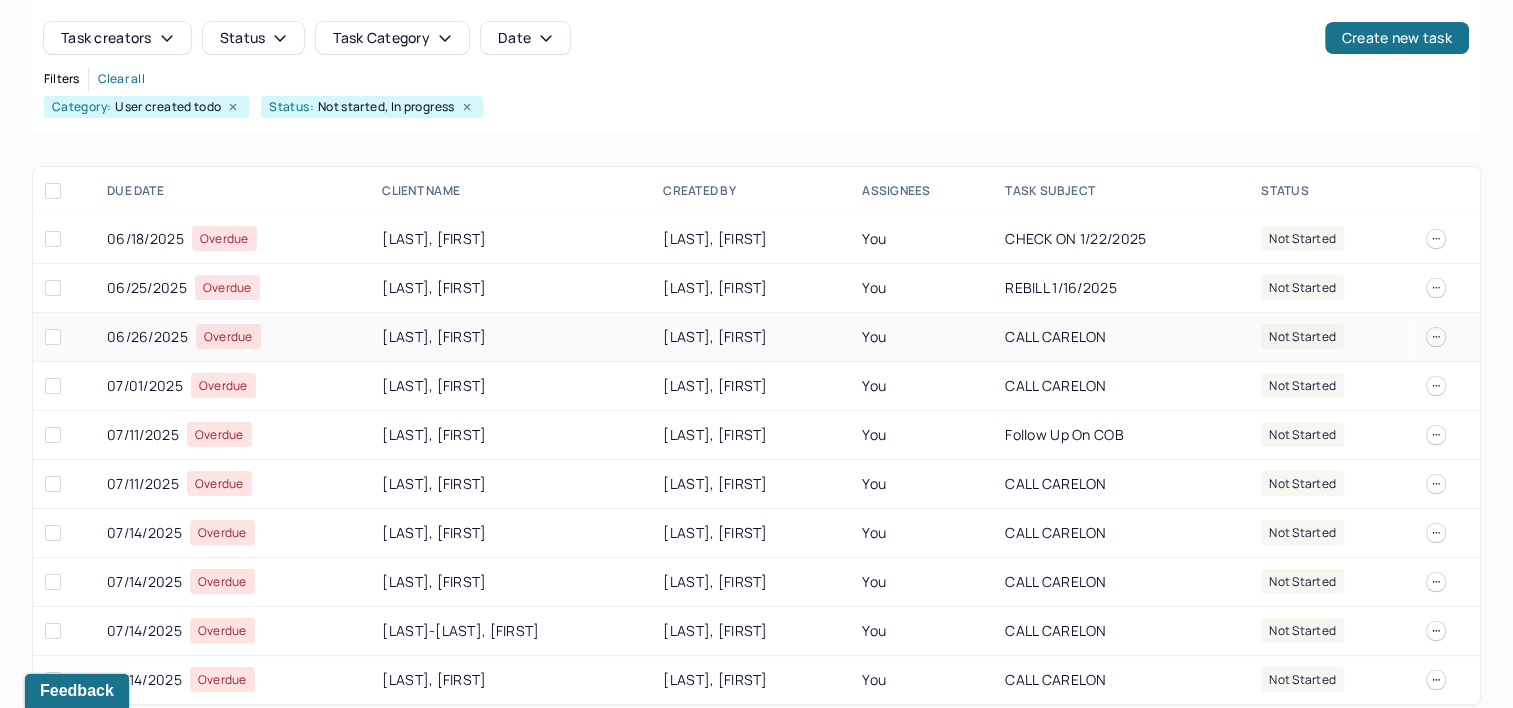 click on "[LAST], [FIRST]" at bounding box center (510, 337) 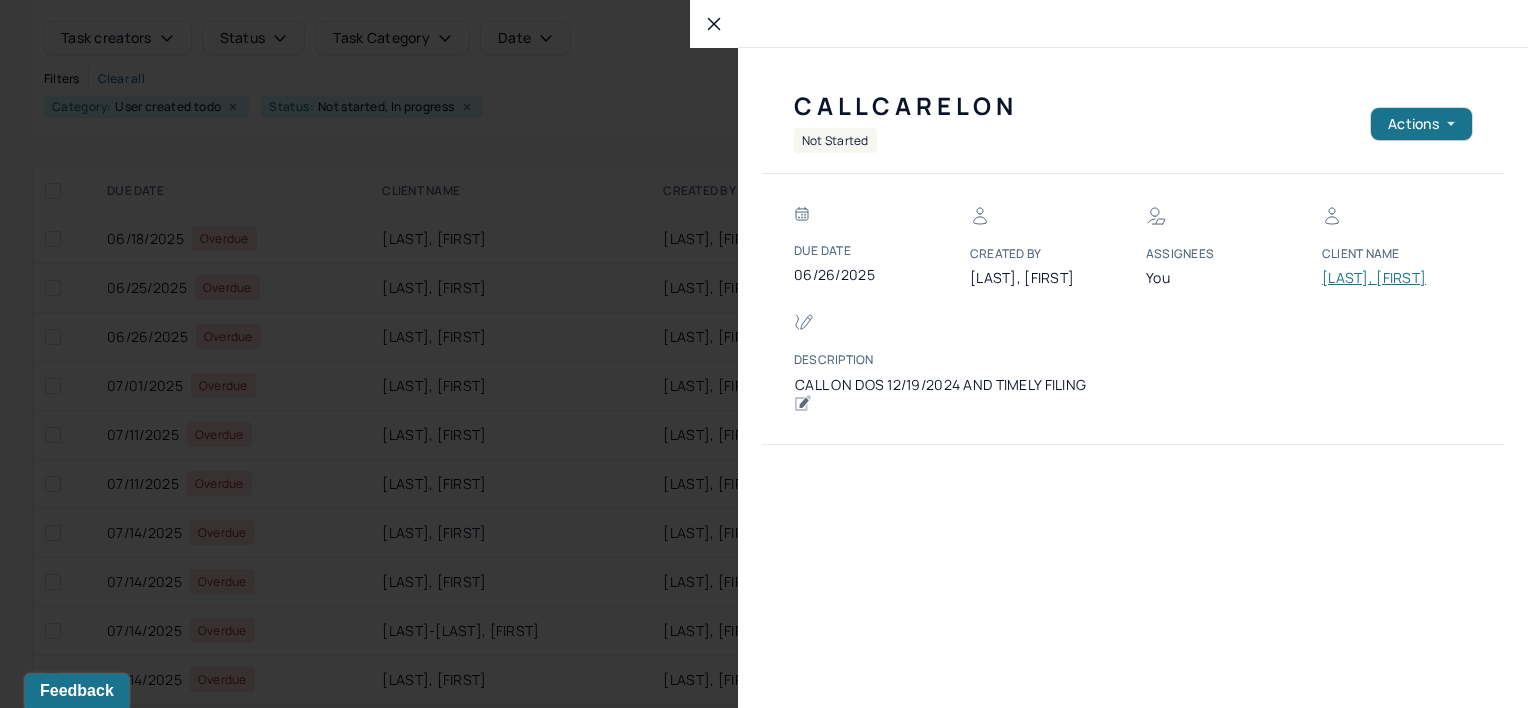 click on "[LAST], [FIRST]" at bounding box center [1382, 278] 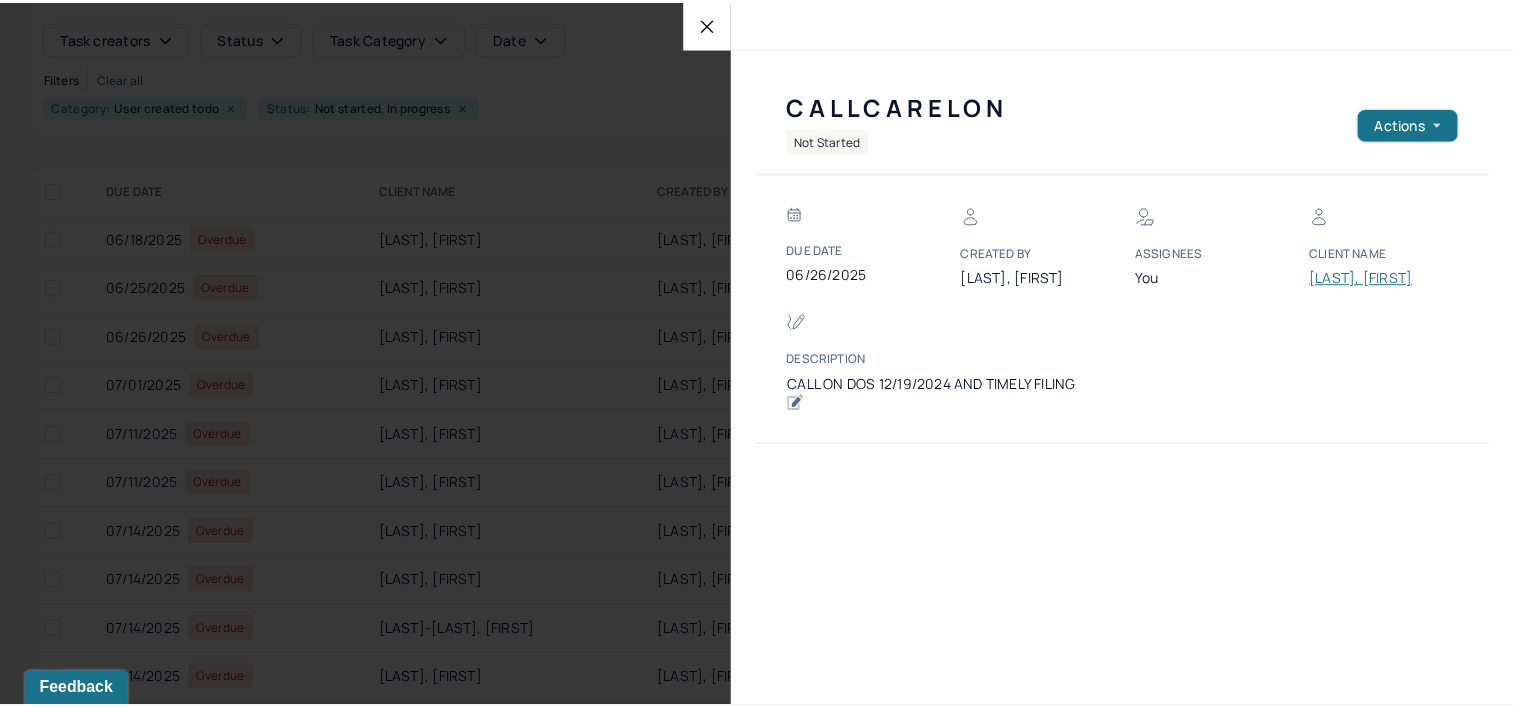 scroll, scrollTop: 116, scrollLeft: 0, axis: vertical 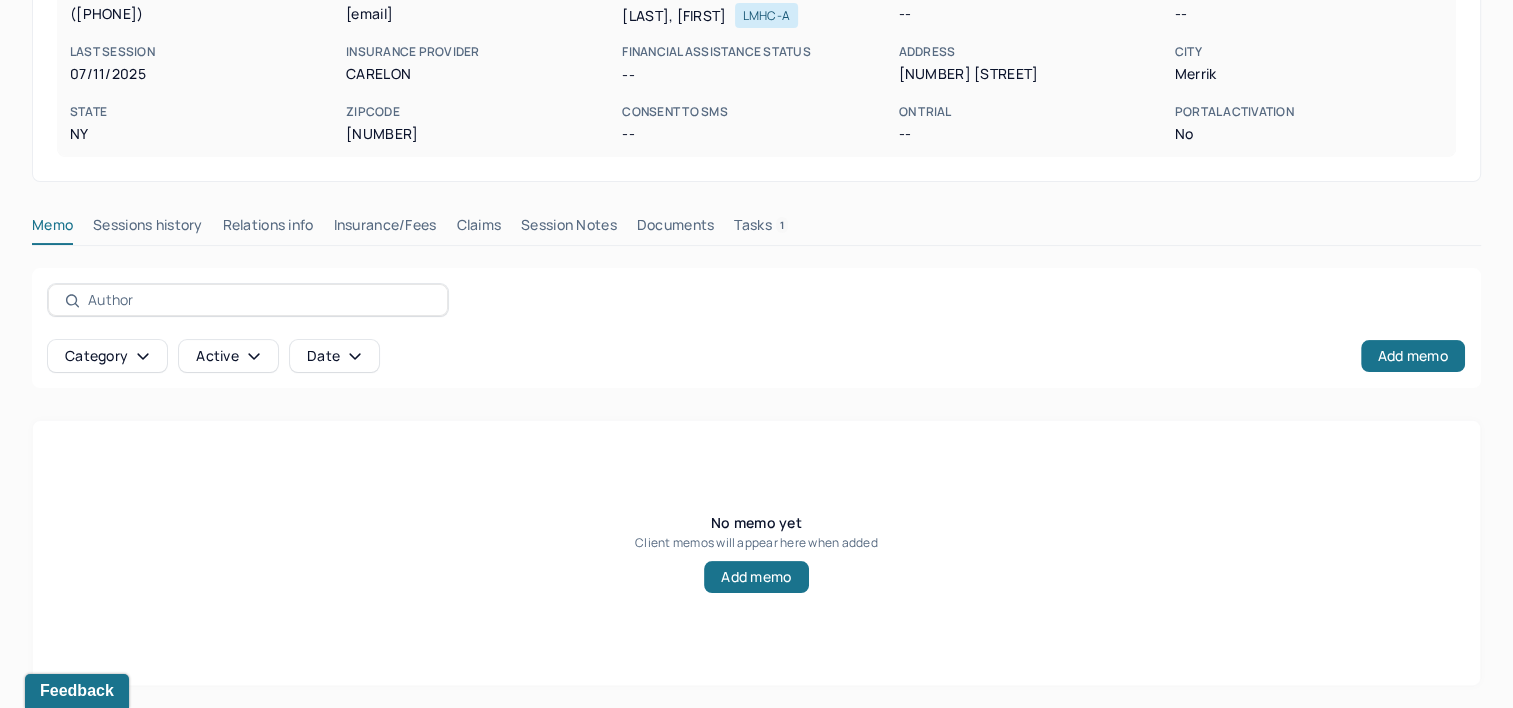 click on "Tasks 1" at bounding box center (761, 229) 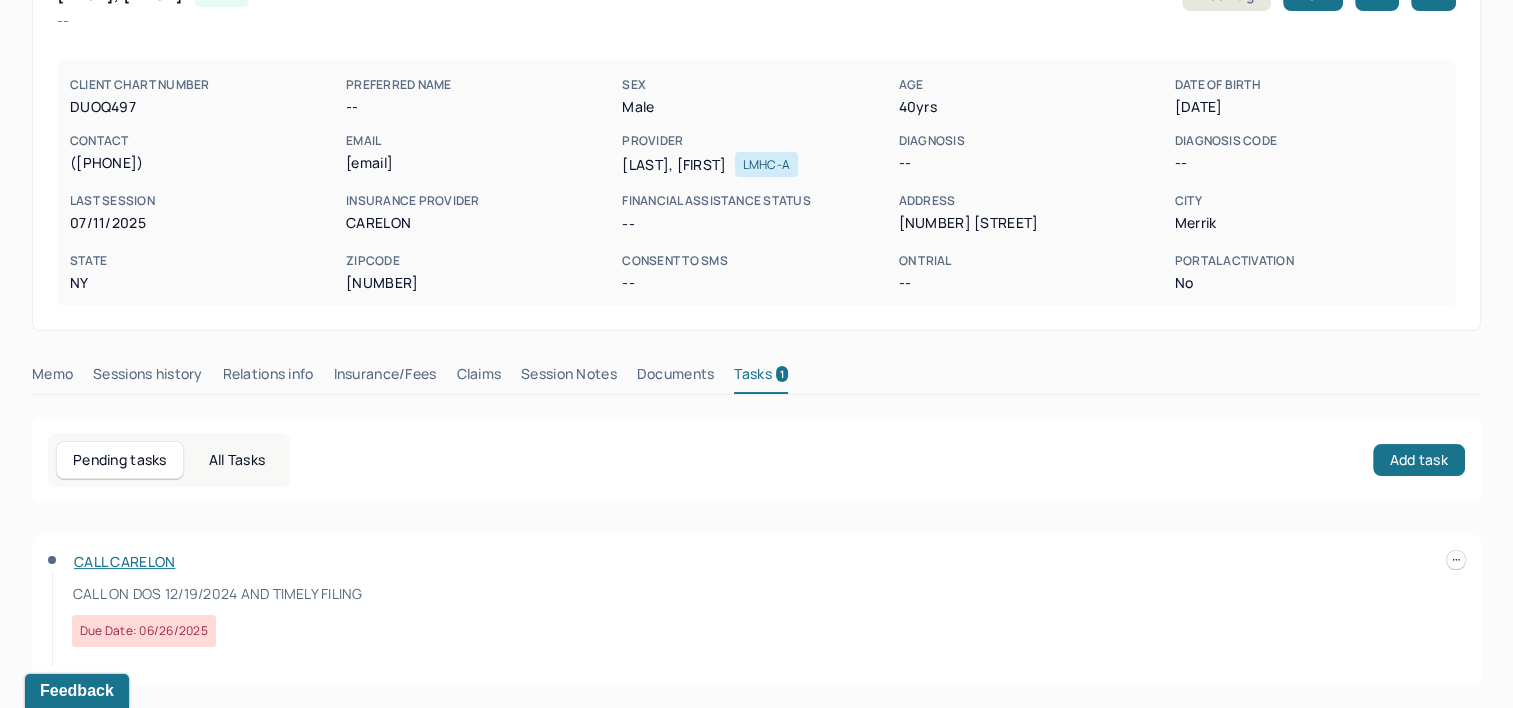 scroll, scrollTop: 143, scrollLeft: 0, axis: vertical 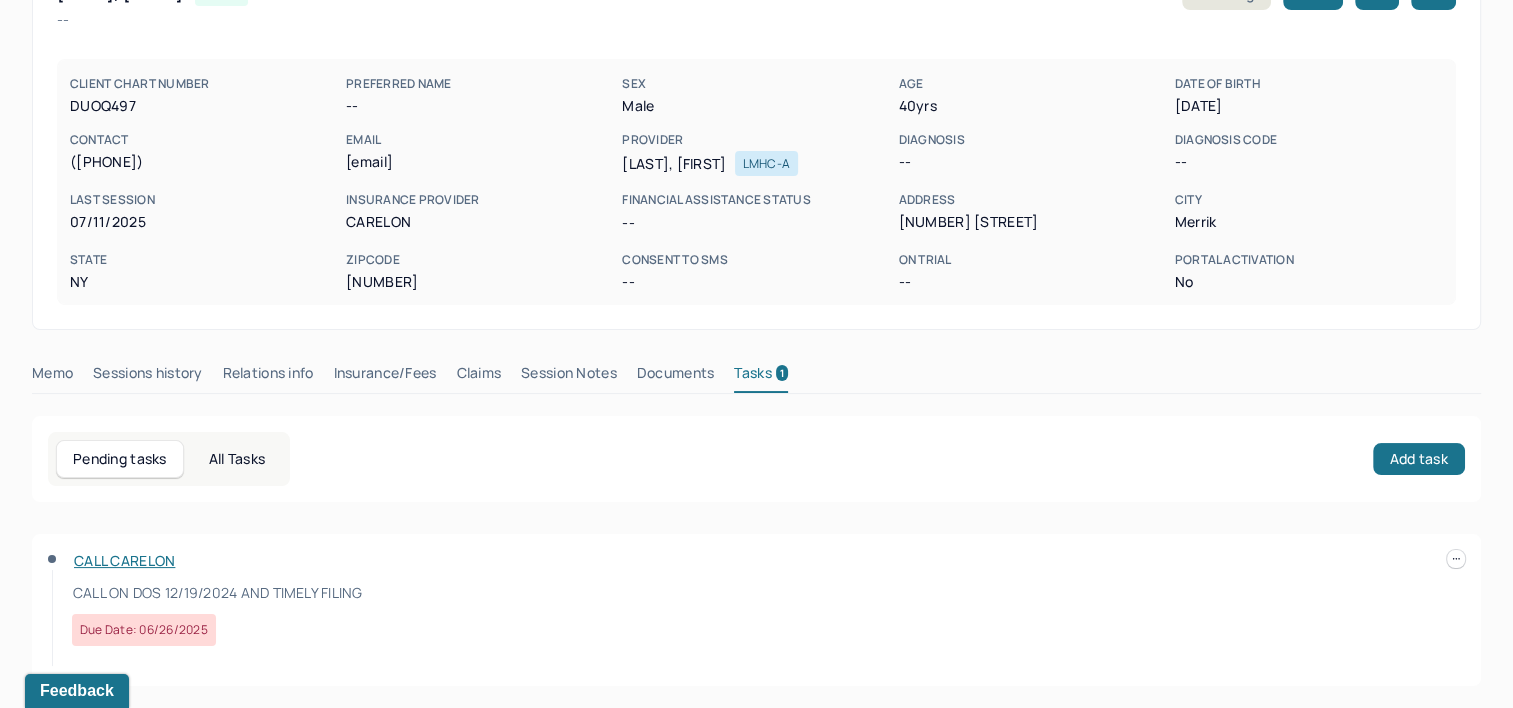 type 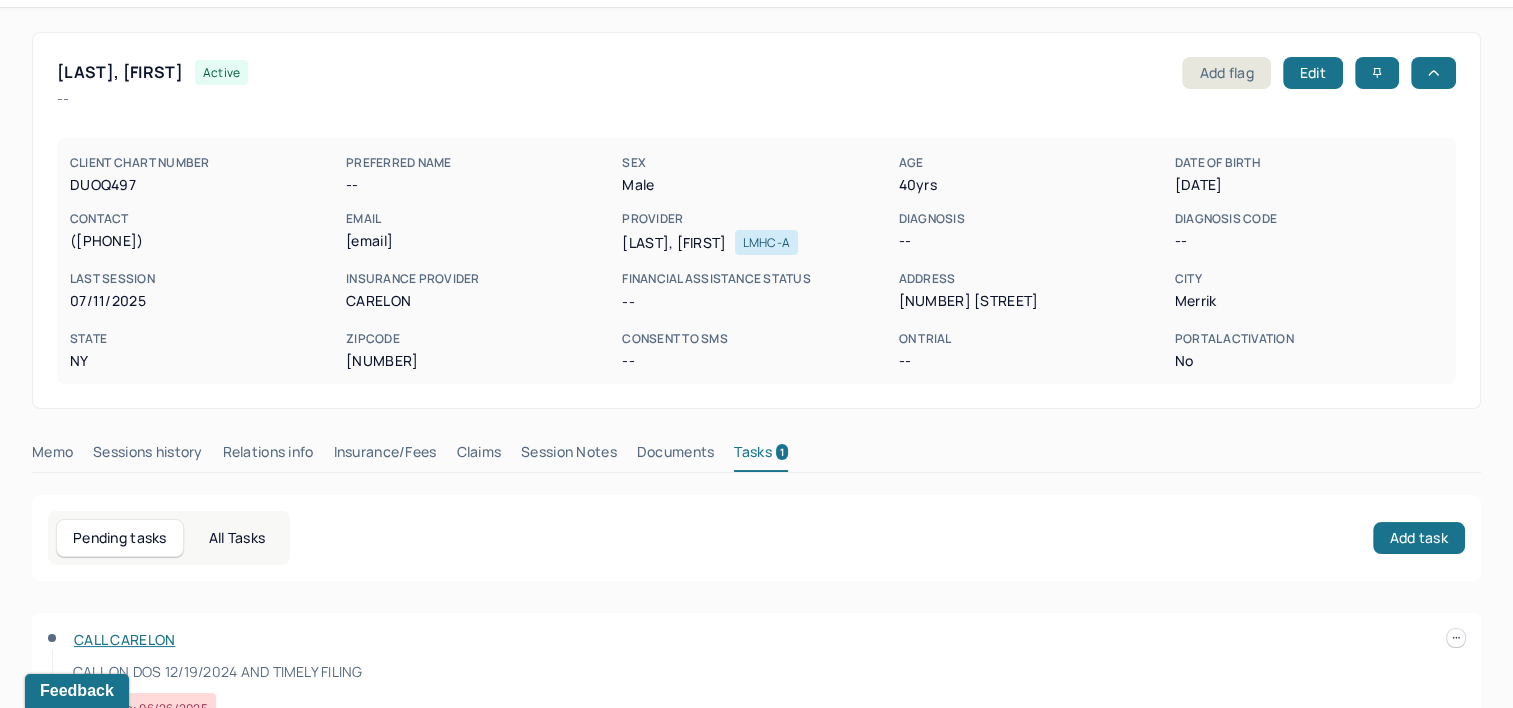 scroll, scrollTop: 143, scrollLeft: 0, axis: vertical 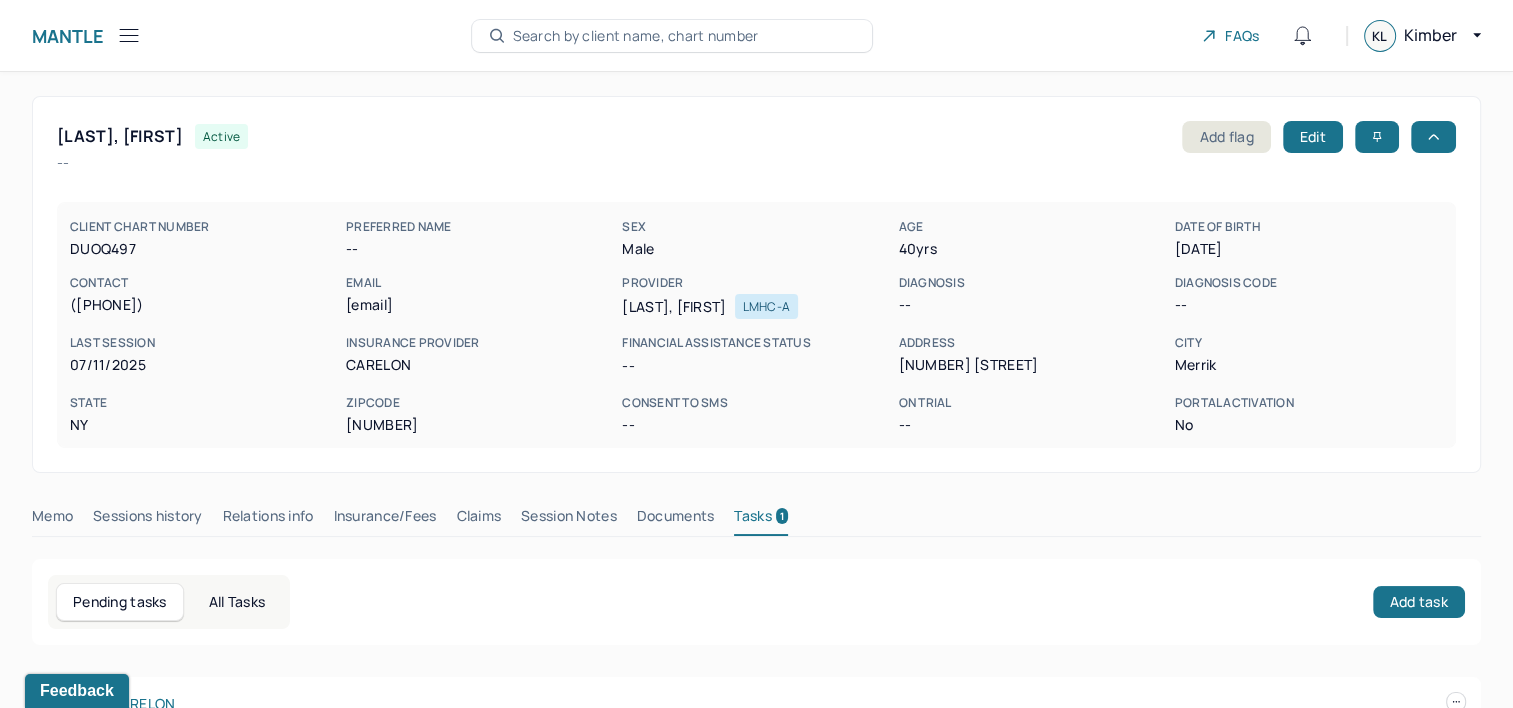 click 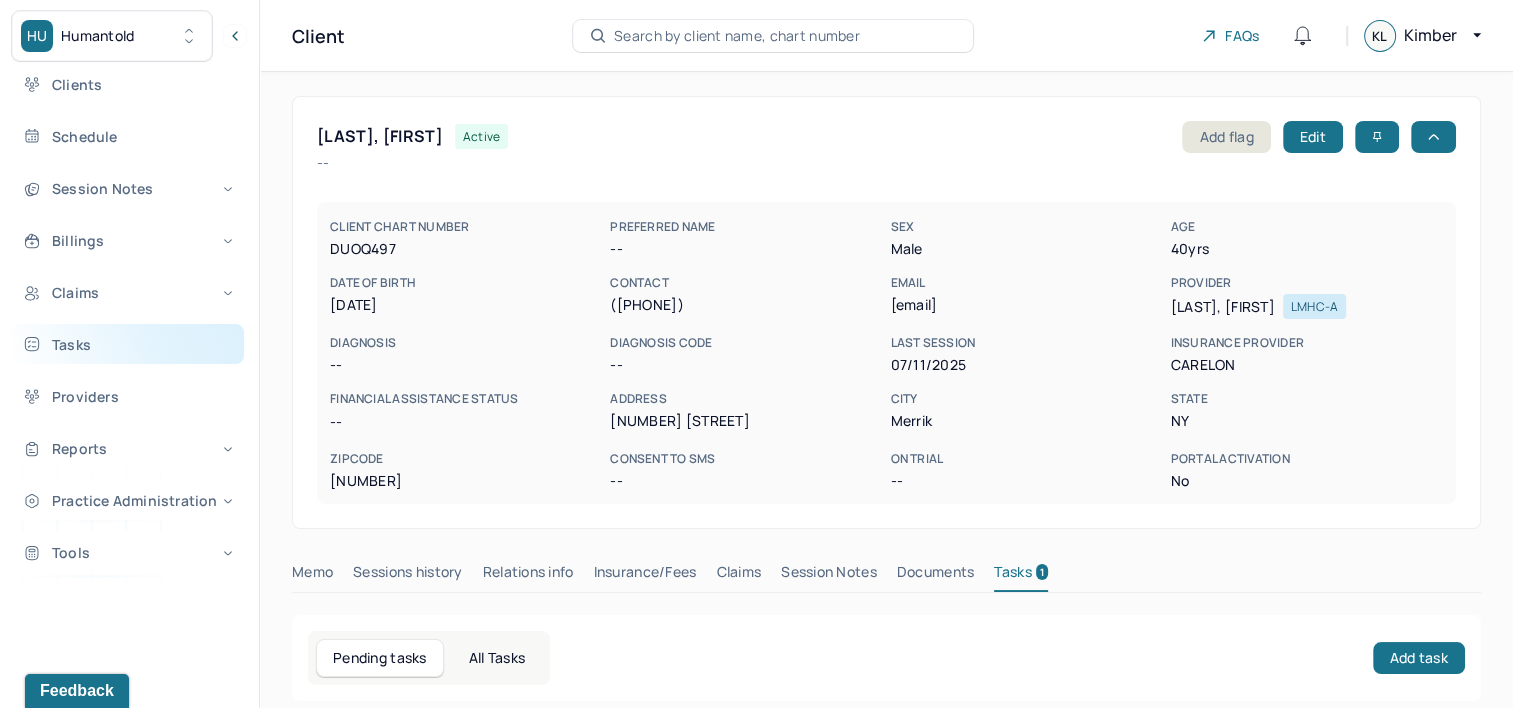 click on "Tasks" at bounding box center [128, 344] 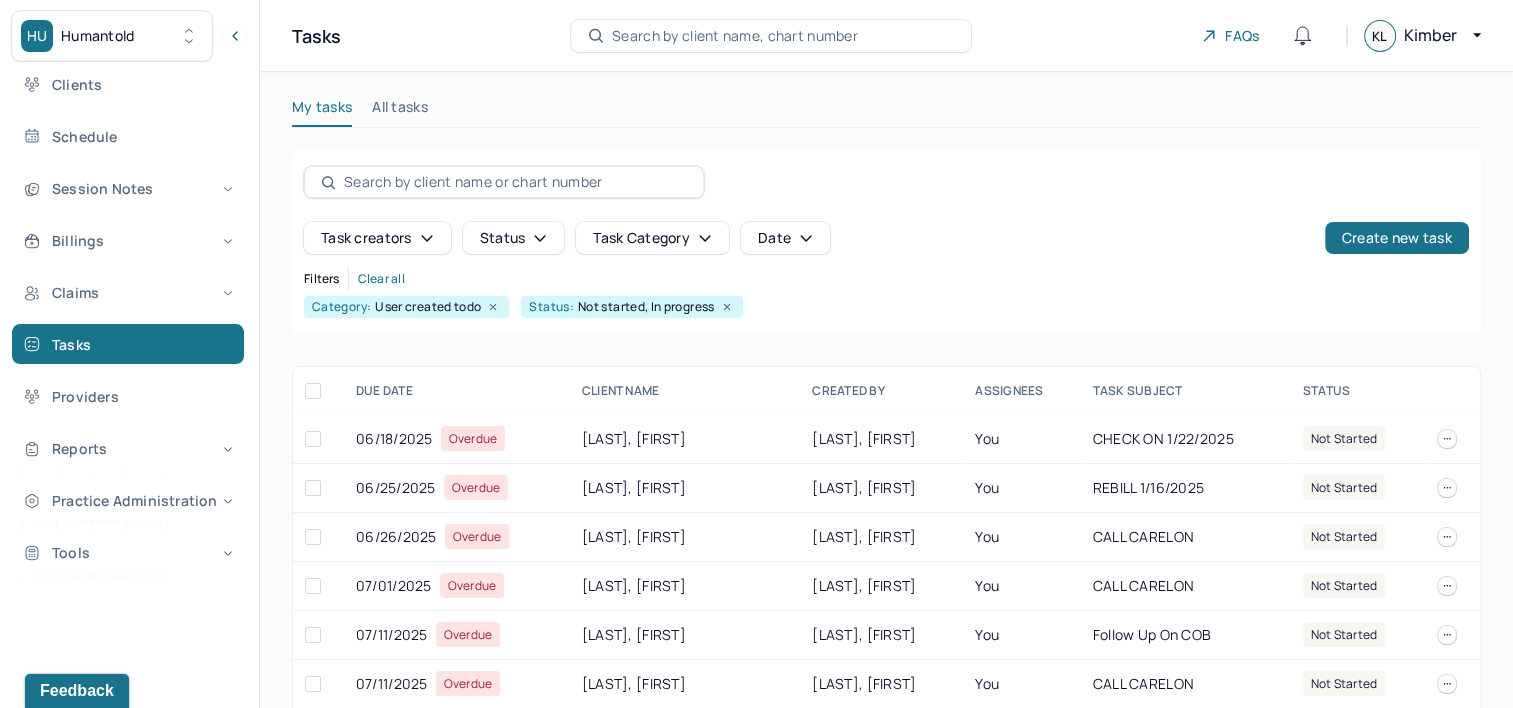 click at bounding box center (235, 36) 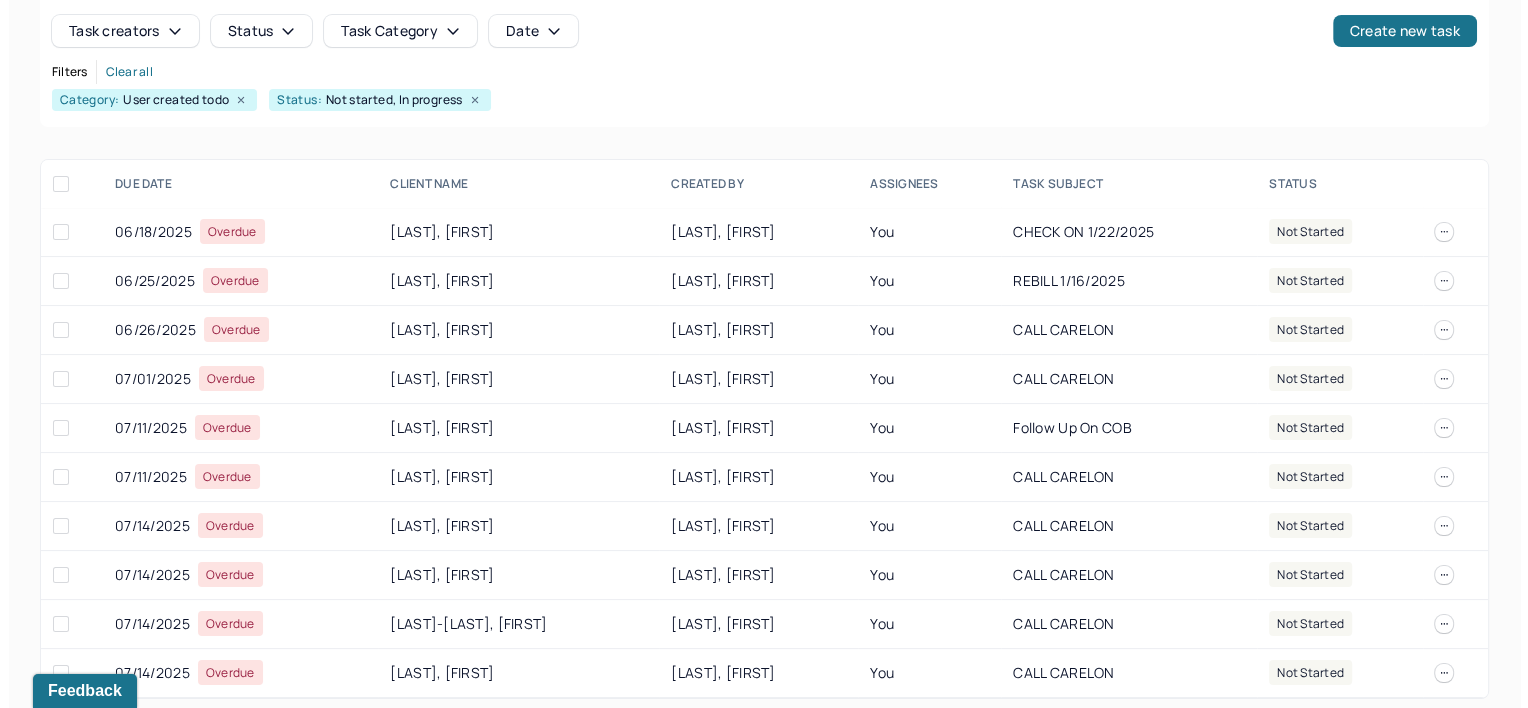 scroll, scrollTop: 218, scrollLeft: 0, axis: vertical 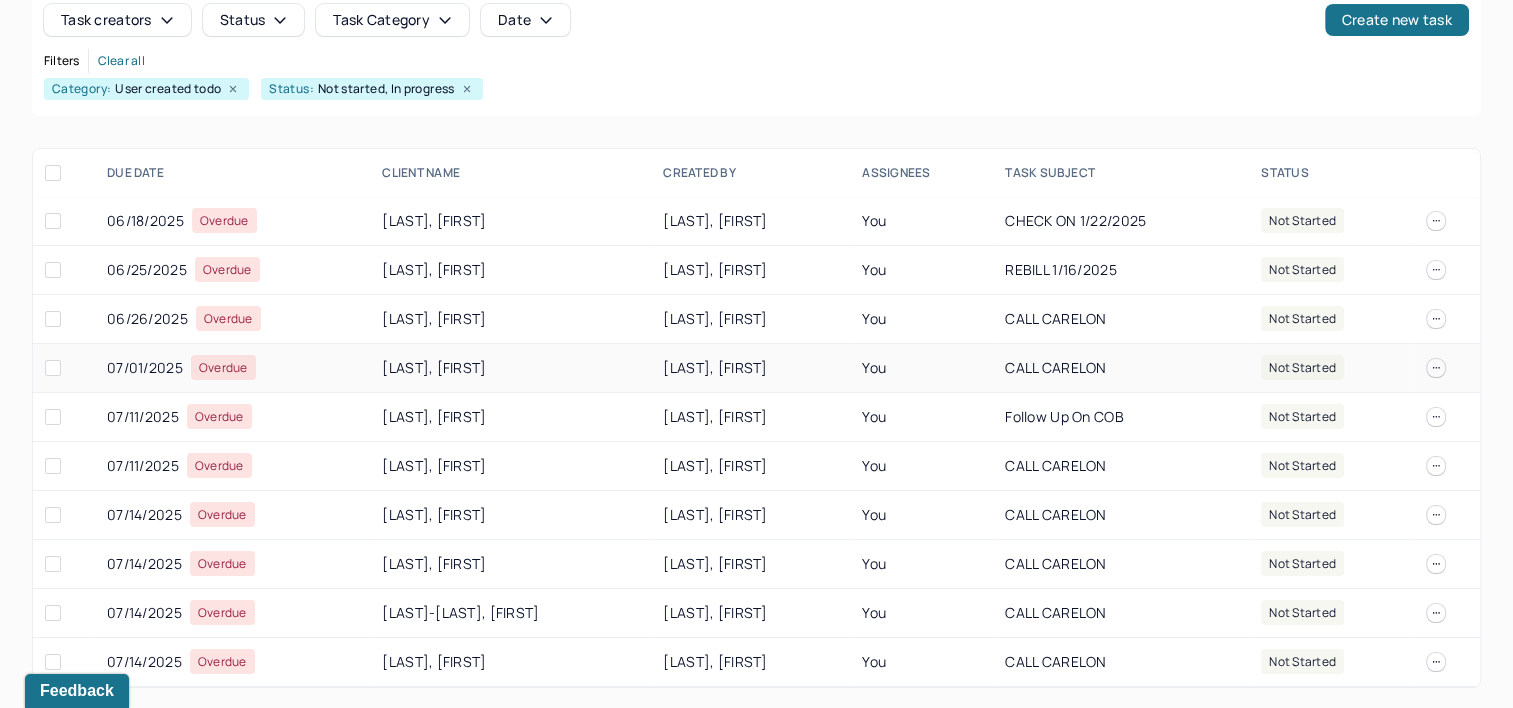 click on "[LAST], [FIRST]" at bounding box center [750, 368] 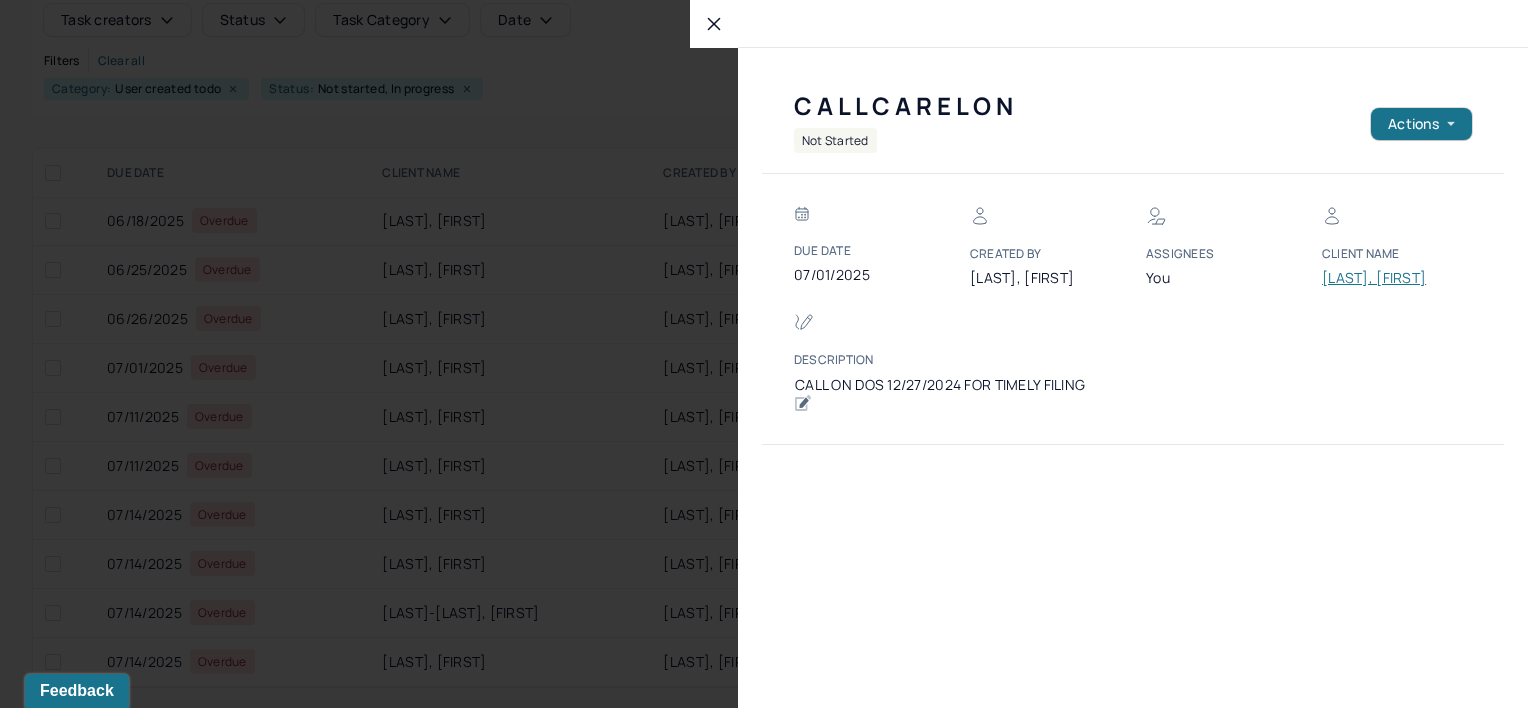 click on "[LAST], [FIRST]" at bounding box center (1382, 278) 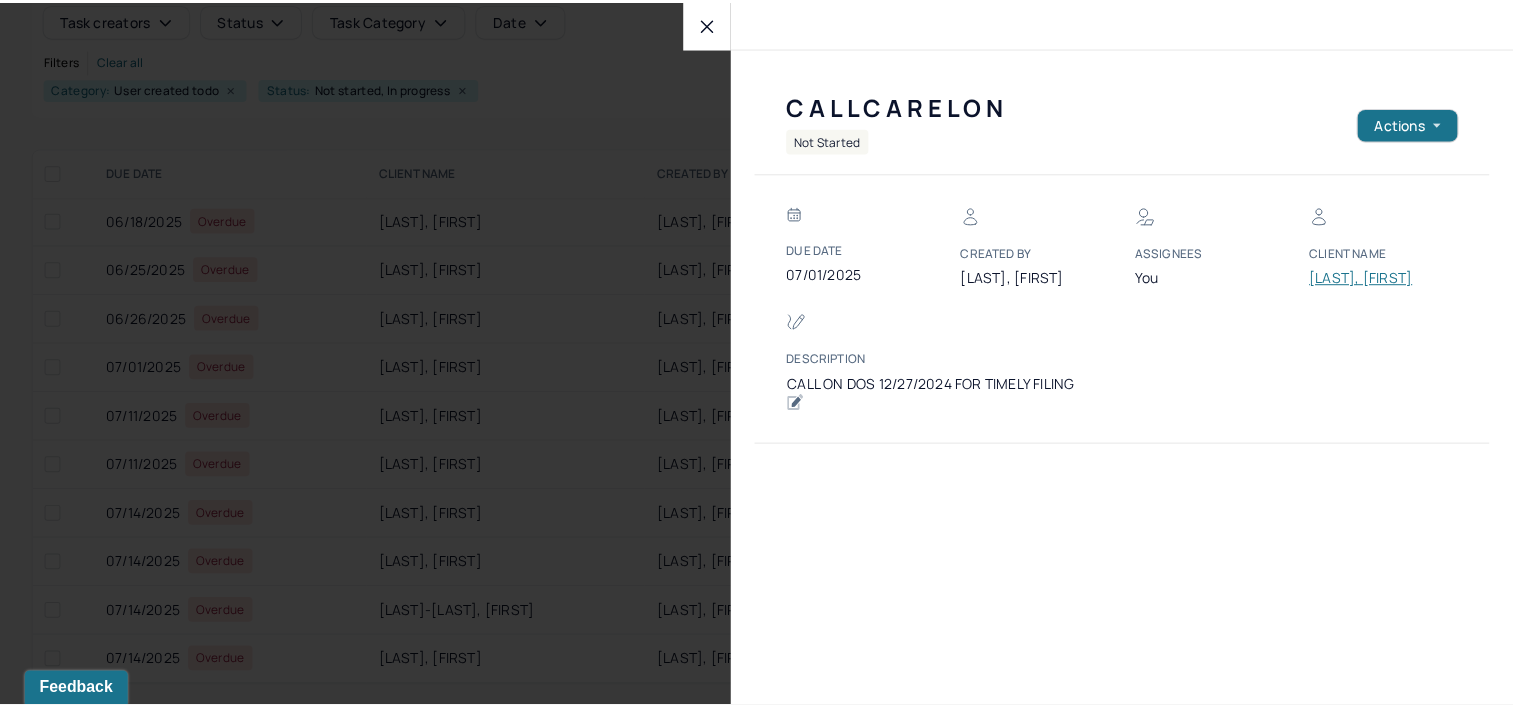 scroll, scrollTop: 116, scrollLeft: 0, axis: vertical 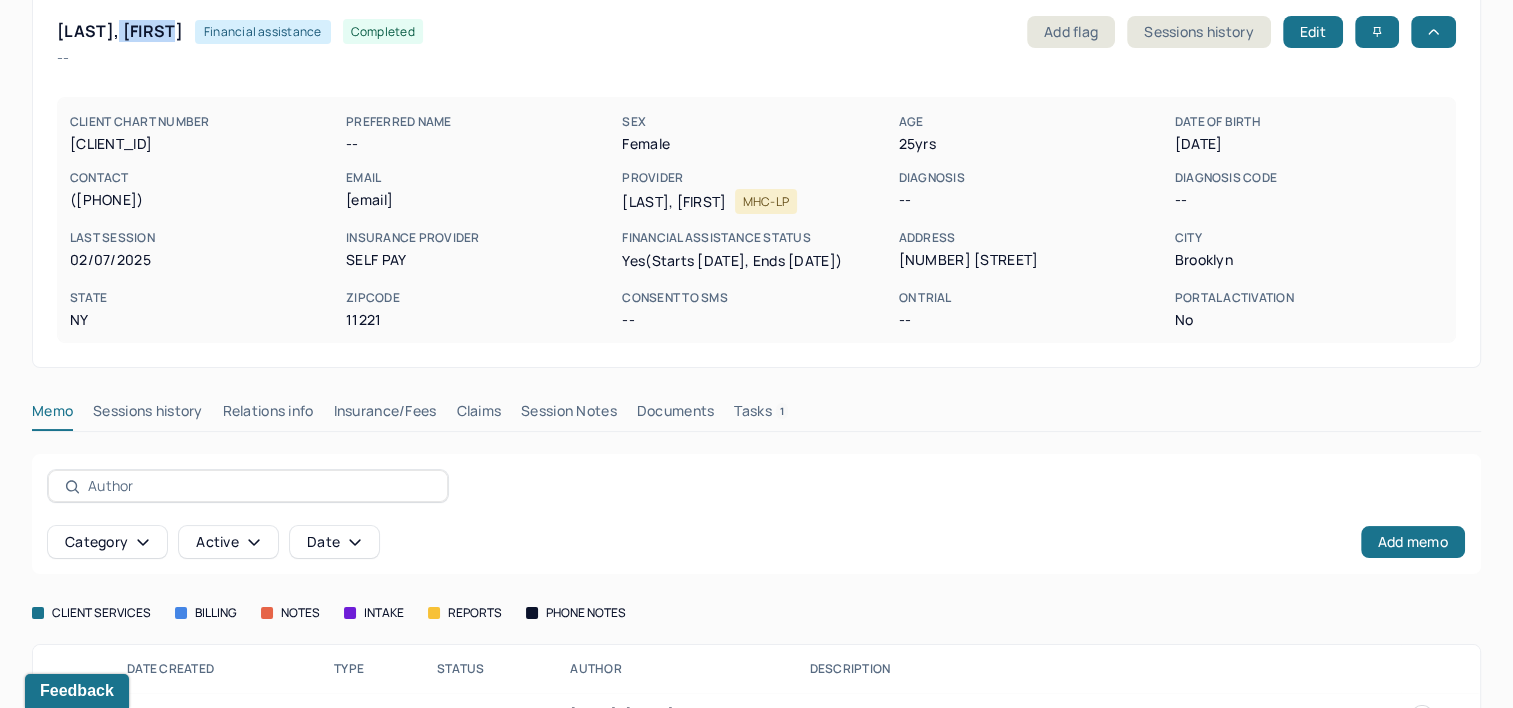 drag, startPoint x: 126, startPoint y: 16, endPoint x: 197, endPoint y: 15, distance: 71.00704 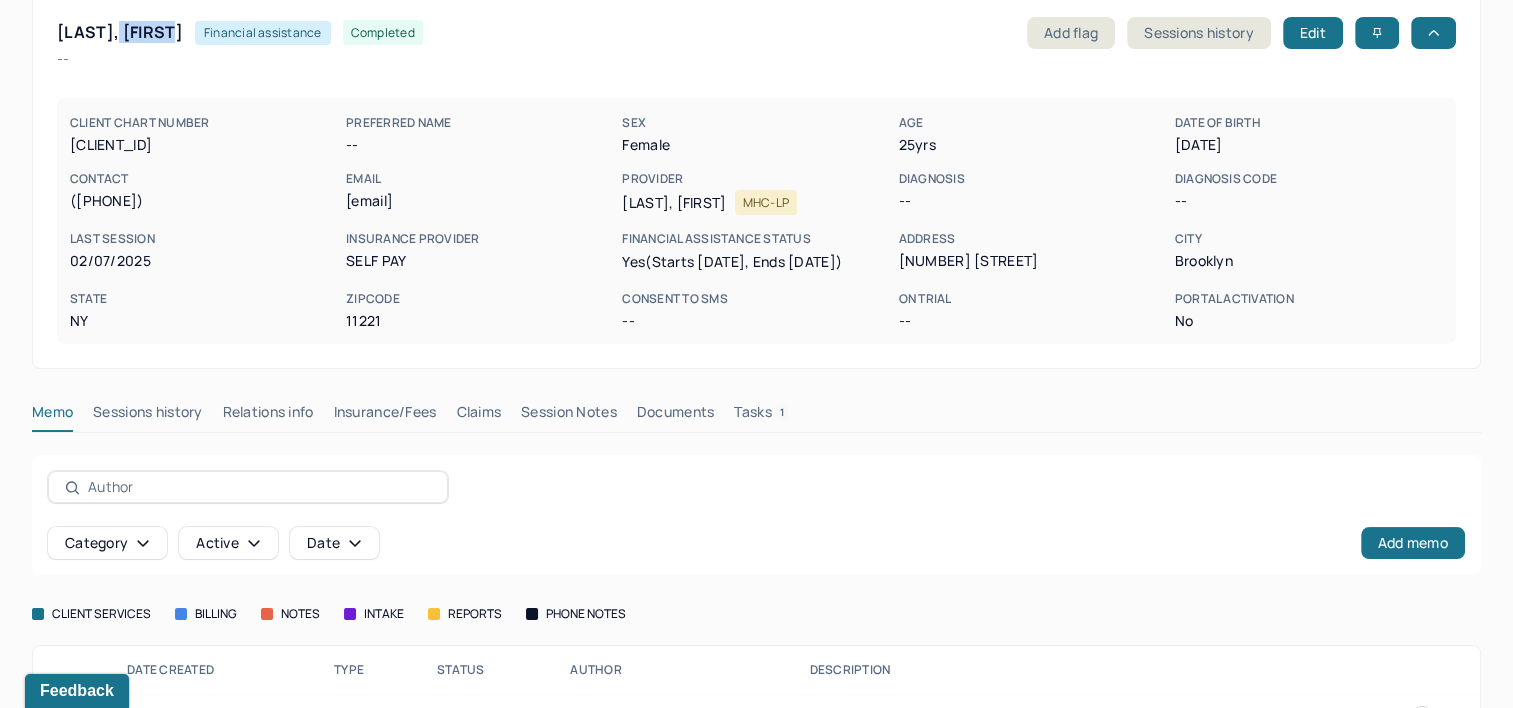 copy on "[FIRST]" 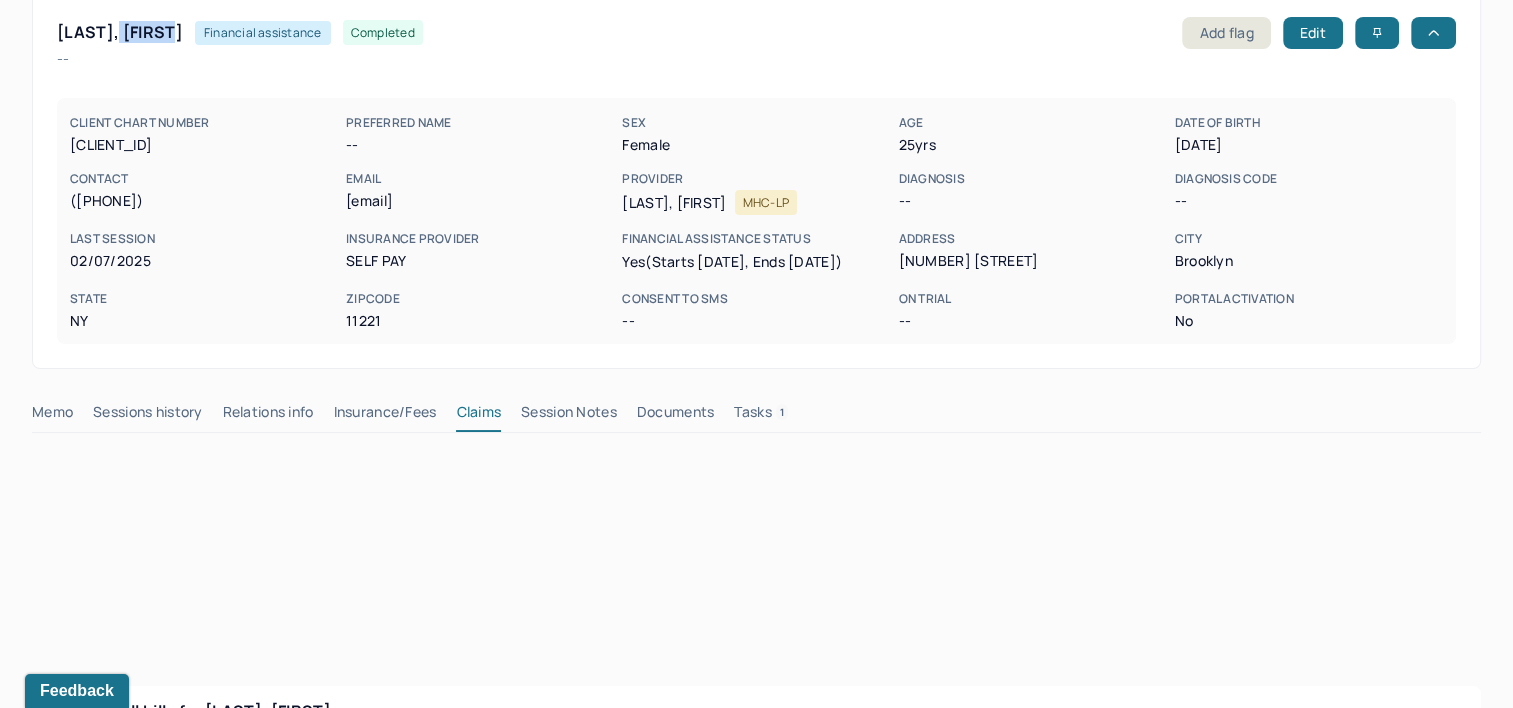 click on "Insurance/Fees" at bounding box center (385, 416) 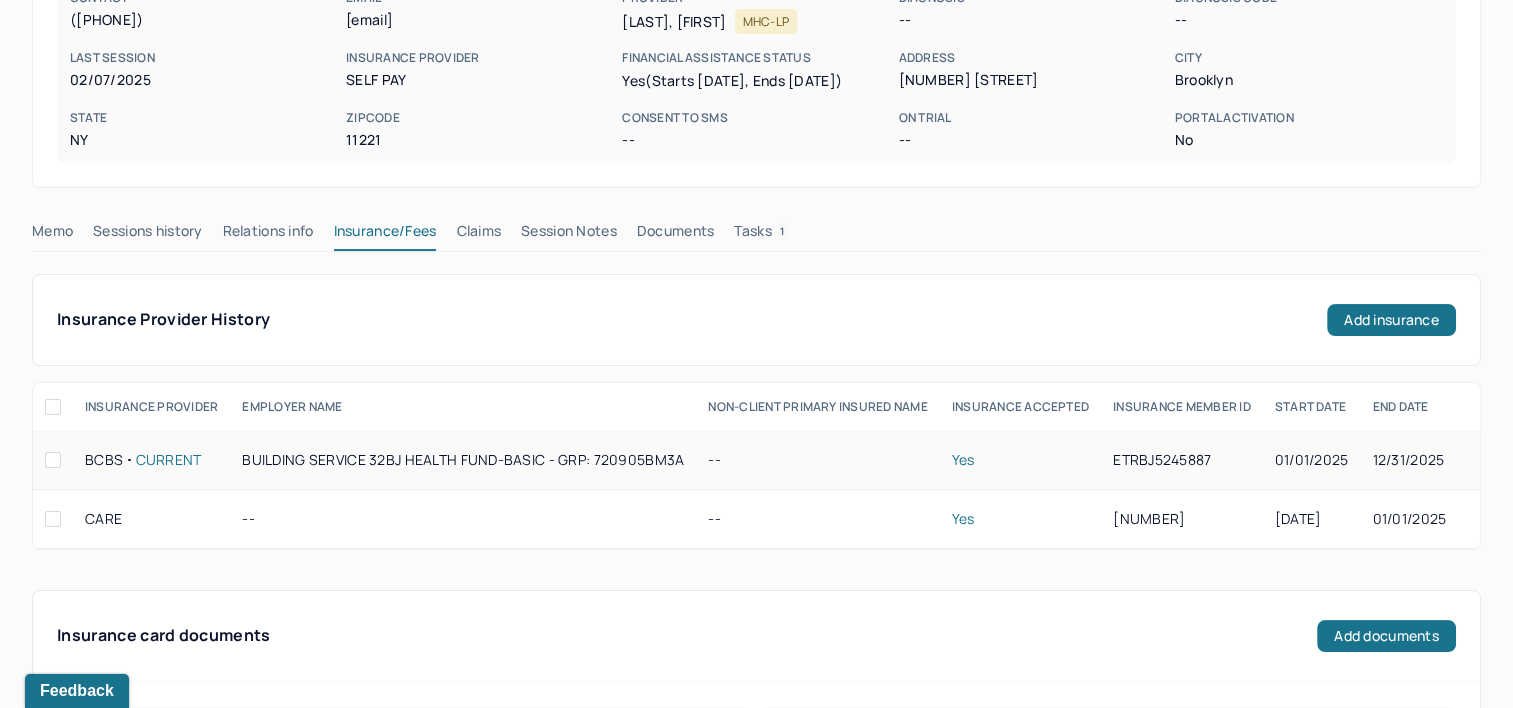 scroll, scrollTop: 304, scrollLeft: 0, axis: vertical 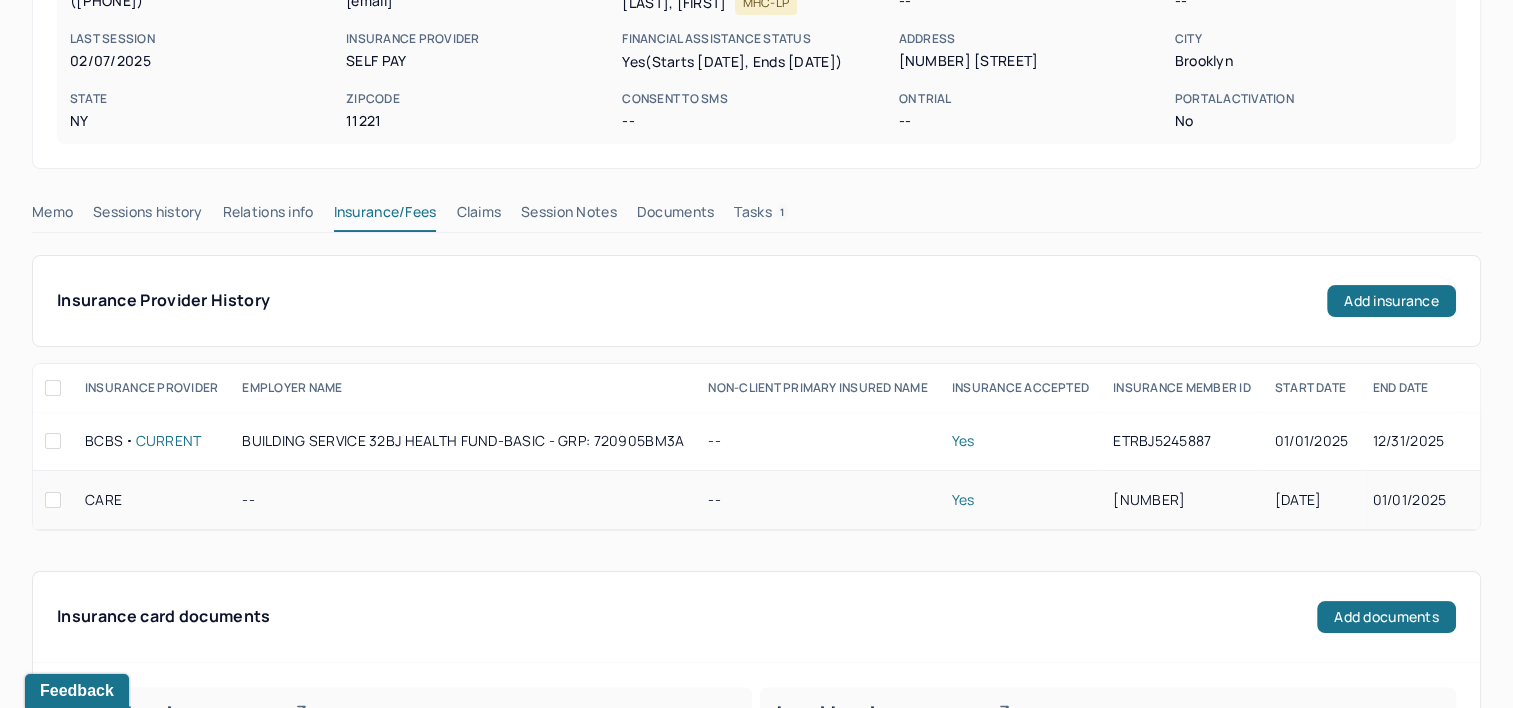 click on "[NUMBER]" at bounding box center [1182, 500] 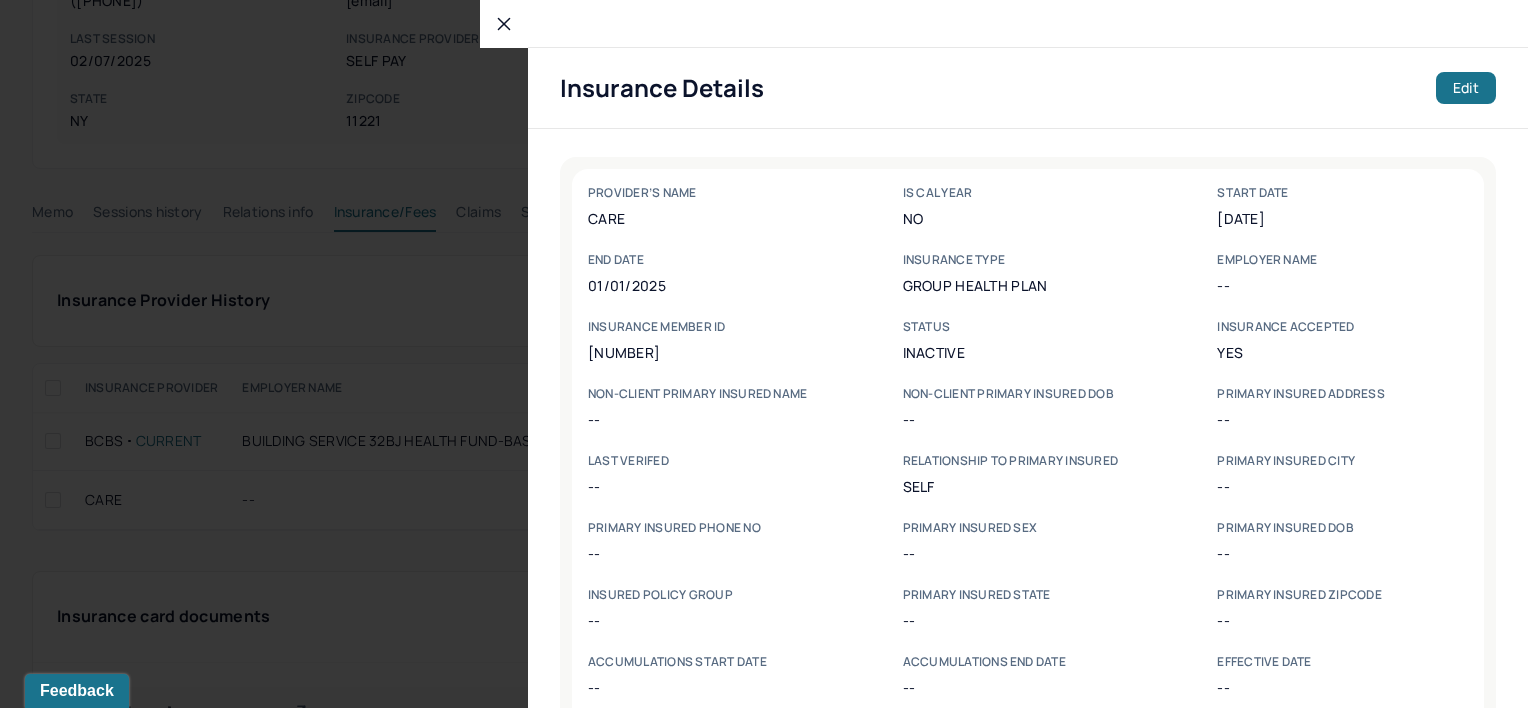click on "[NUMBER]" at bounding box center (713, 352) 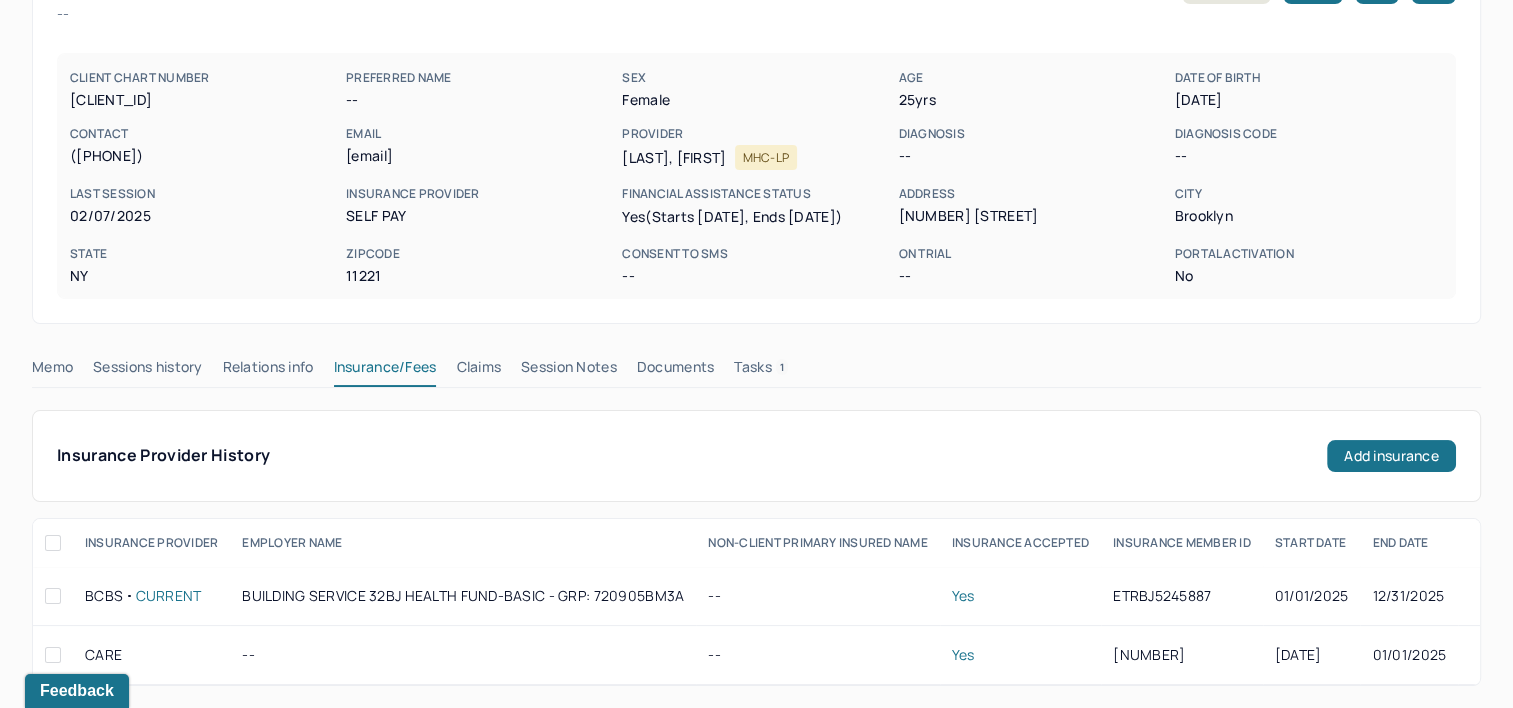 scroll, scrollTop: 0, scrollLeft: 0, axis: both 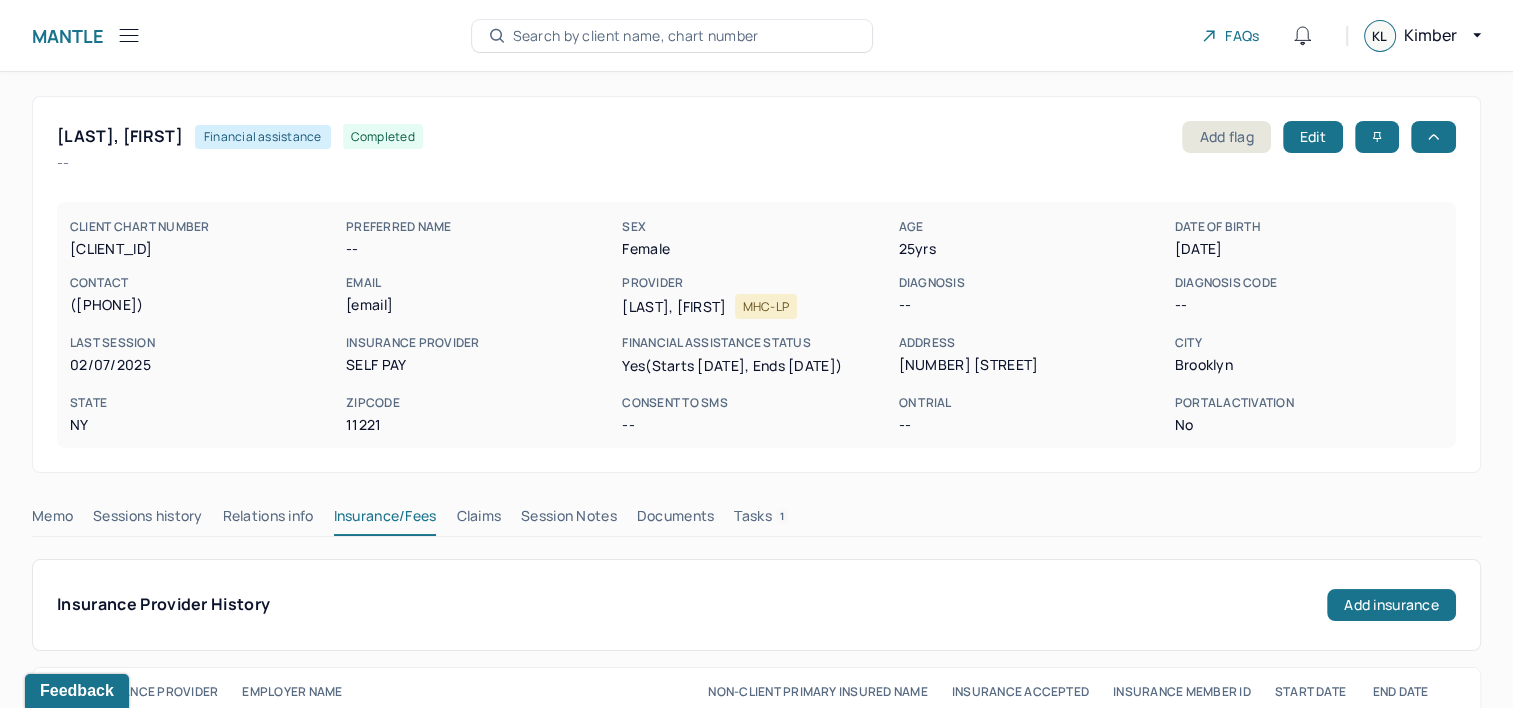 click on "[DATE]" at bounding box center [1309, 249] 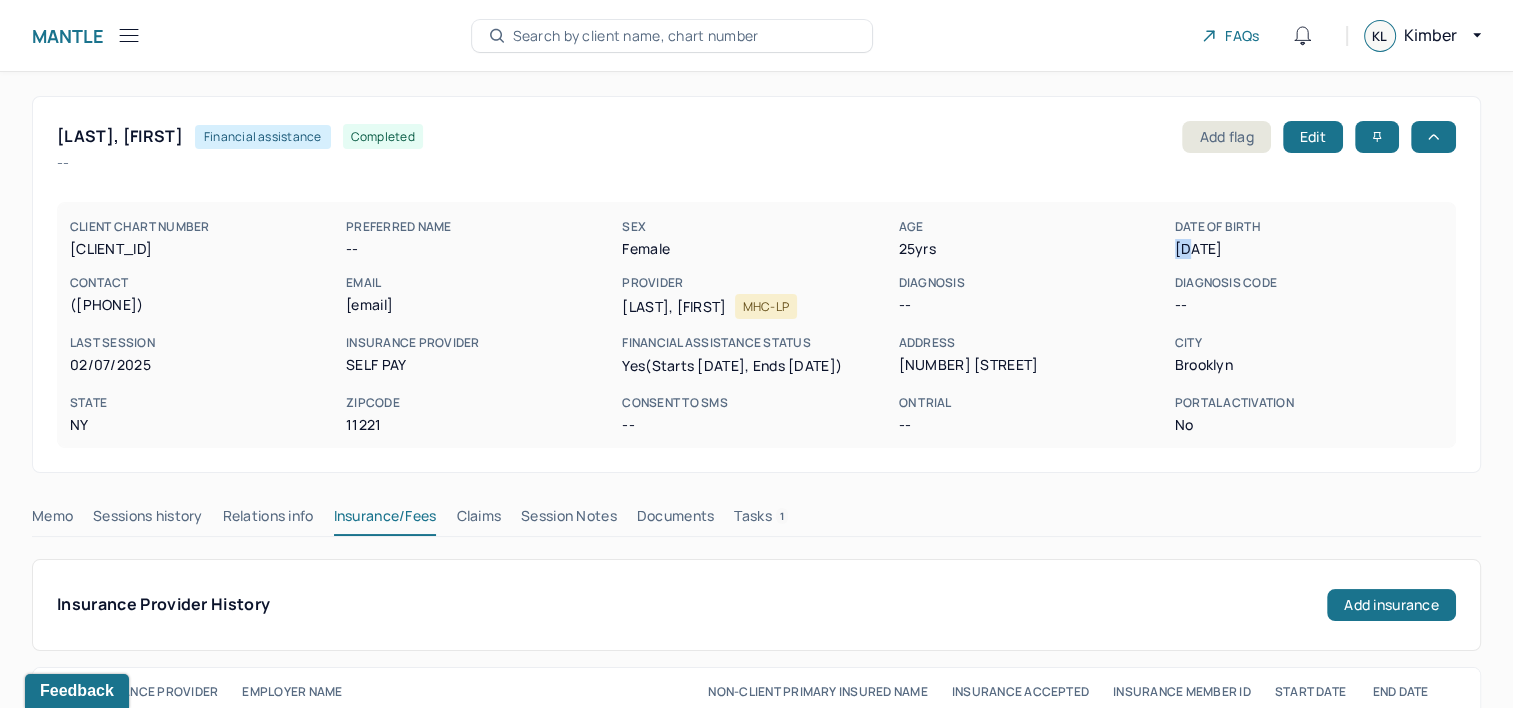 click on "[DATE]" at bounding box center [1309, 249] 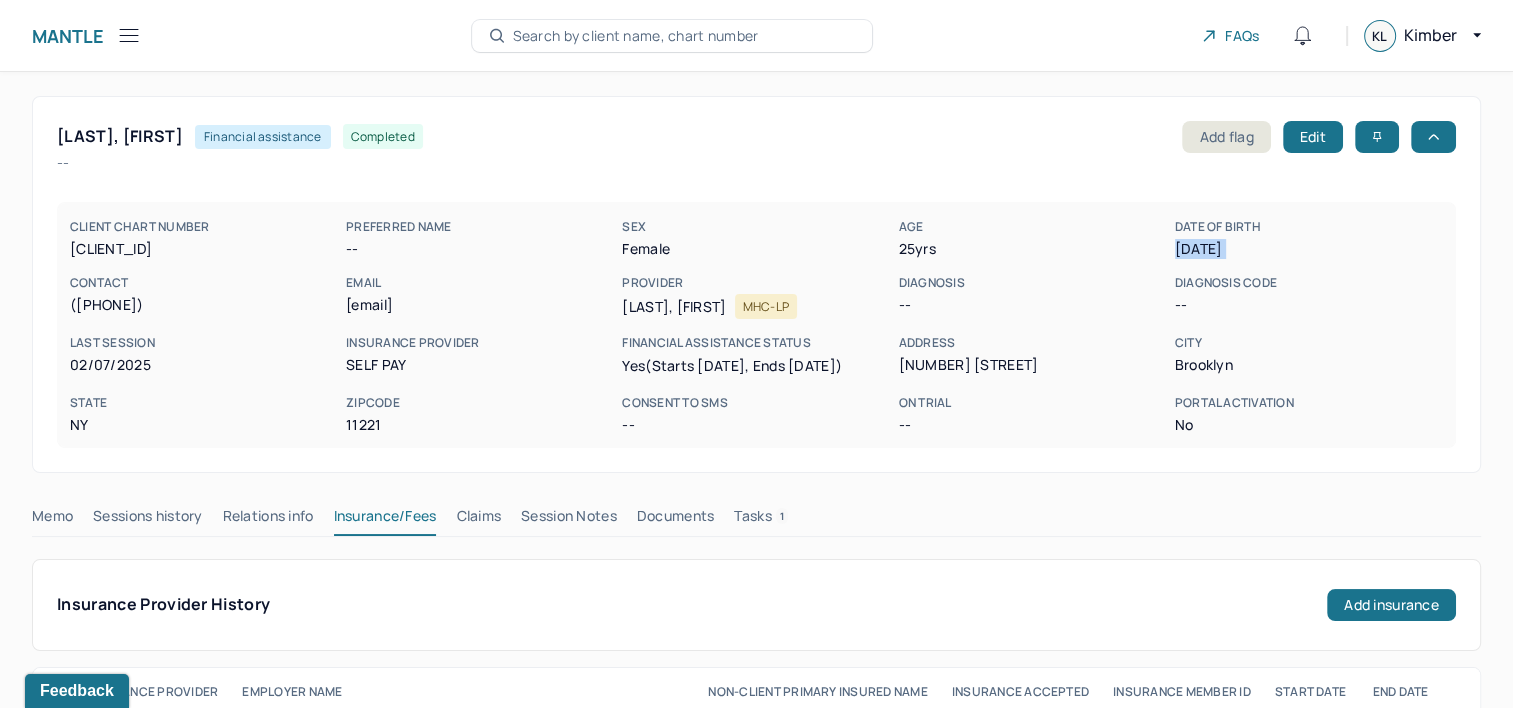 click on "[DATE]" at bounding box center (1309, 249) 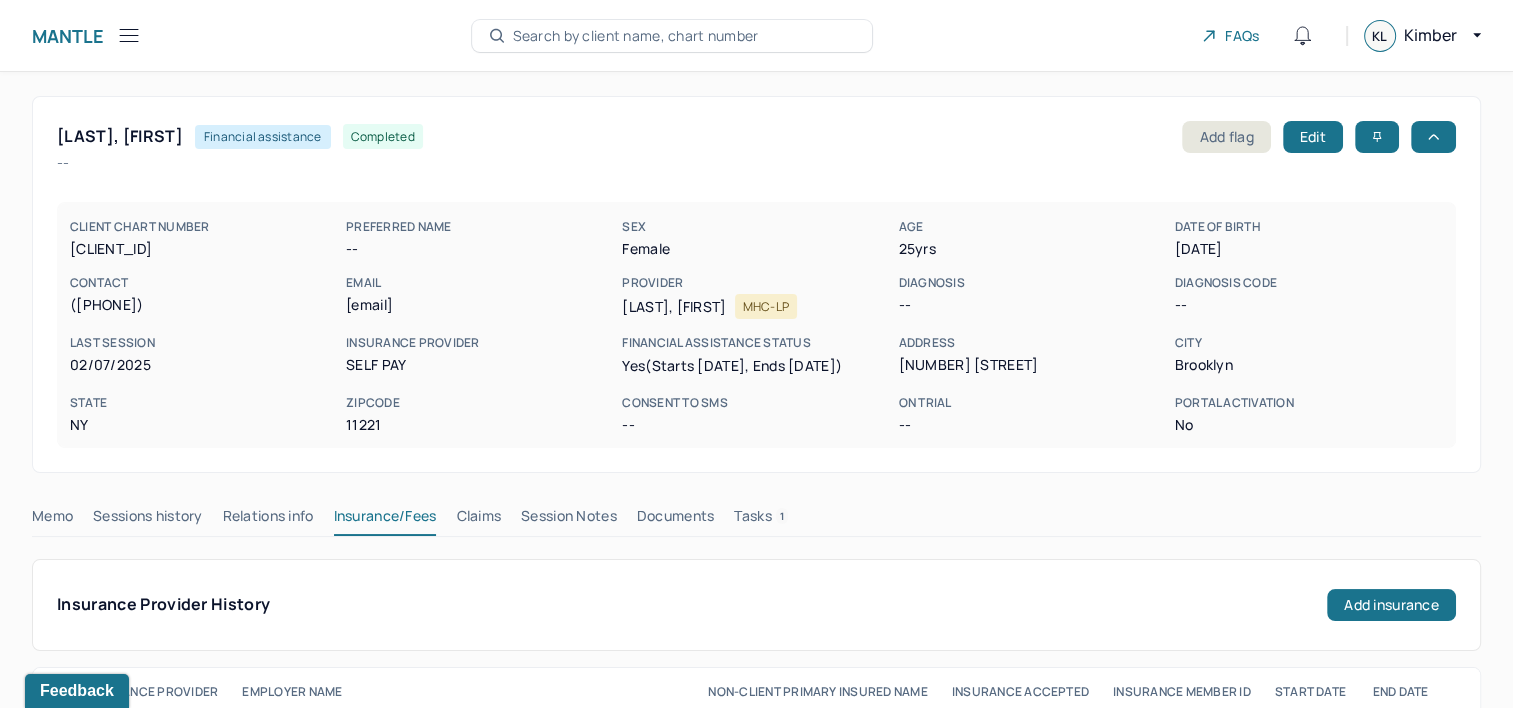 click on "[CLIENT_ID]" at bounding box center (204, 249) 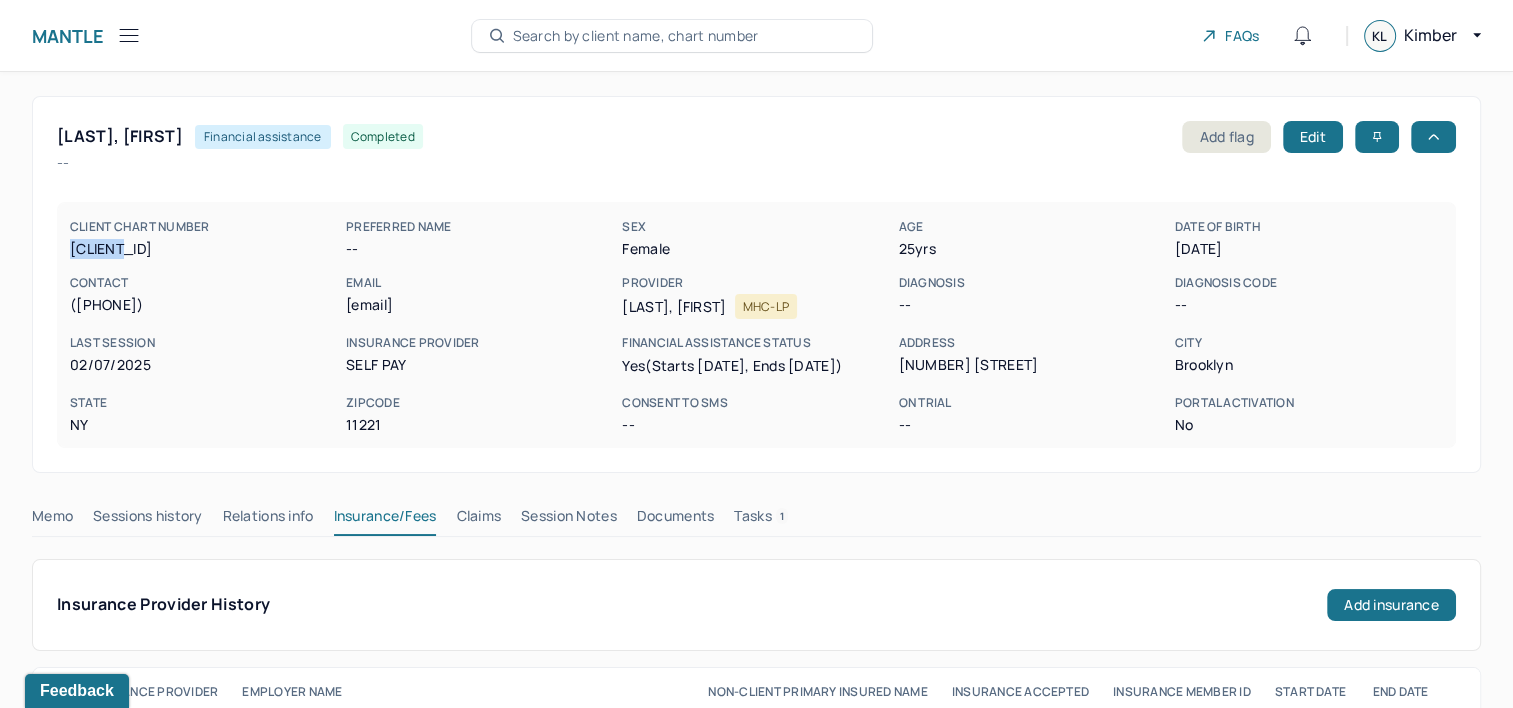 click on "[CLIENT_ID]" at bounding box center (204, 249) 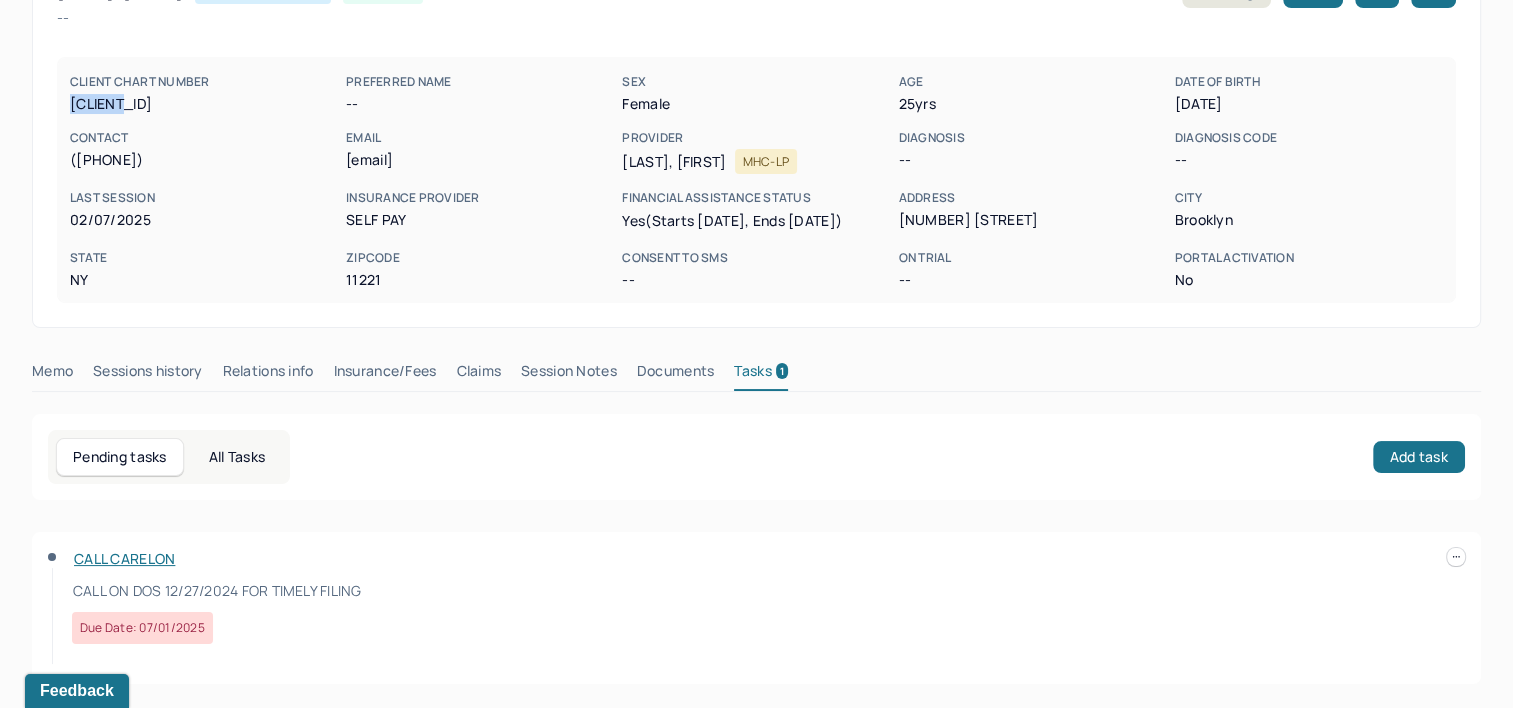scroll, scrollTop: 167, scrollLeft: 0, axis: vertical 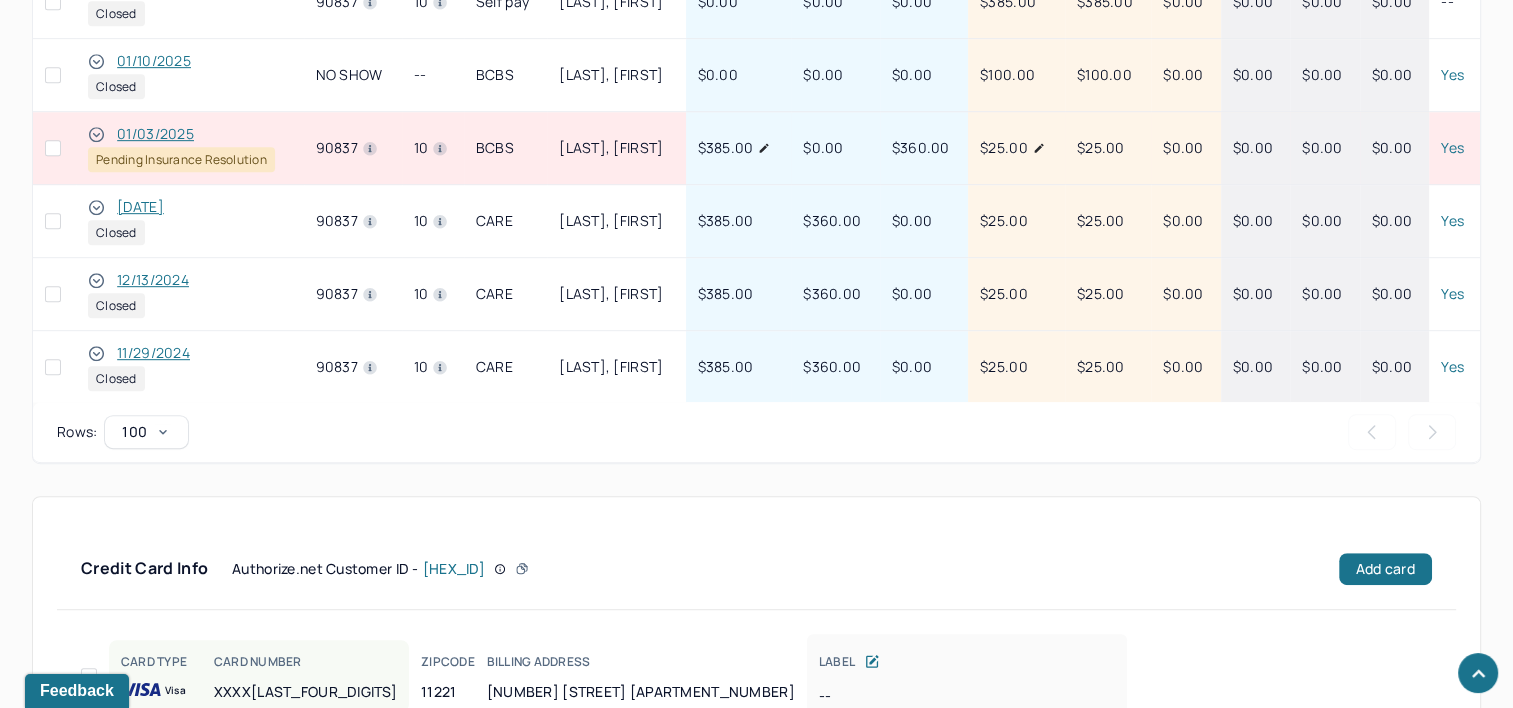 type 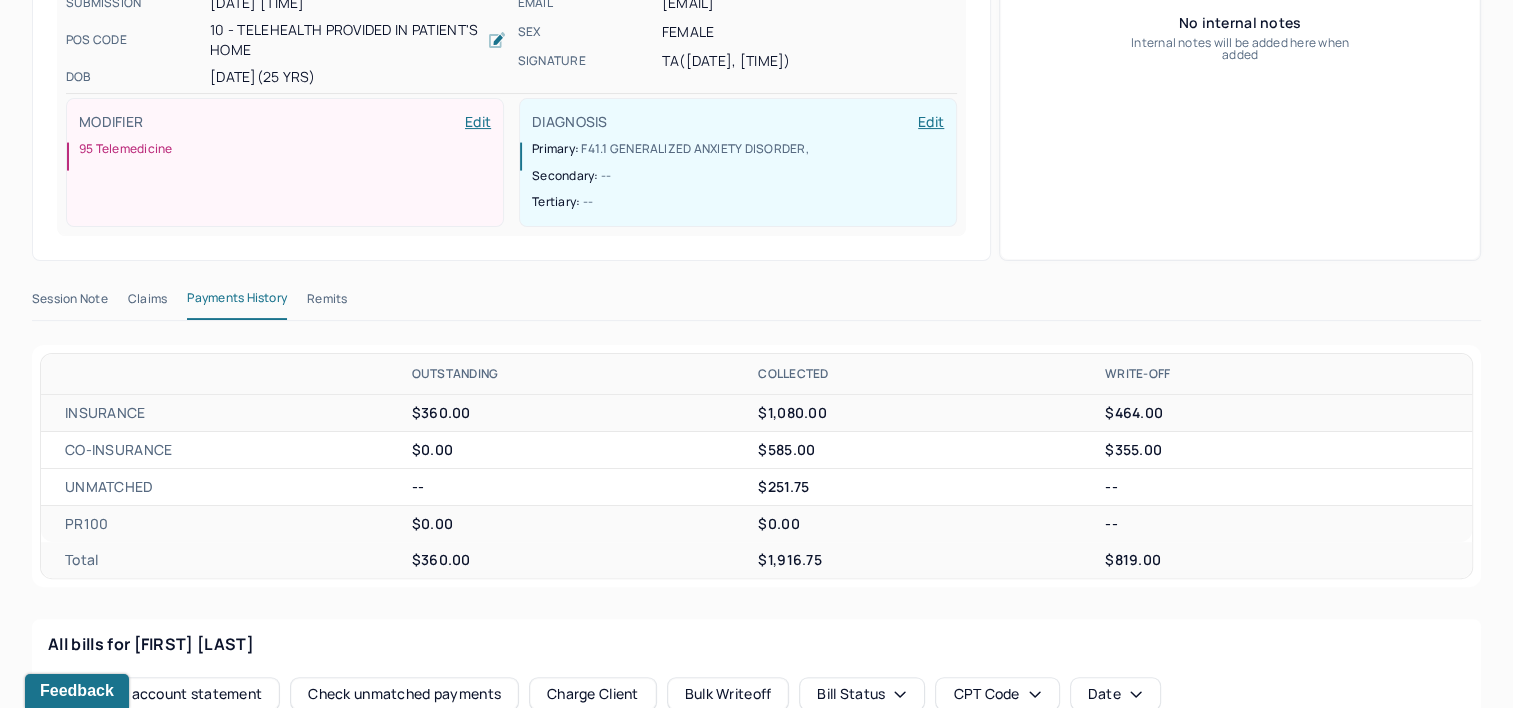 scroll, scrollTop: 397, scrollLeft: 0, axis: vertical 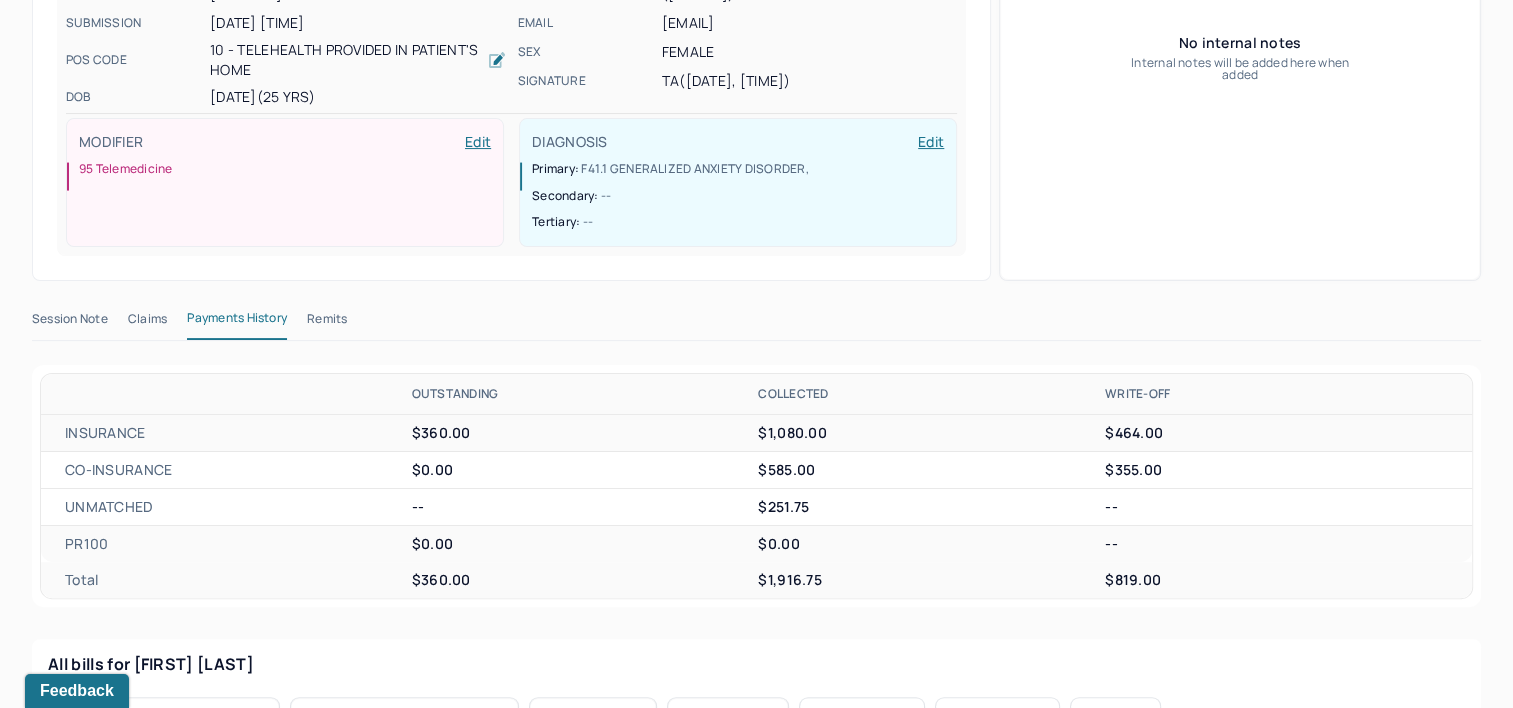 click on "Remits" at bounding box center [327, 323] 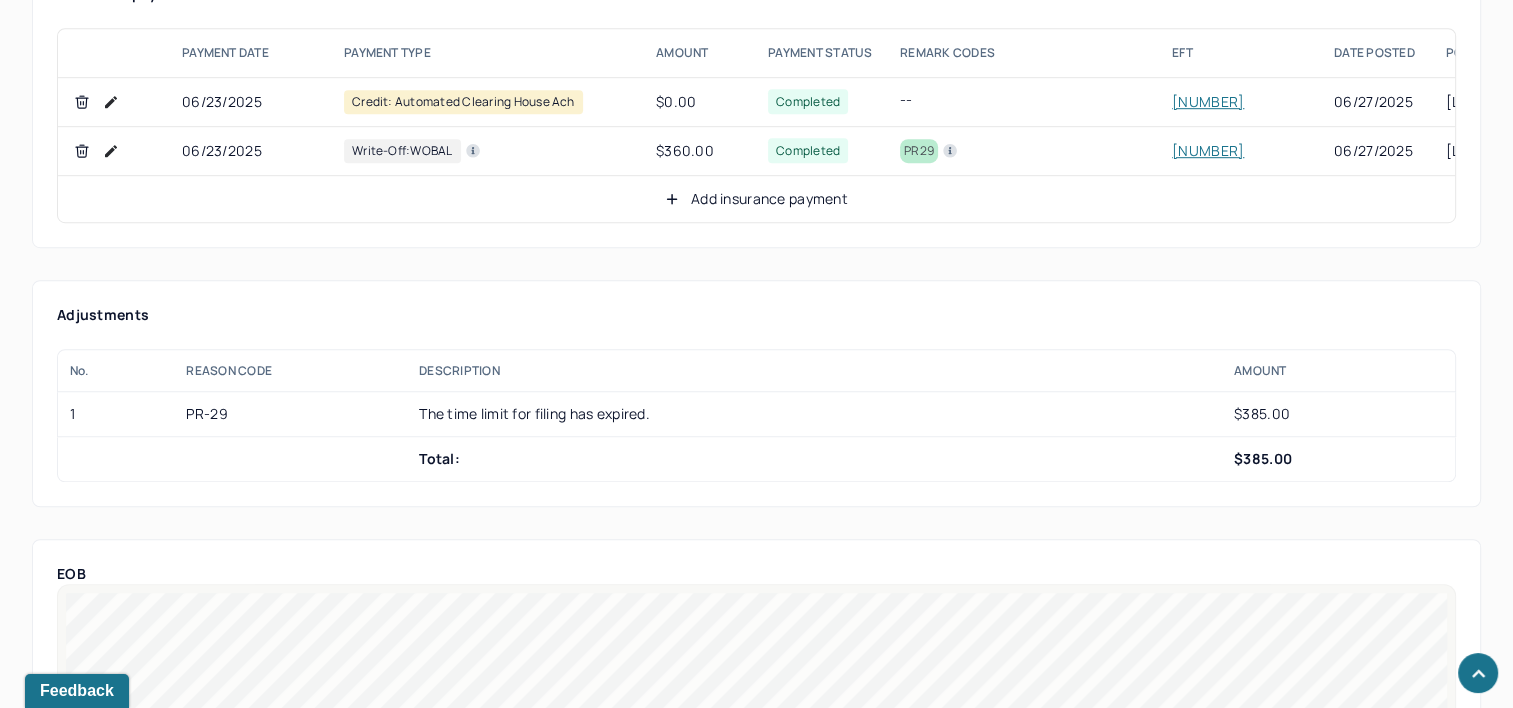 scroll, scrollTop: 1197, scrollLeft: 0, axis: vertical 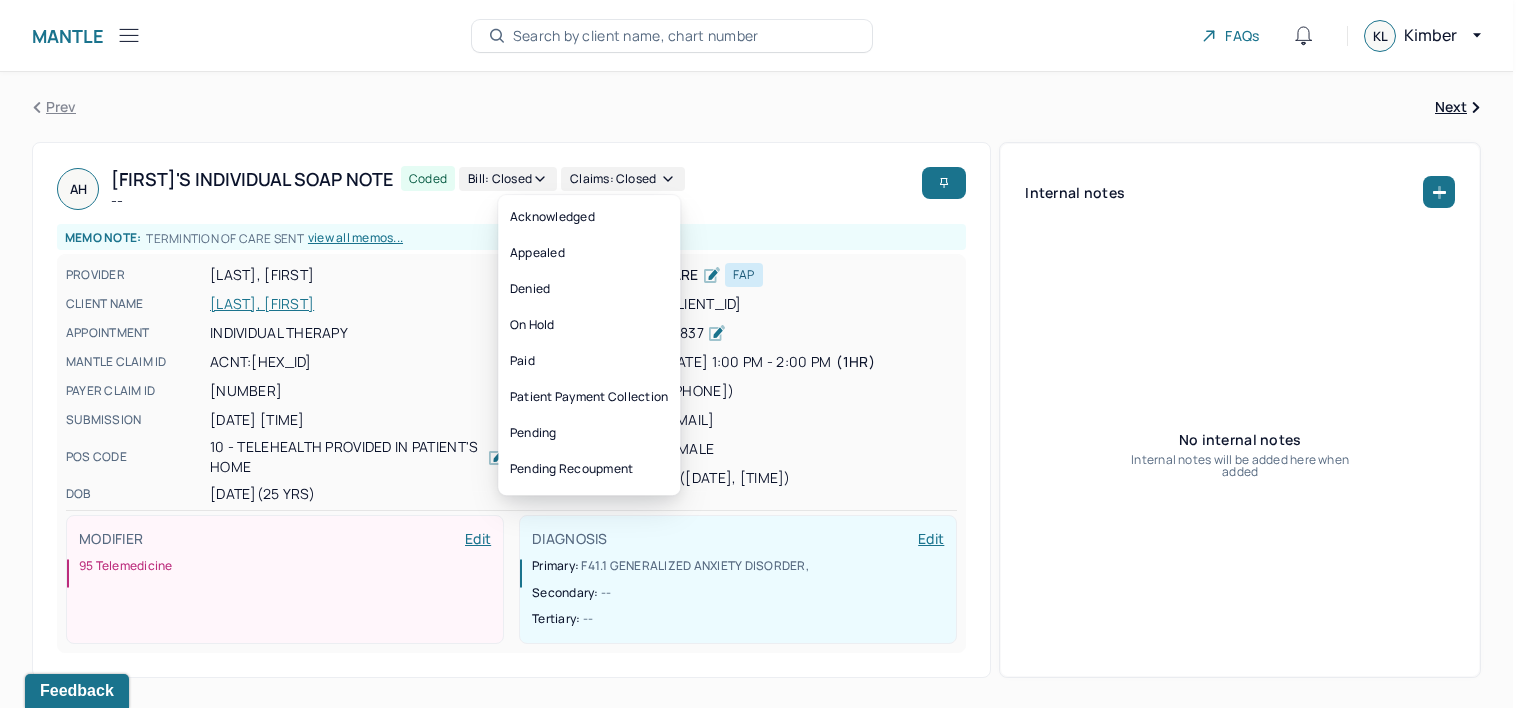 click on "Claims: closed" at bounding box center (623, 179) 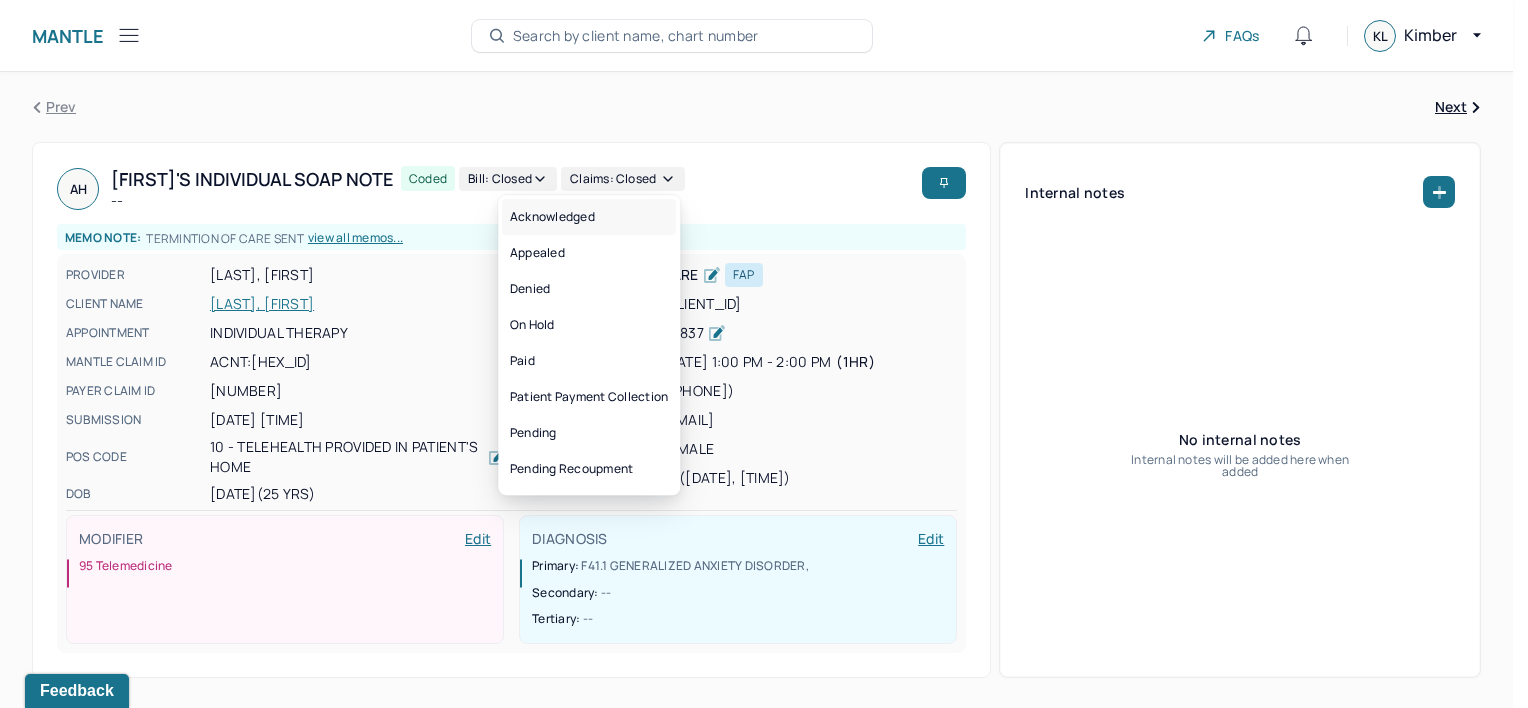 click on "Acknowledged" at bounding box center [589, 217] 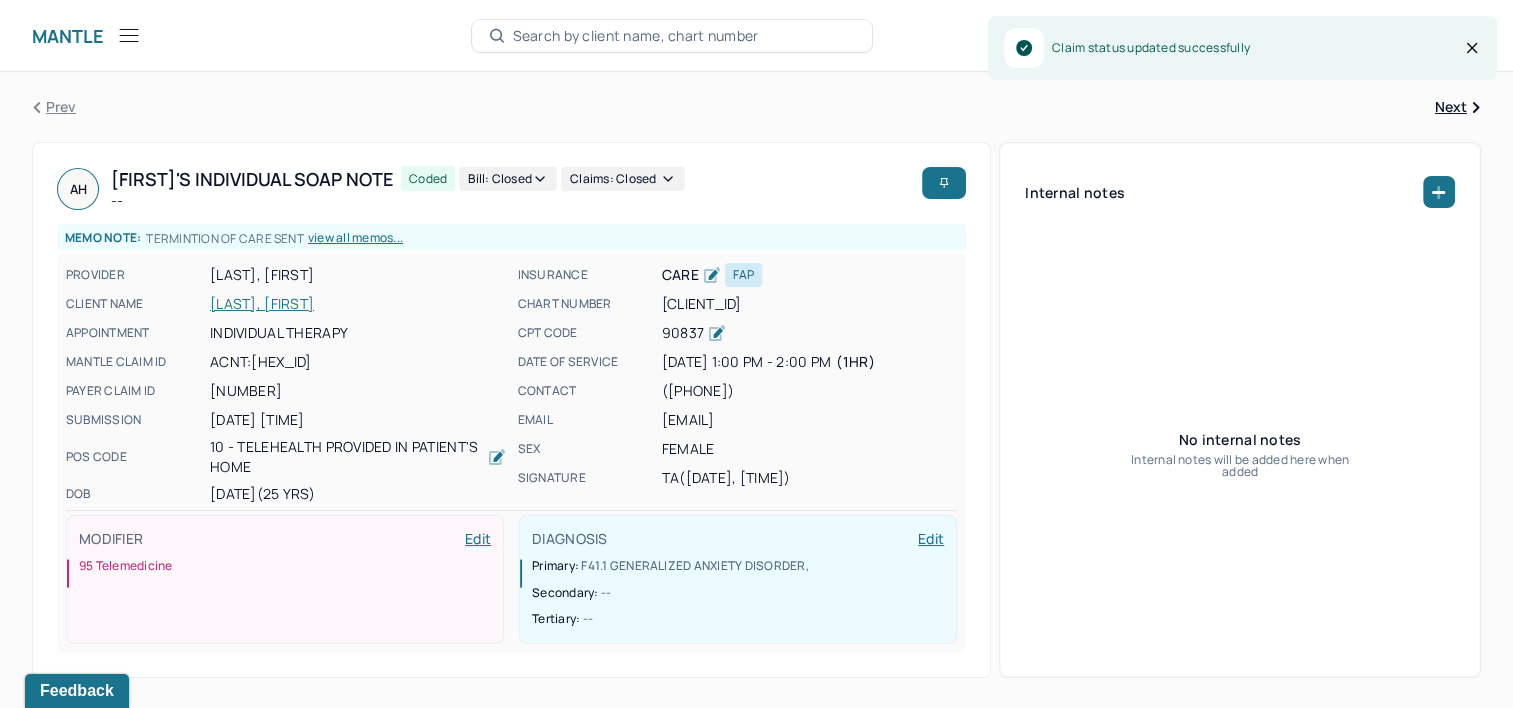 click on "Bill: Closed" at bounding box center (508, 179) 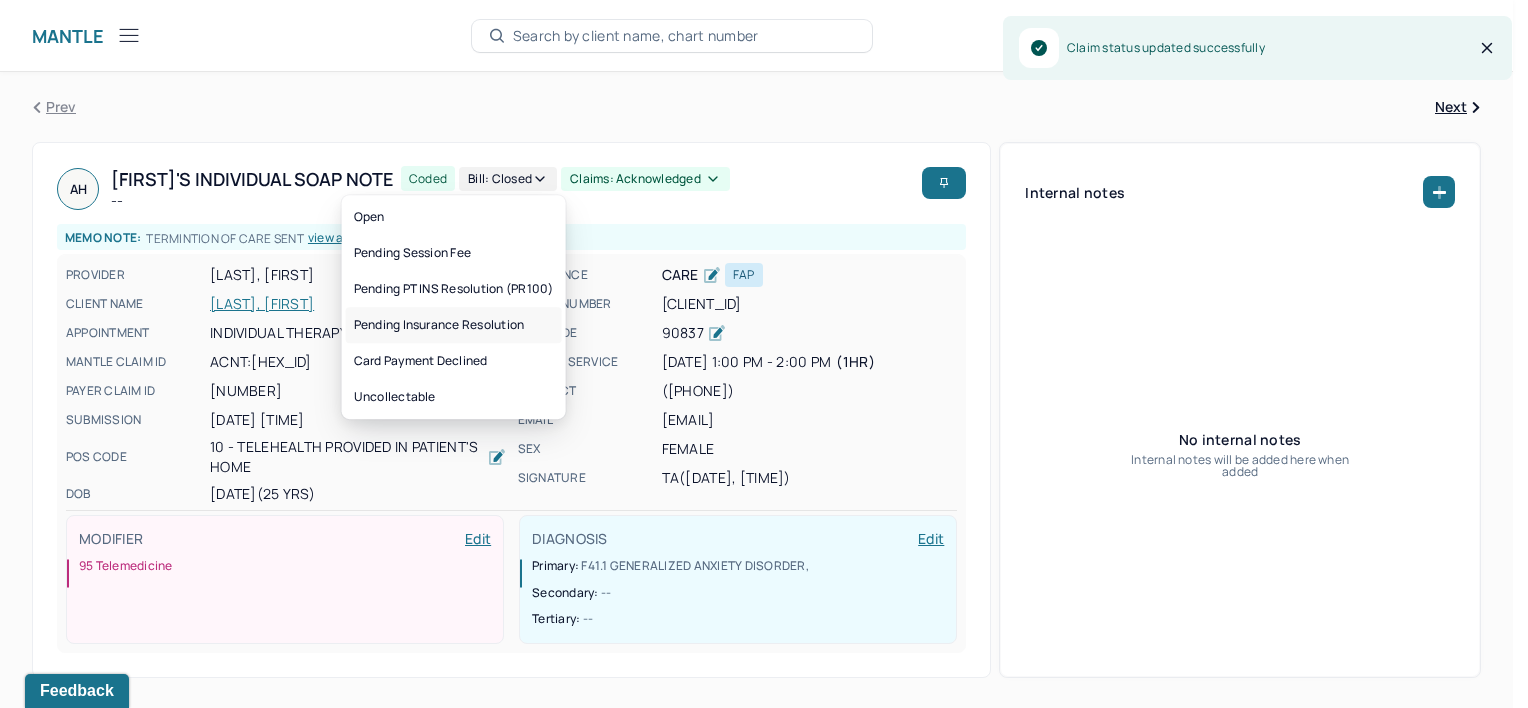 click on "Pending Insurance Resolution" at bounding box center (454, 325) 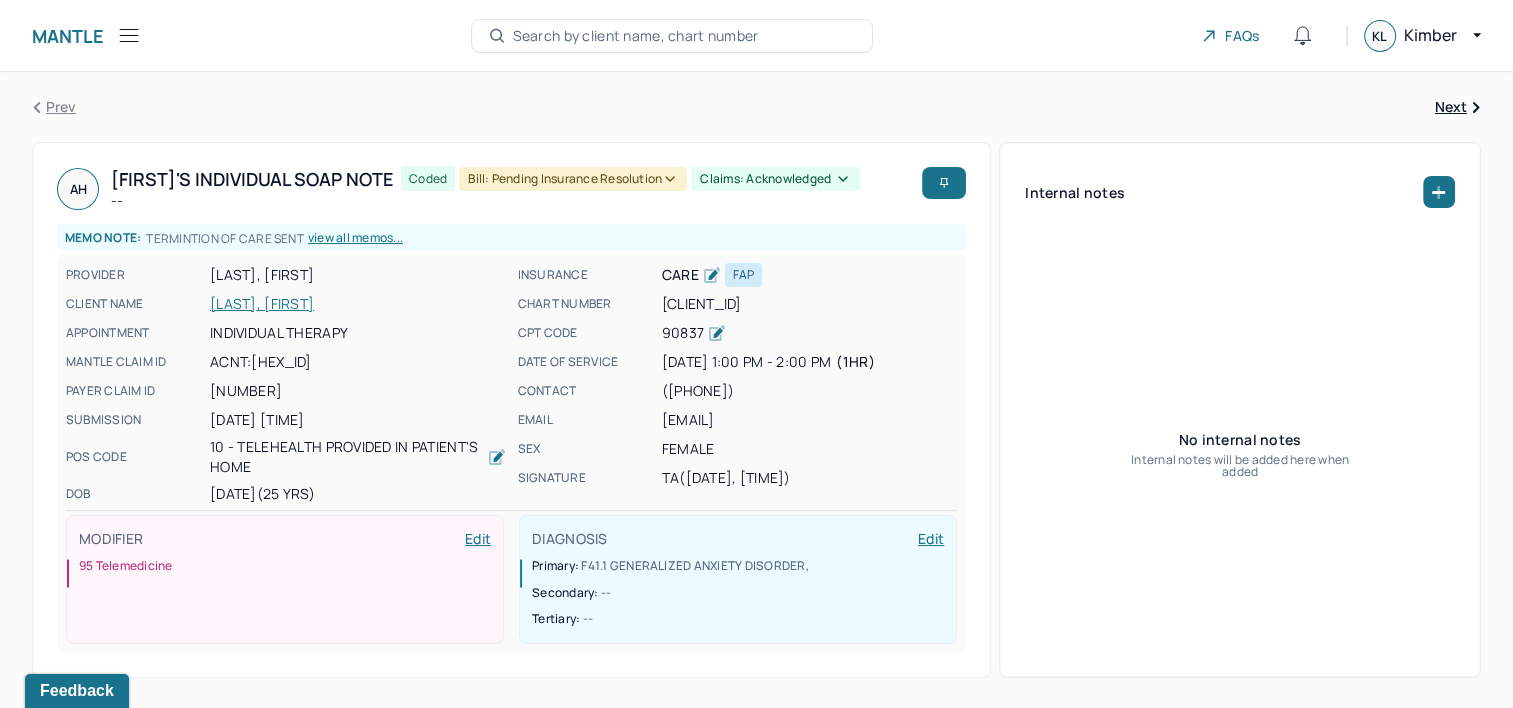 click on "[LAST], [FIRST]" at bounding box center [358, 304] 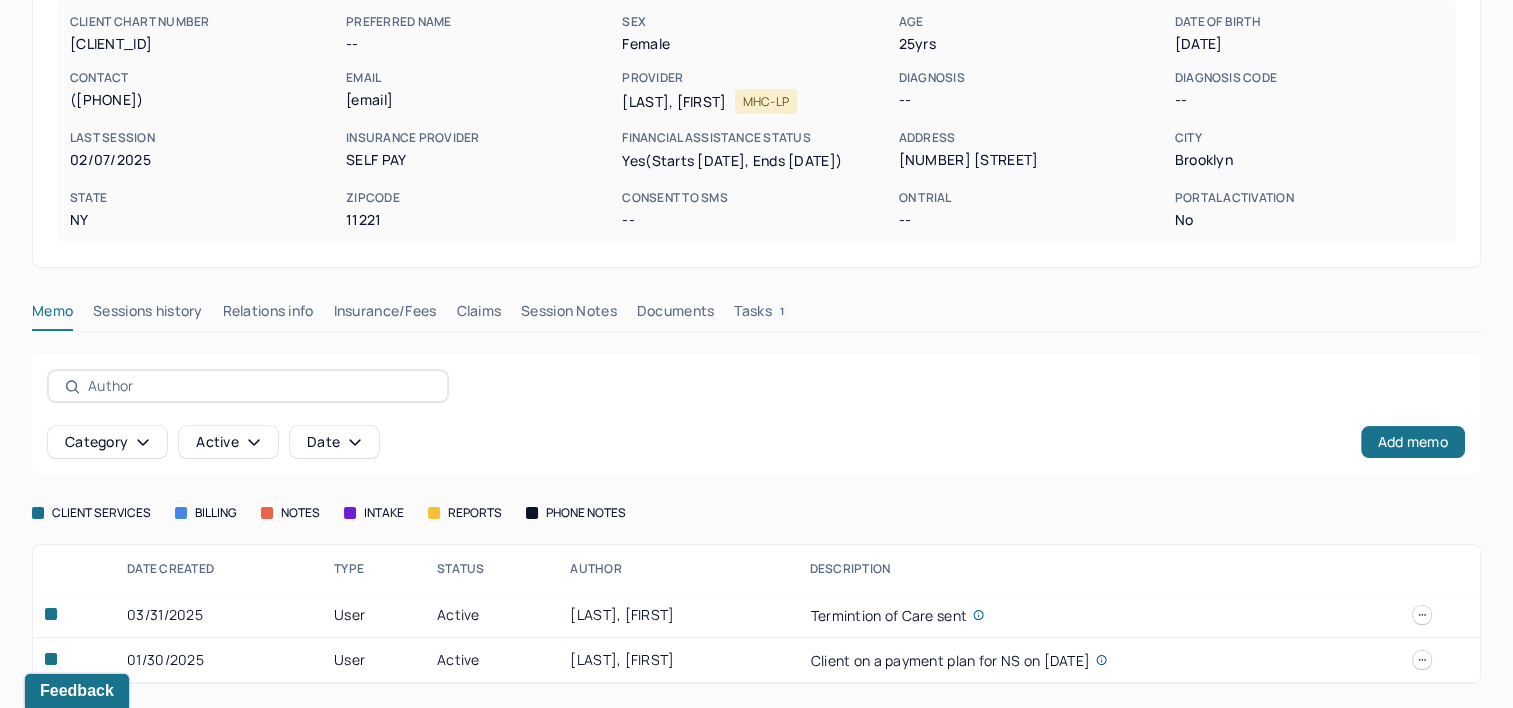 scroll, scrollTop: 227, scrollLeft: 0, axis: vertical 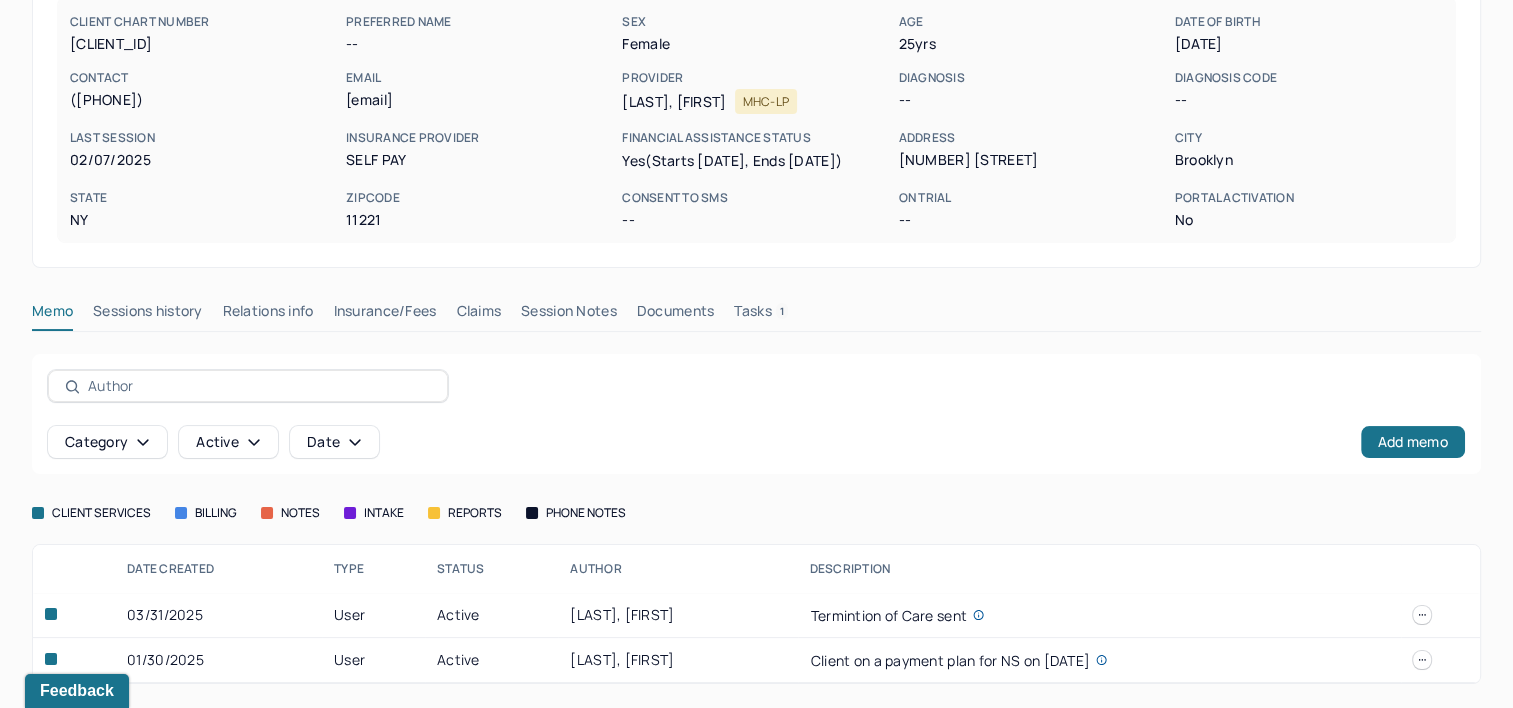 drag, startPoint x: 508, startPoint y: 309, endPoint x: 1527, endPoint y: 320, distance: 1019.0594 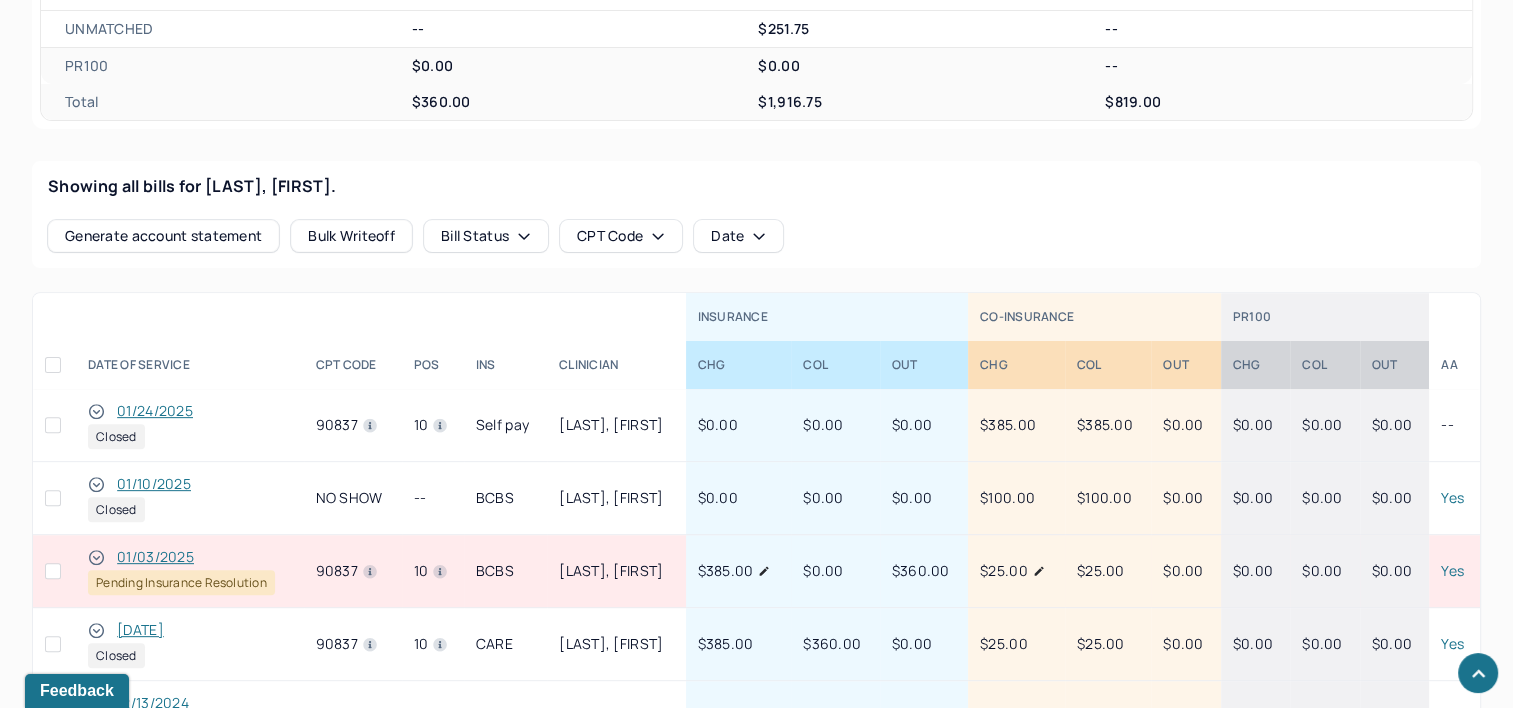 scroll, scrollTop: 827, scrollLeft: 0, axis: vertical 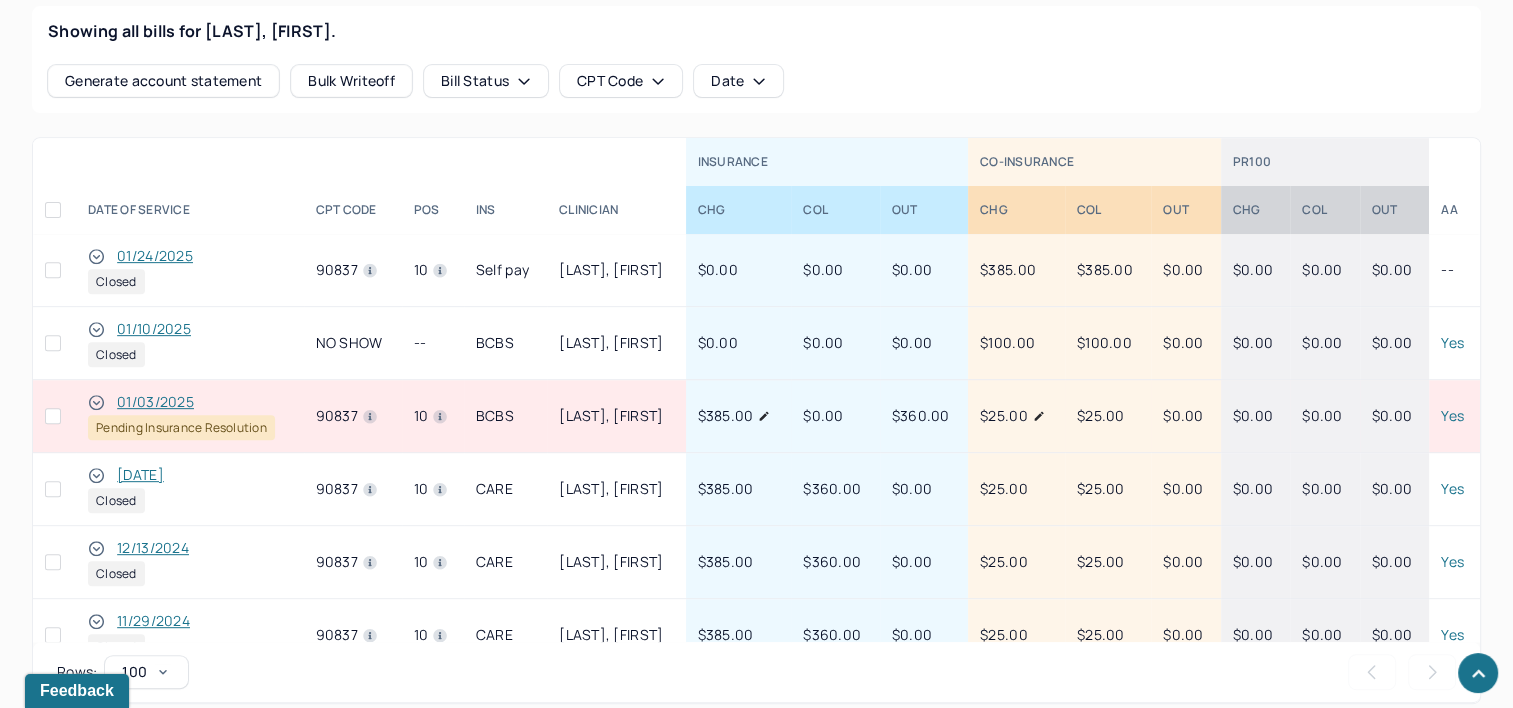 click on "01/03/2025" at bounding box center [155, 402] 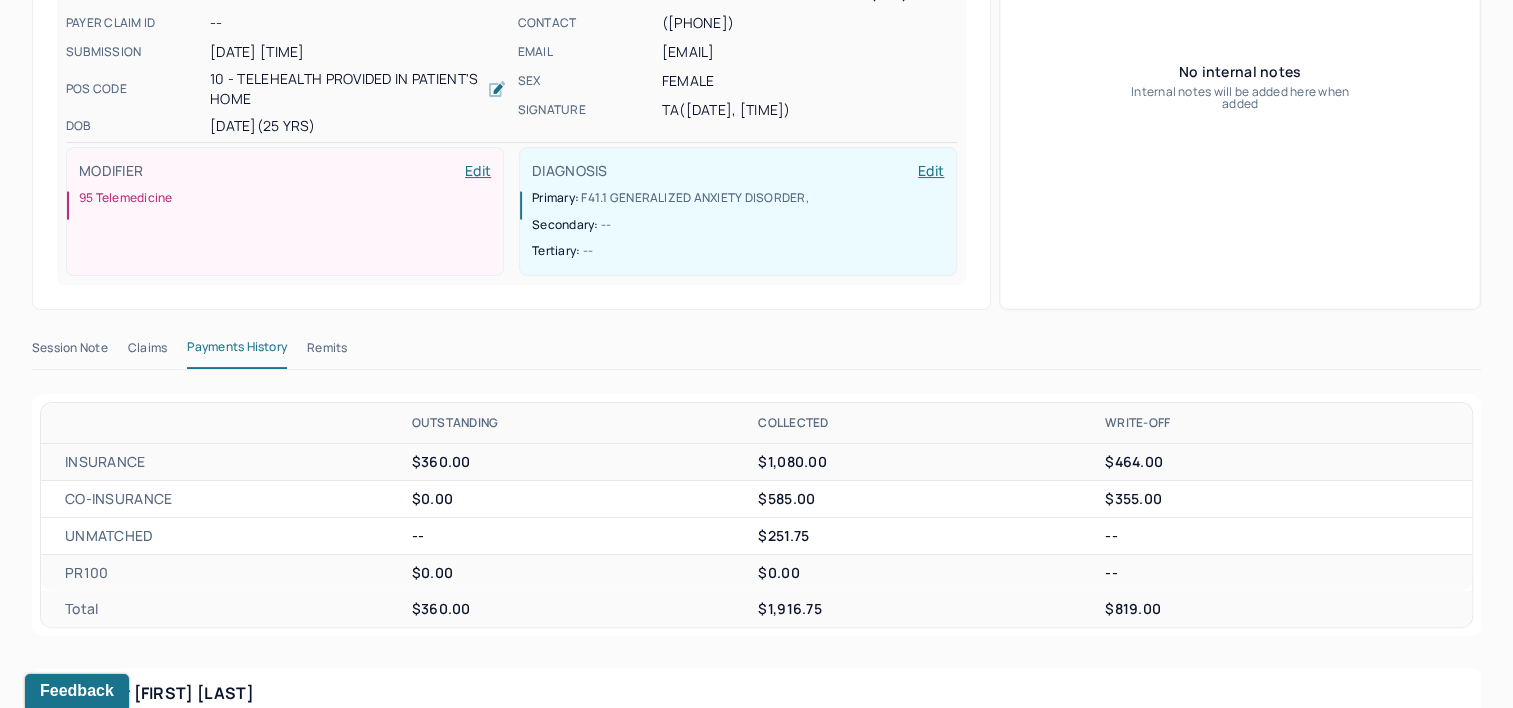 scroll, scrollTop: 355, scrollLeft: 0, axis: vertical 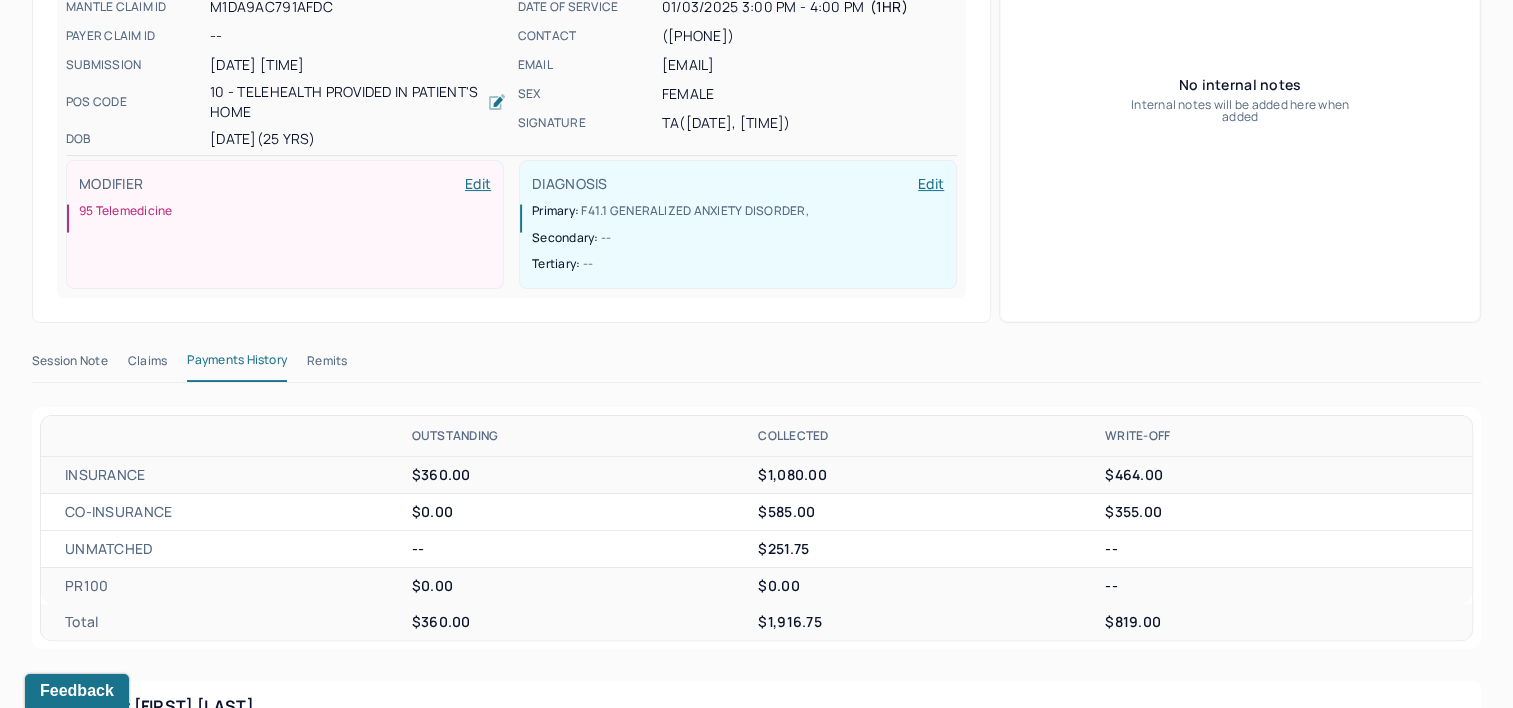 click on "Remits" at bounding box center (327, 365) 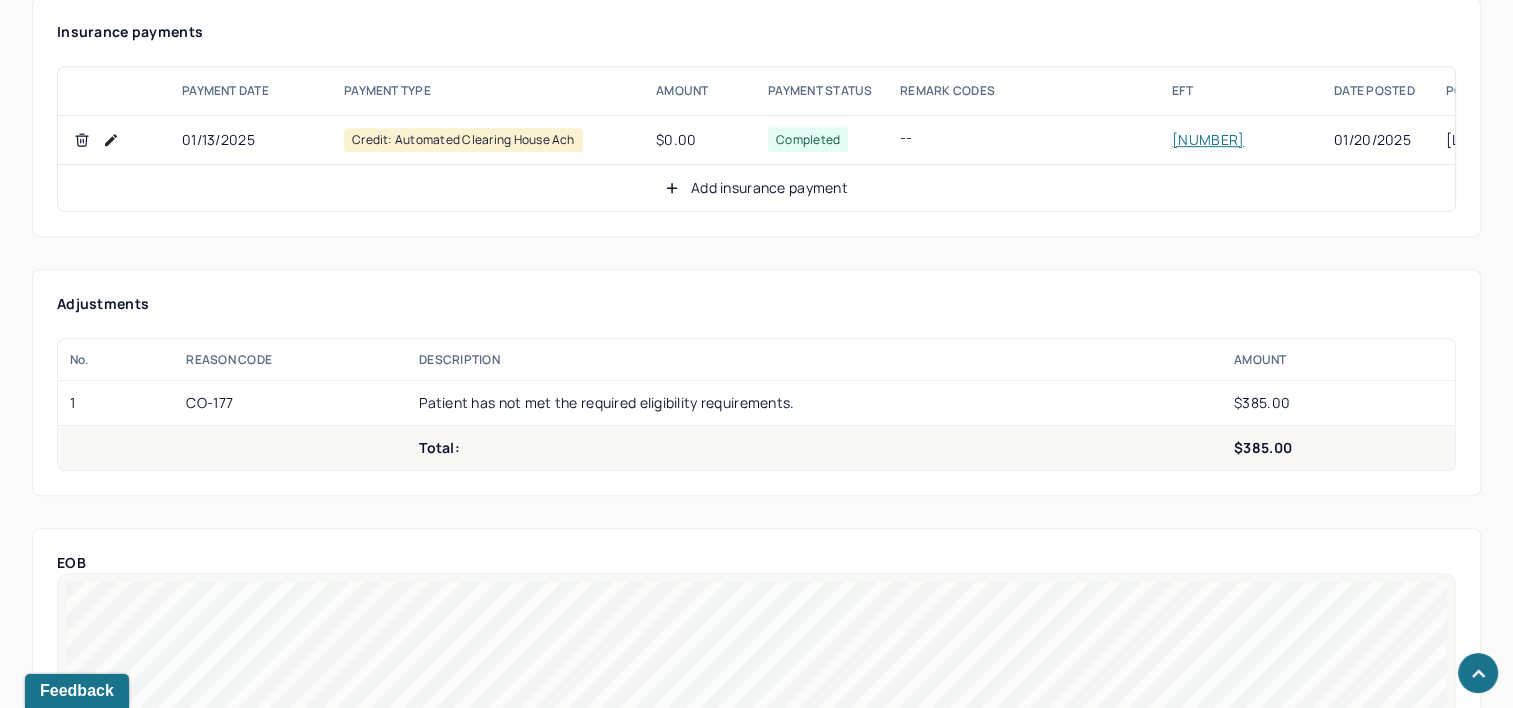 scroll, scrollTop: 1255, scrollLeft: 0, axis: vertical 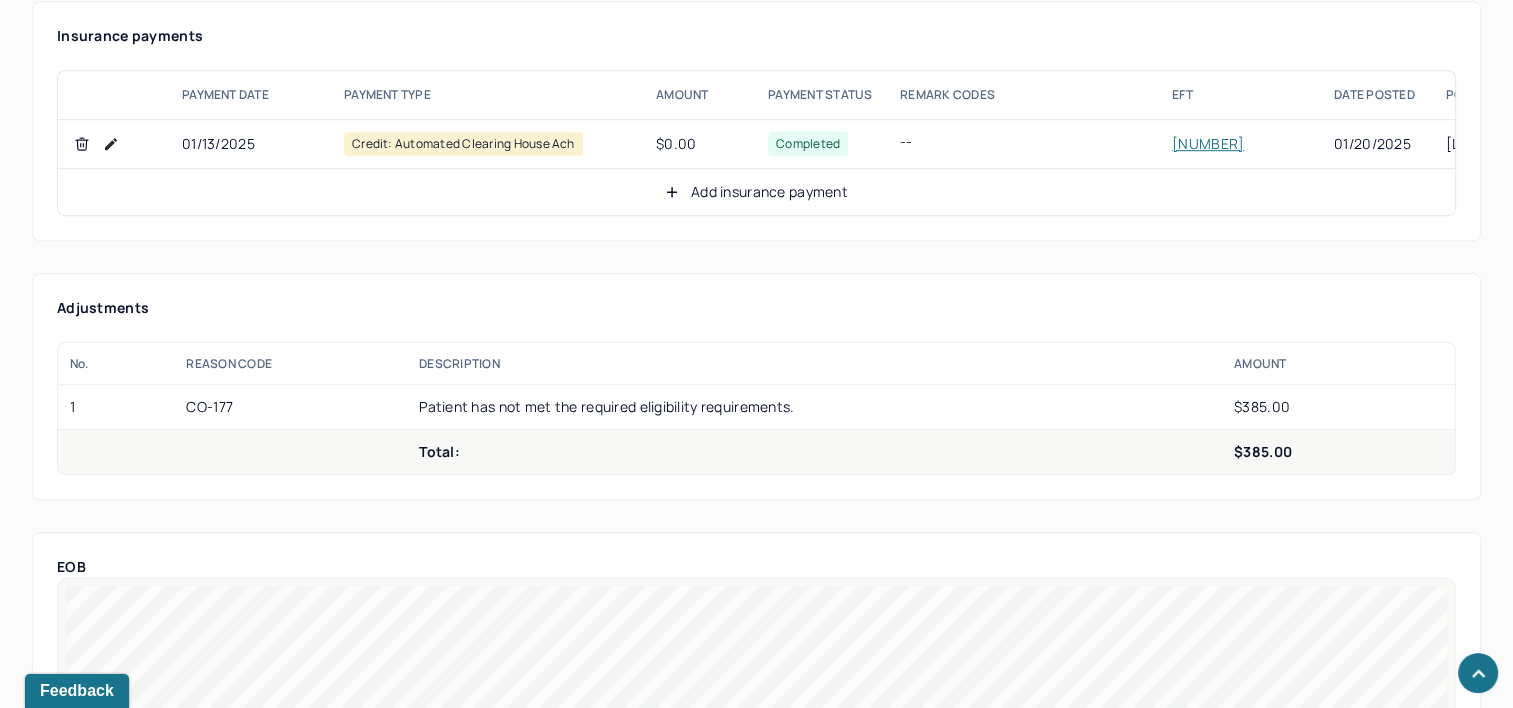 type 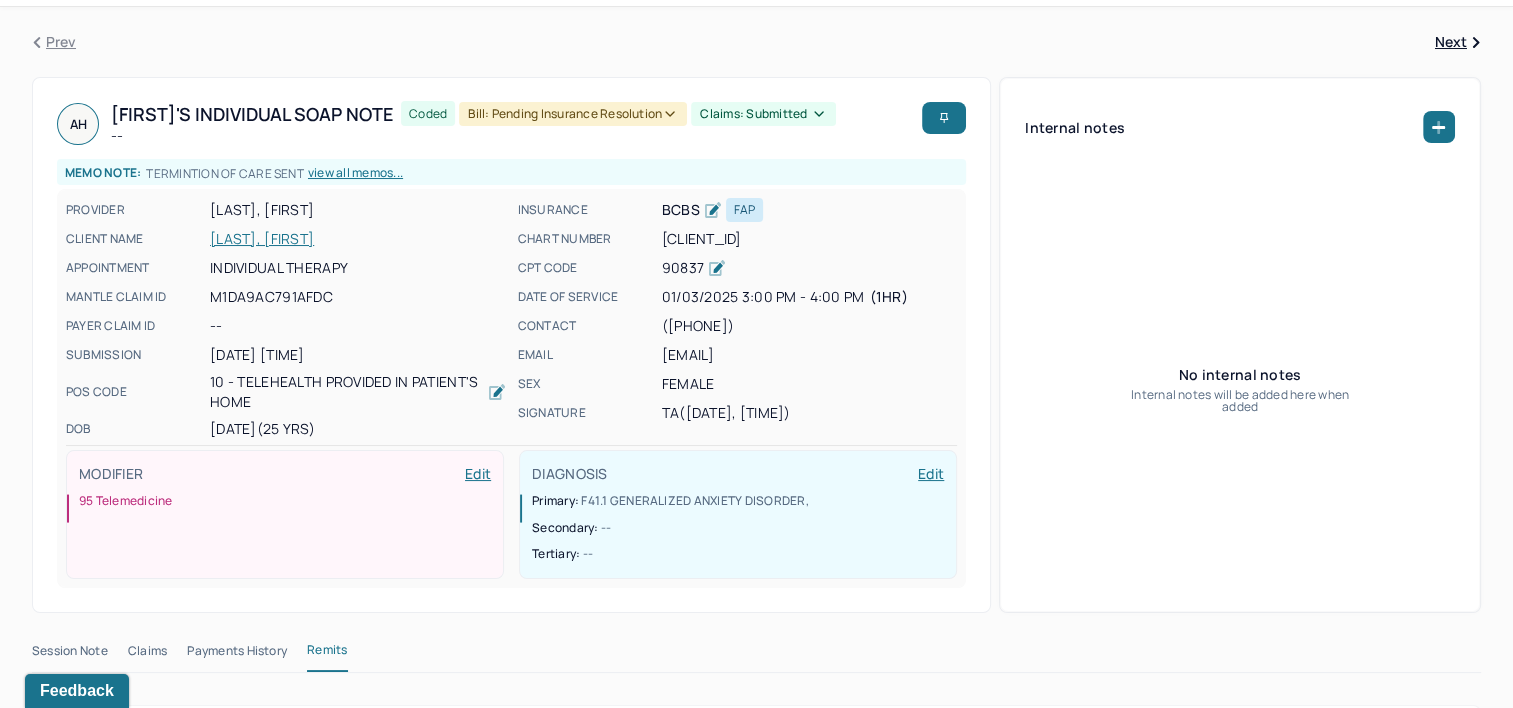 scroll, scrollTop: 100, scrollLeft: 0, axis: vertical 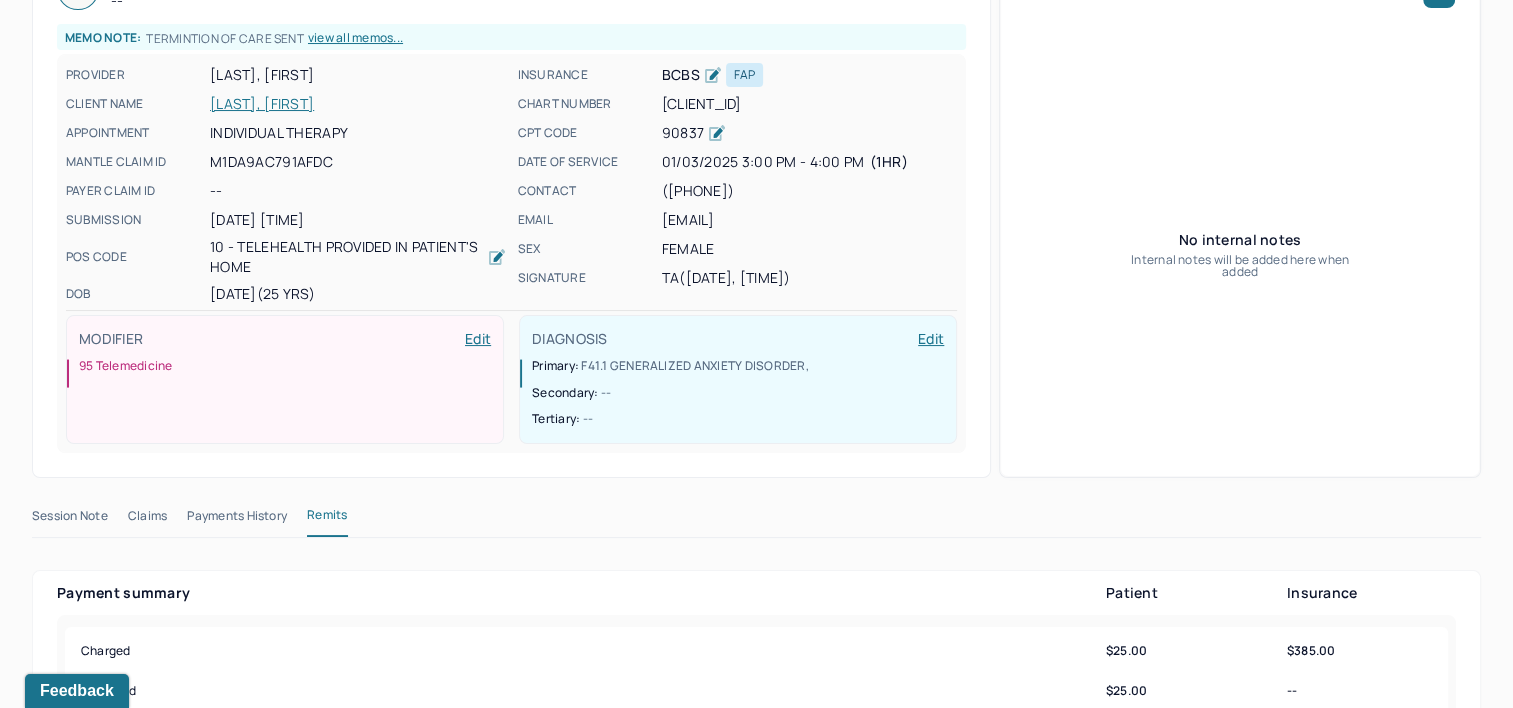 click on "[LAST], [FIRST]" at bounding box center [358, 104] 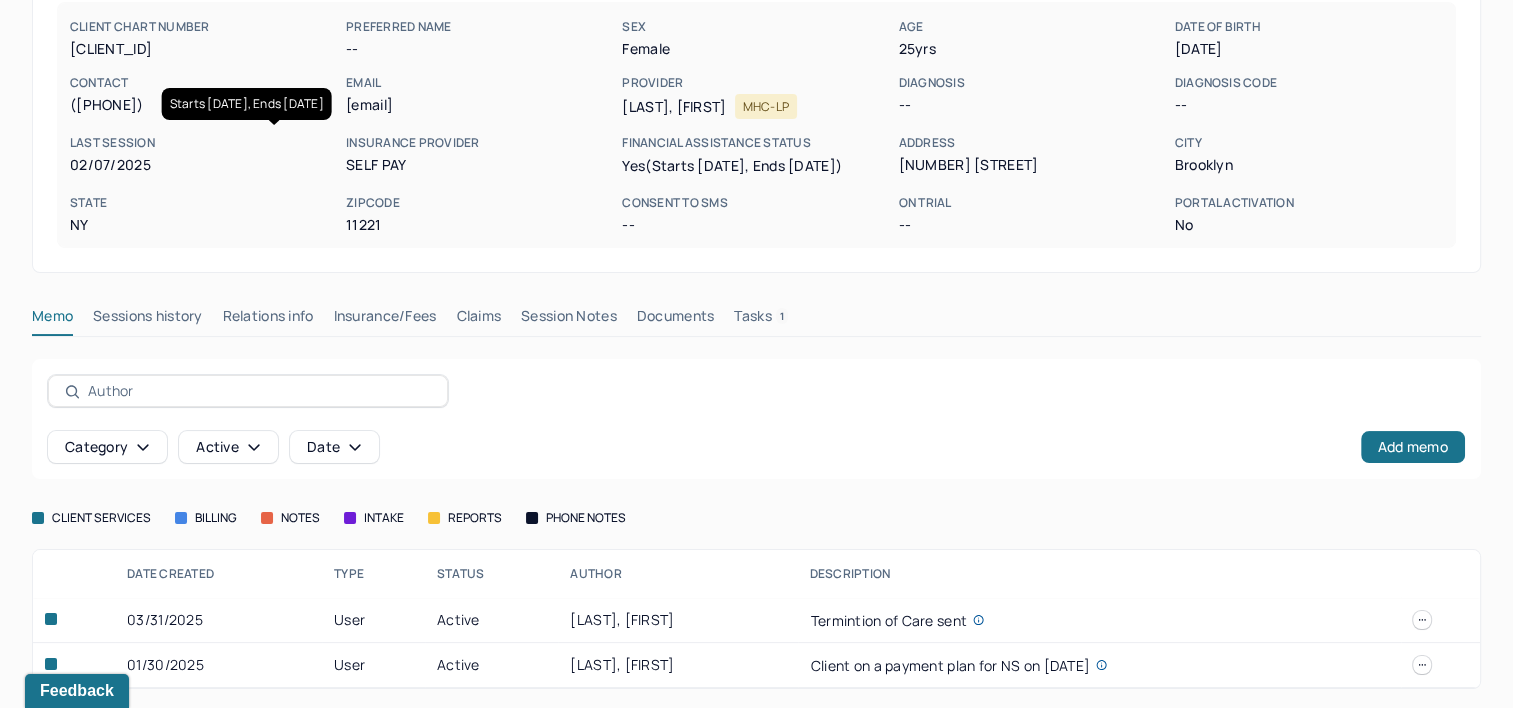 scroll, scrollTop: 0, scrollLeft: 0, axis: both 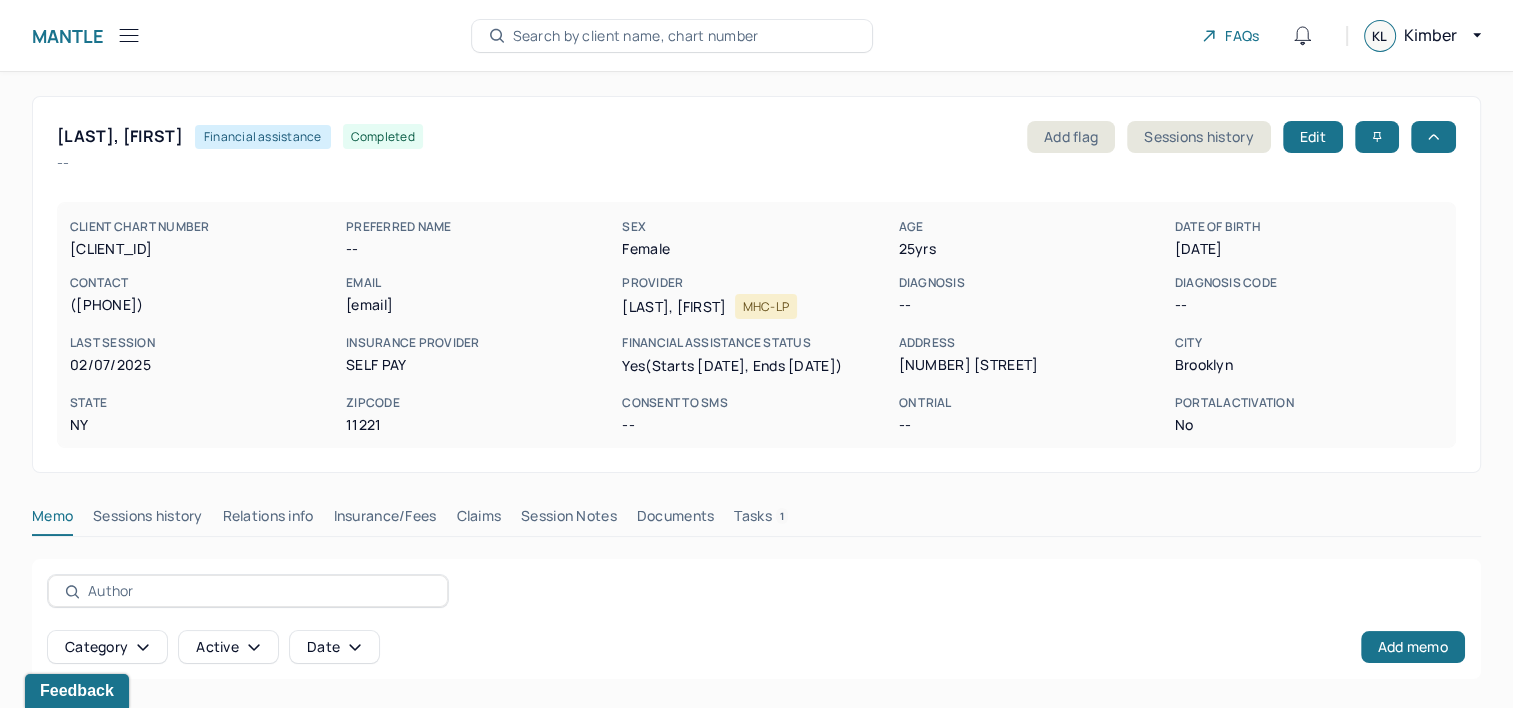 click on "Insurance/Fees" at bounding box center (385, 520) 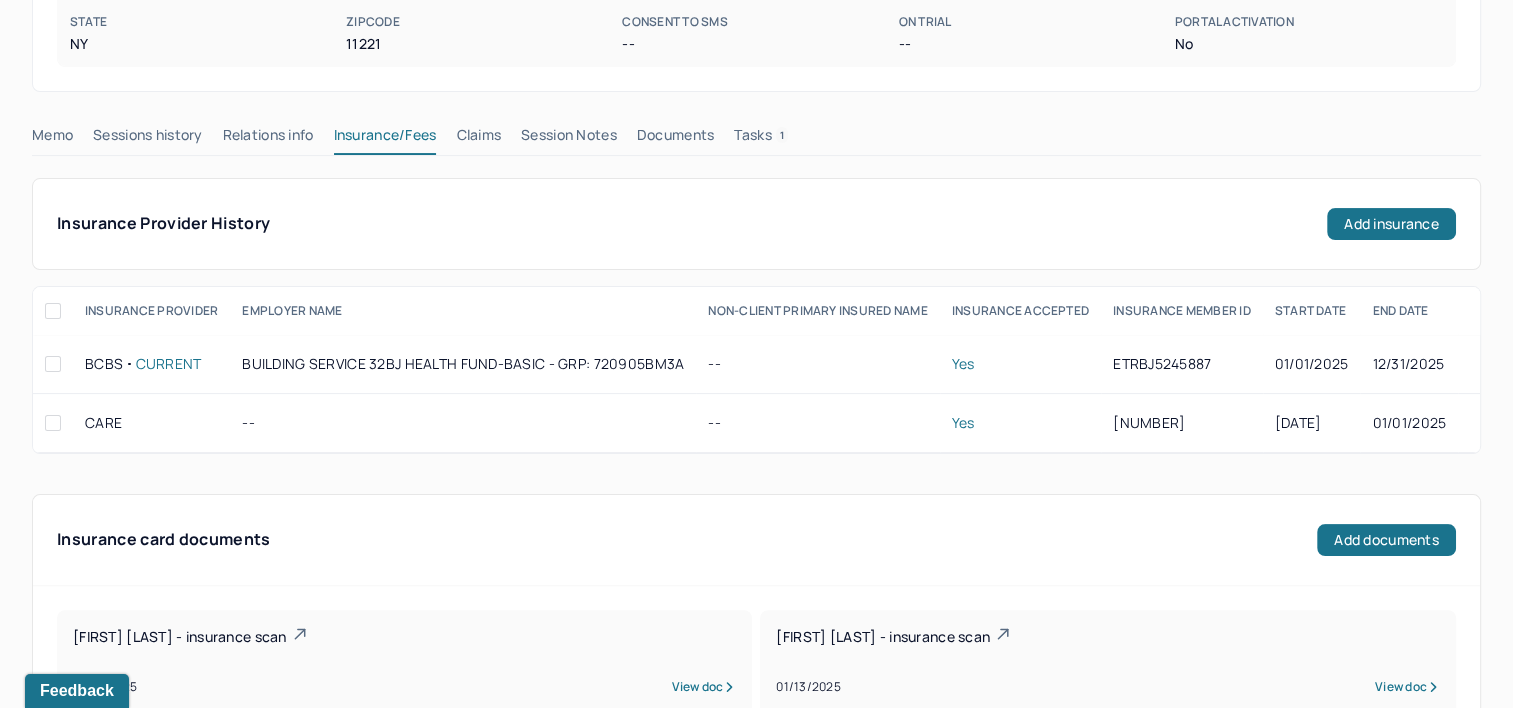 scroll, scrollTop: 400, scrollLeft: 0, axis: vertical 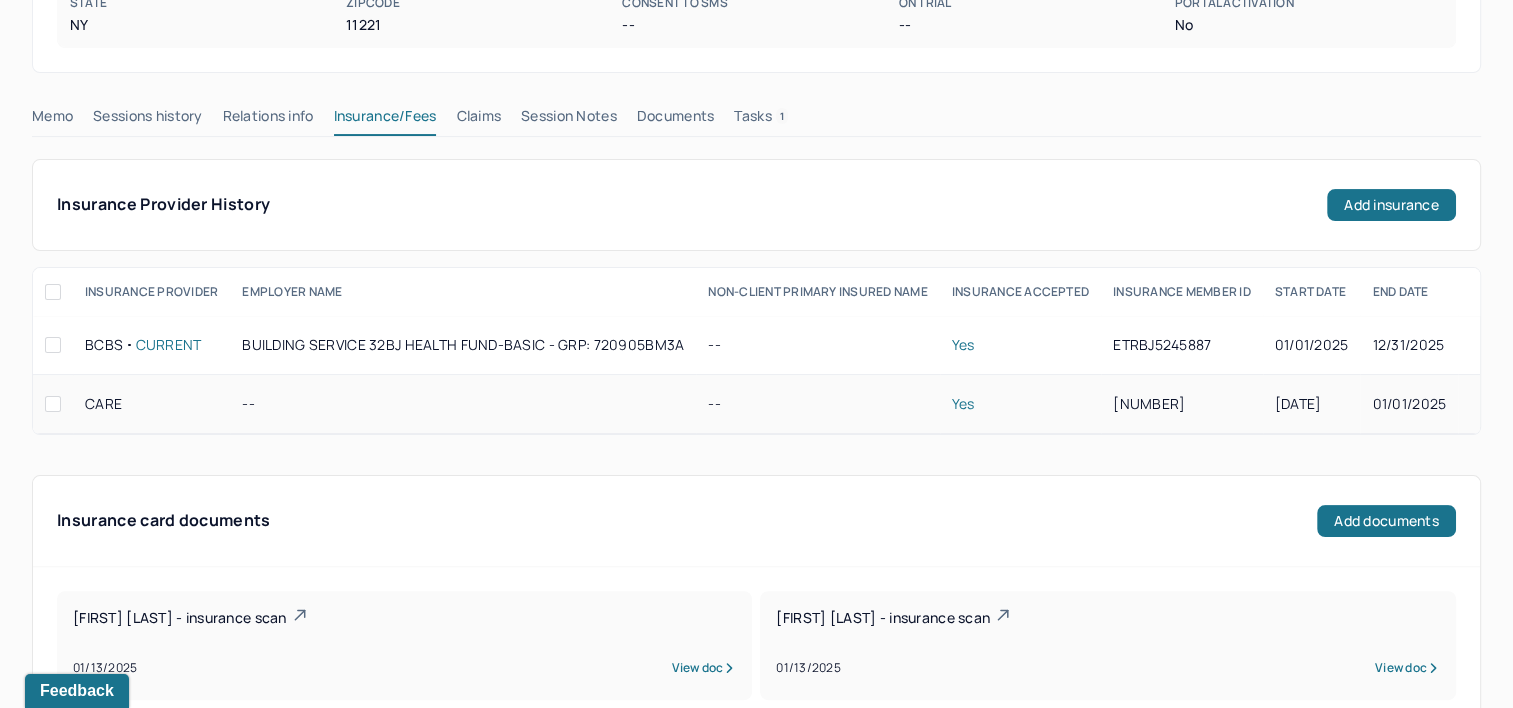click on "Yes" at bounding box center [1020, 404] 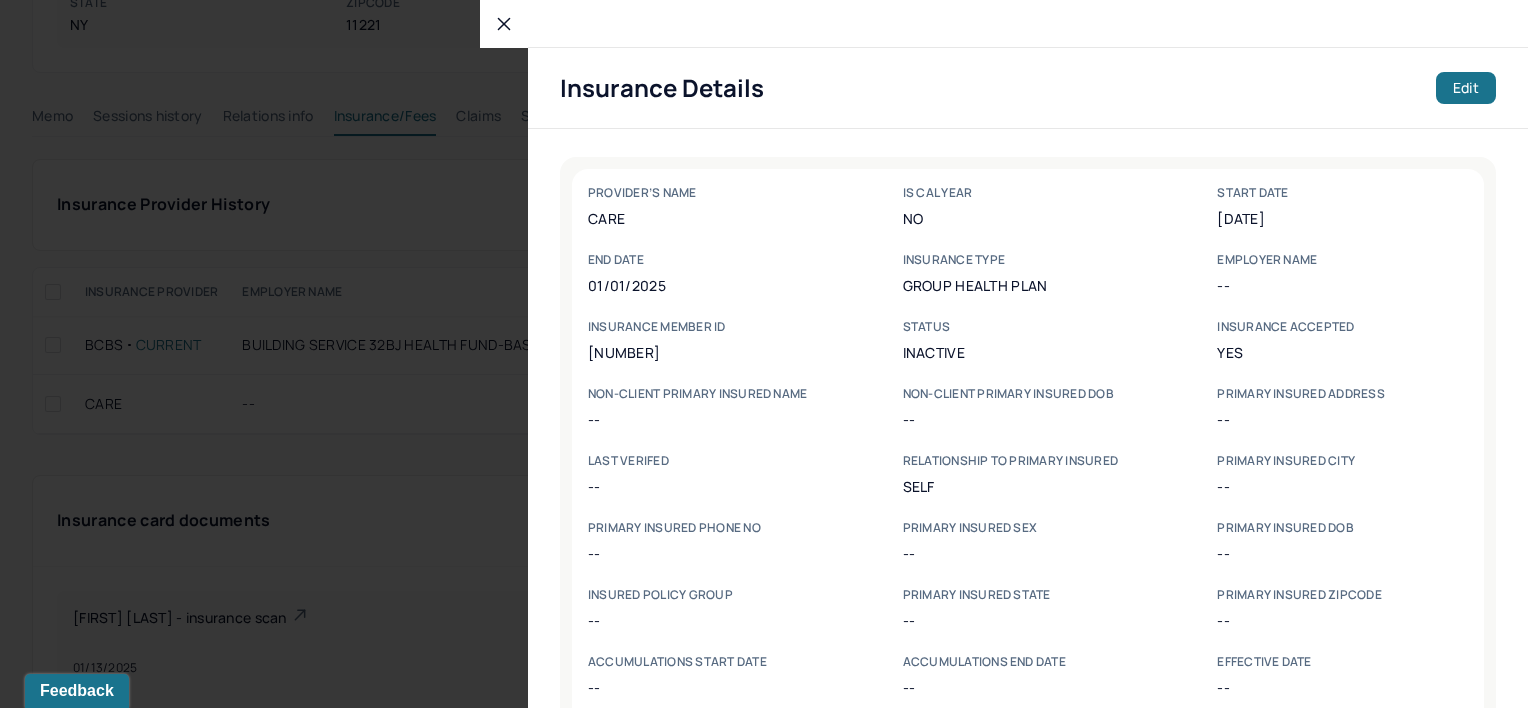 click on "[NUMBER]" at bounding box center [713, 352] 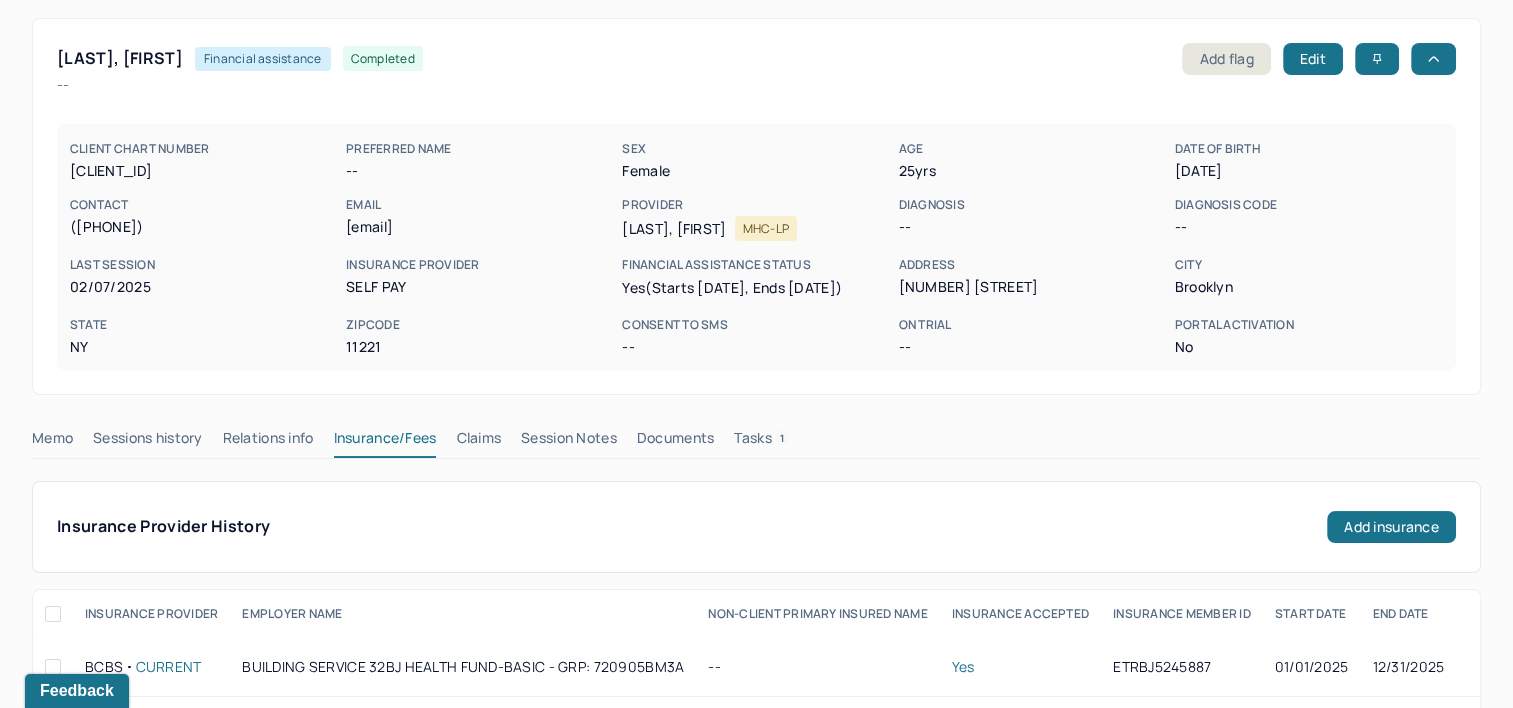 scroll, scrollTop: 0, scrollLeft: 0, axis: both 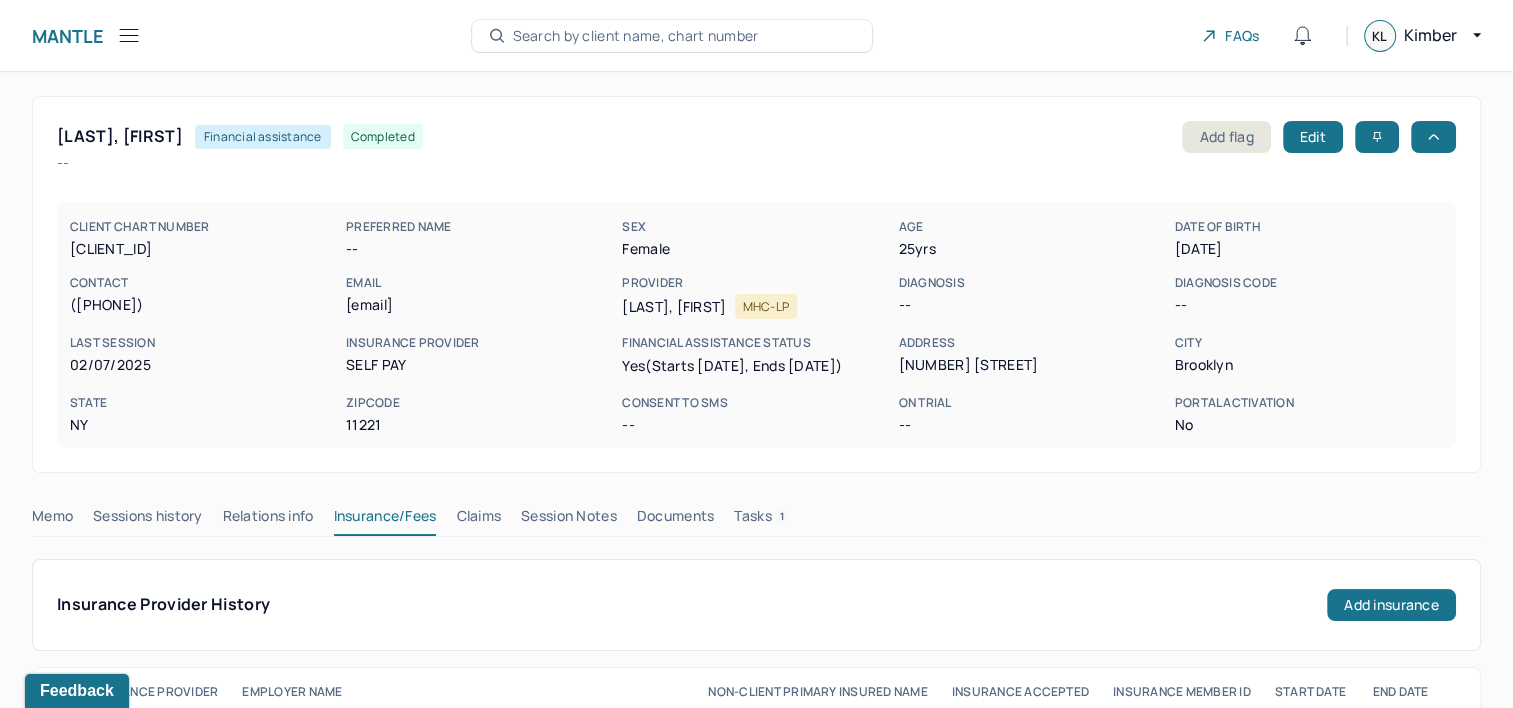 drag, startPoint x: 1175, startPoint y: 249, endPoint x: 1276, endPoint y: 248, distance: 101.00495 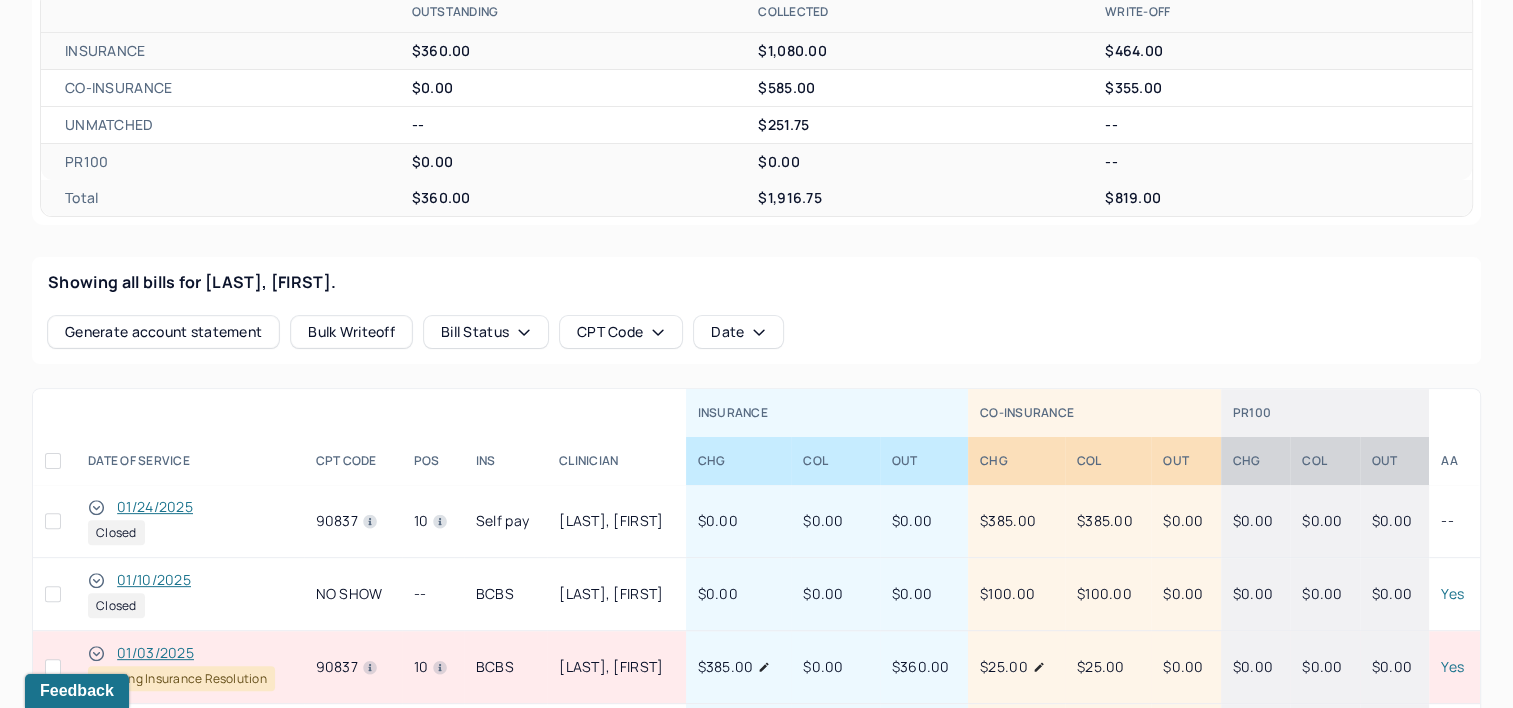 scroll, scrollTop: 600, scrollLeft: 0, axis: vertical 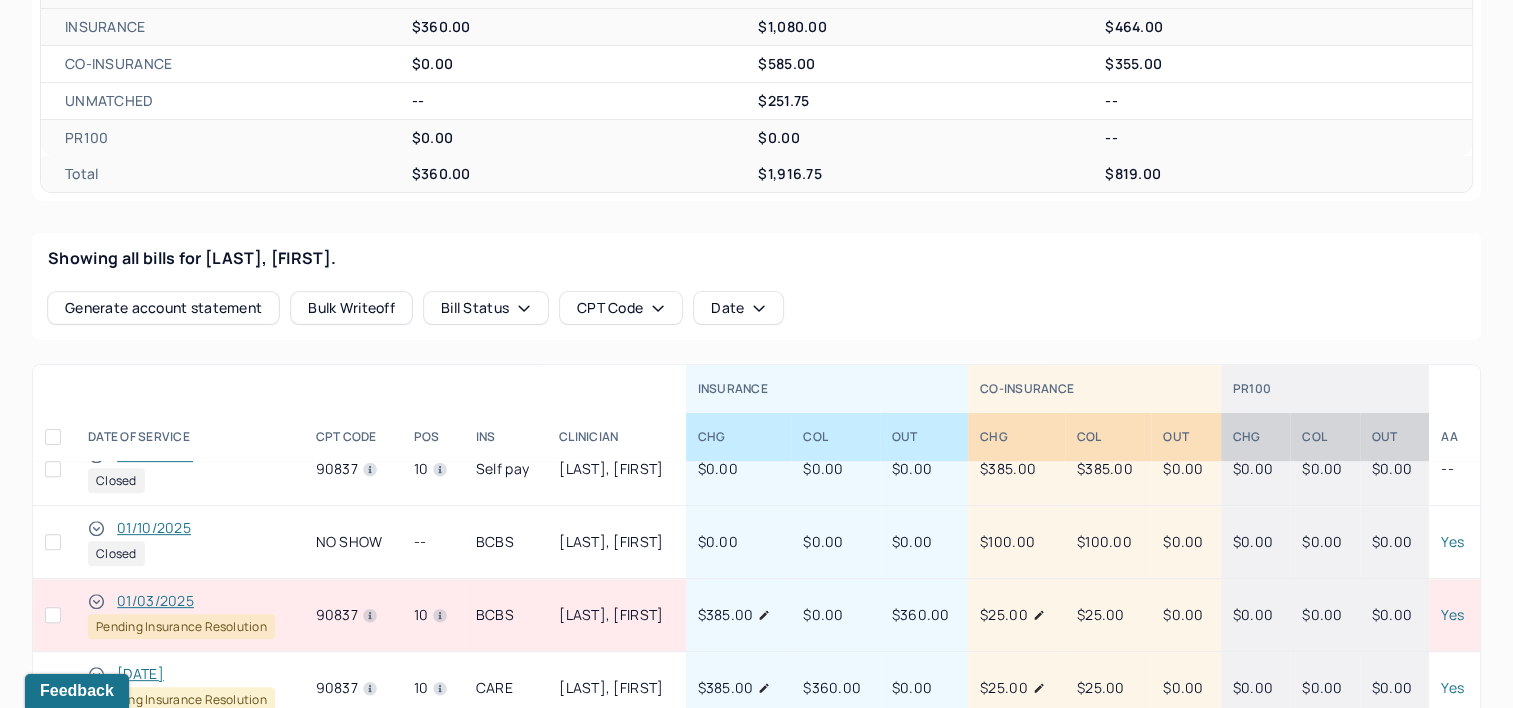 type 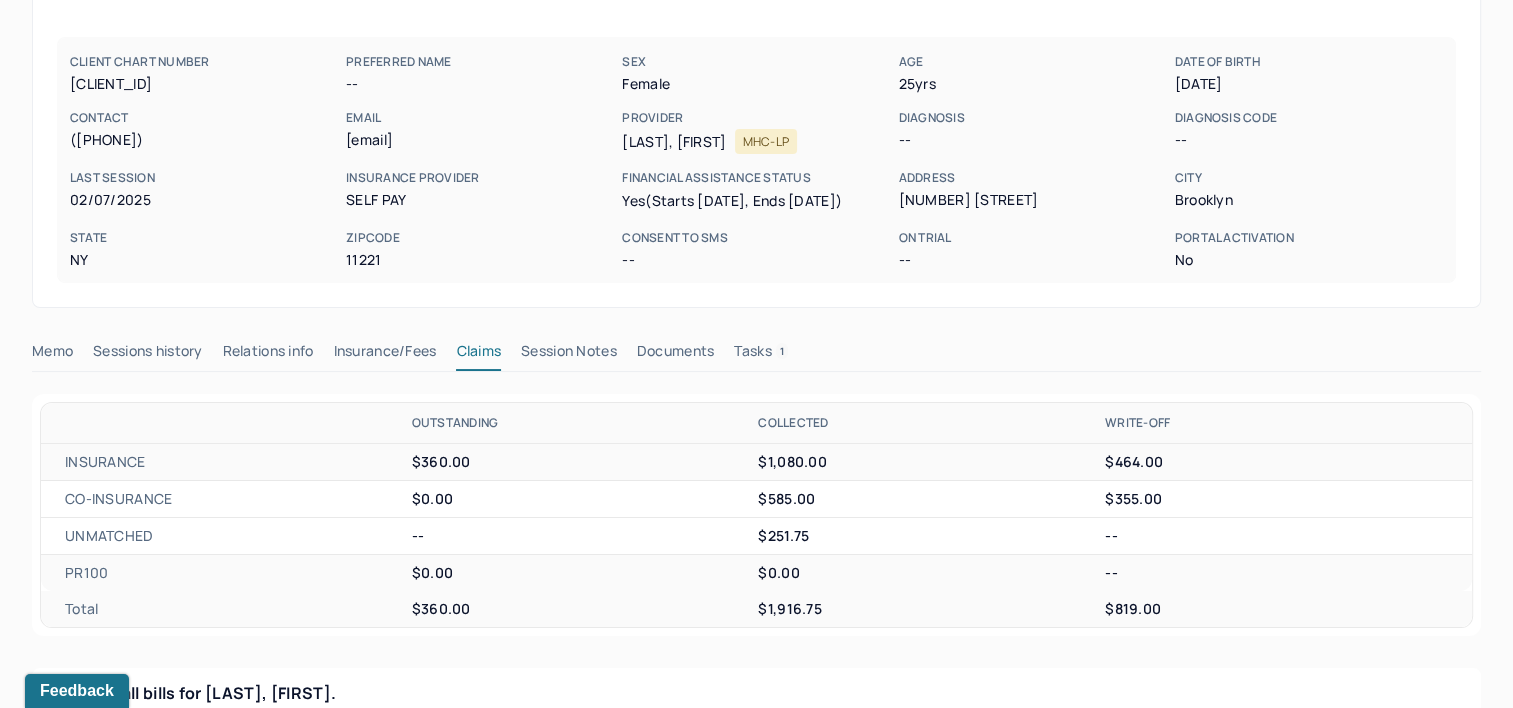 scroll, scrollTop: 200, scrollLeft: 0, axis: vertical 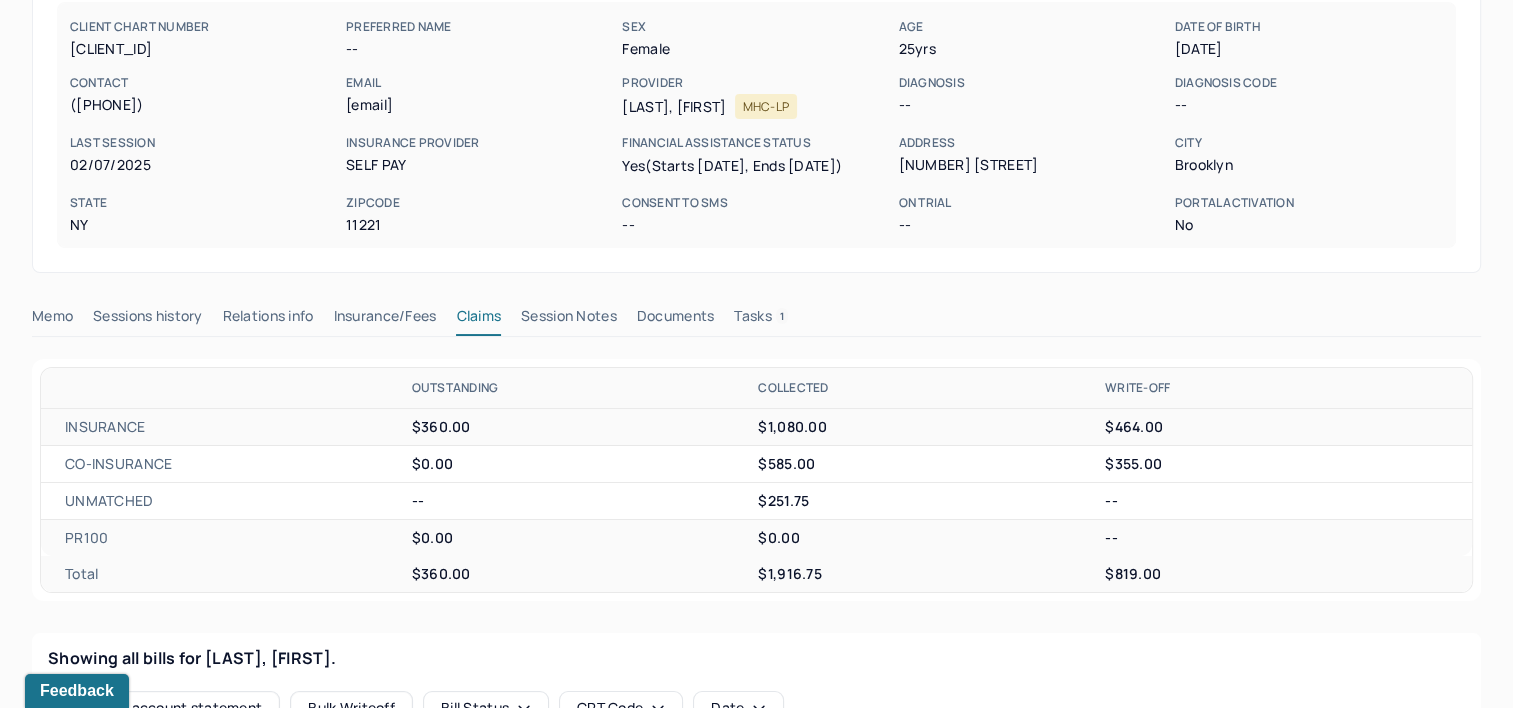click on "Insurance/Fees" at bounding box center (385, 320) 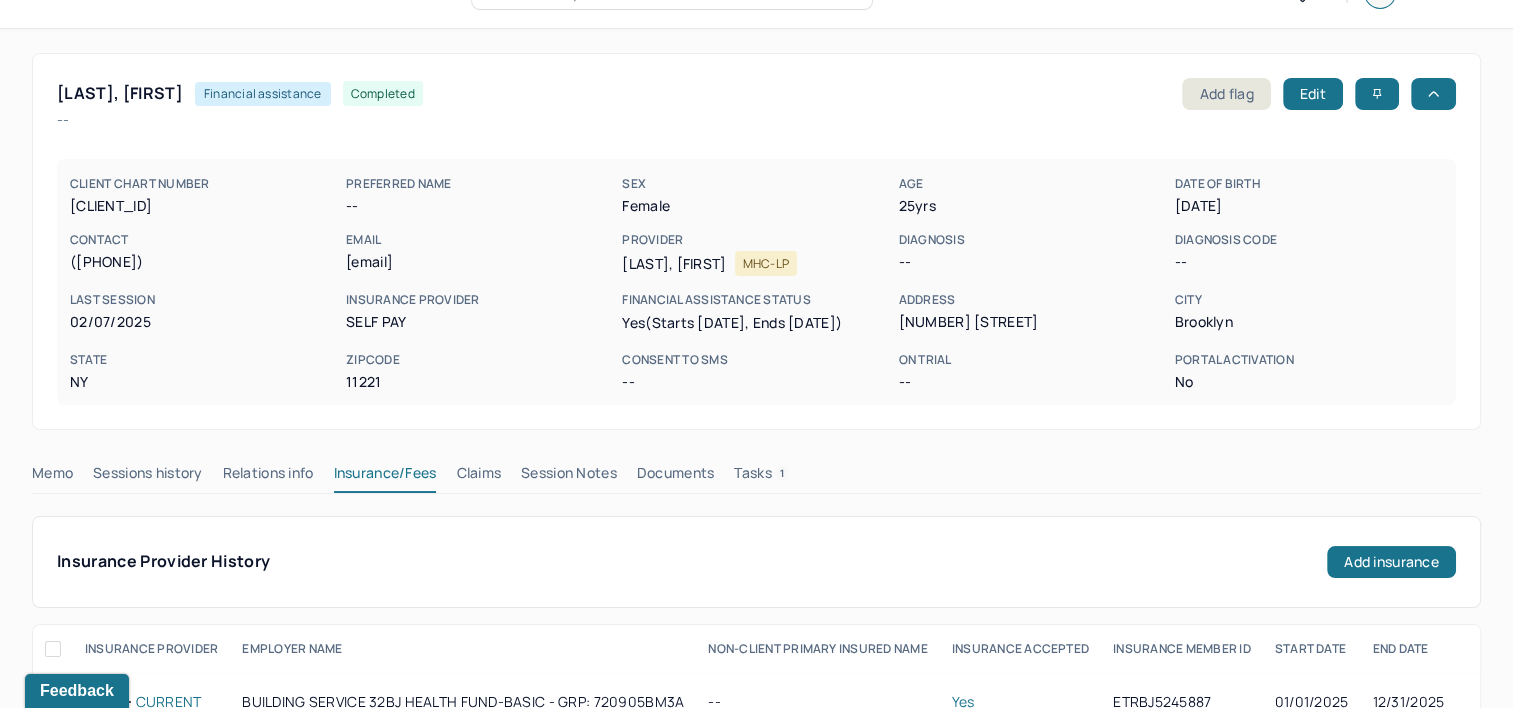 scroll, scrollTop: 41, scrollLeft: 0, axis: vertical 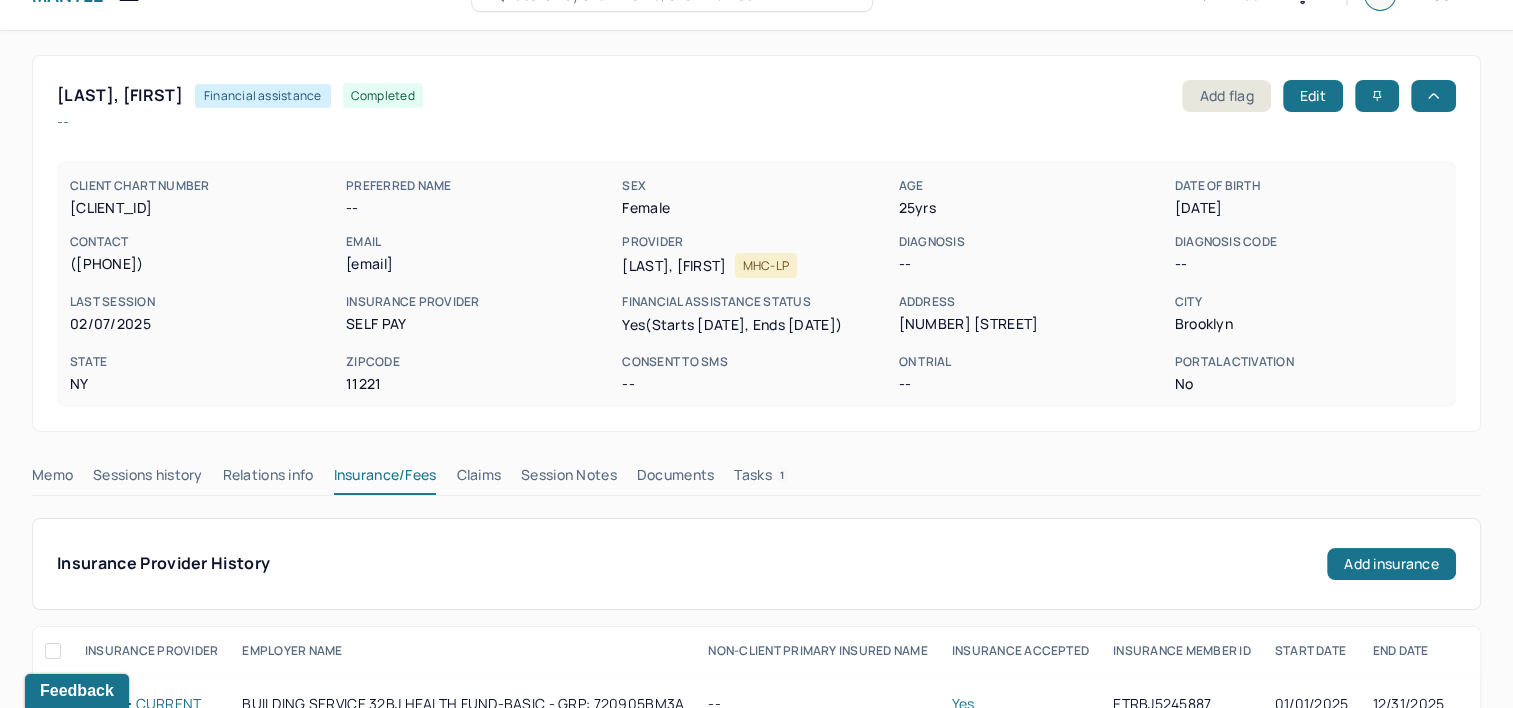 click on "Memo" at bounding box center [52, 479] 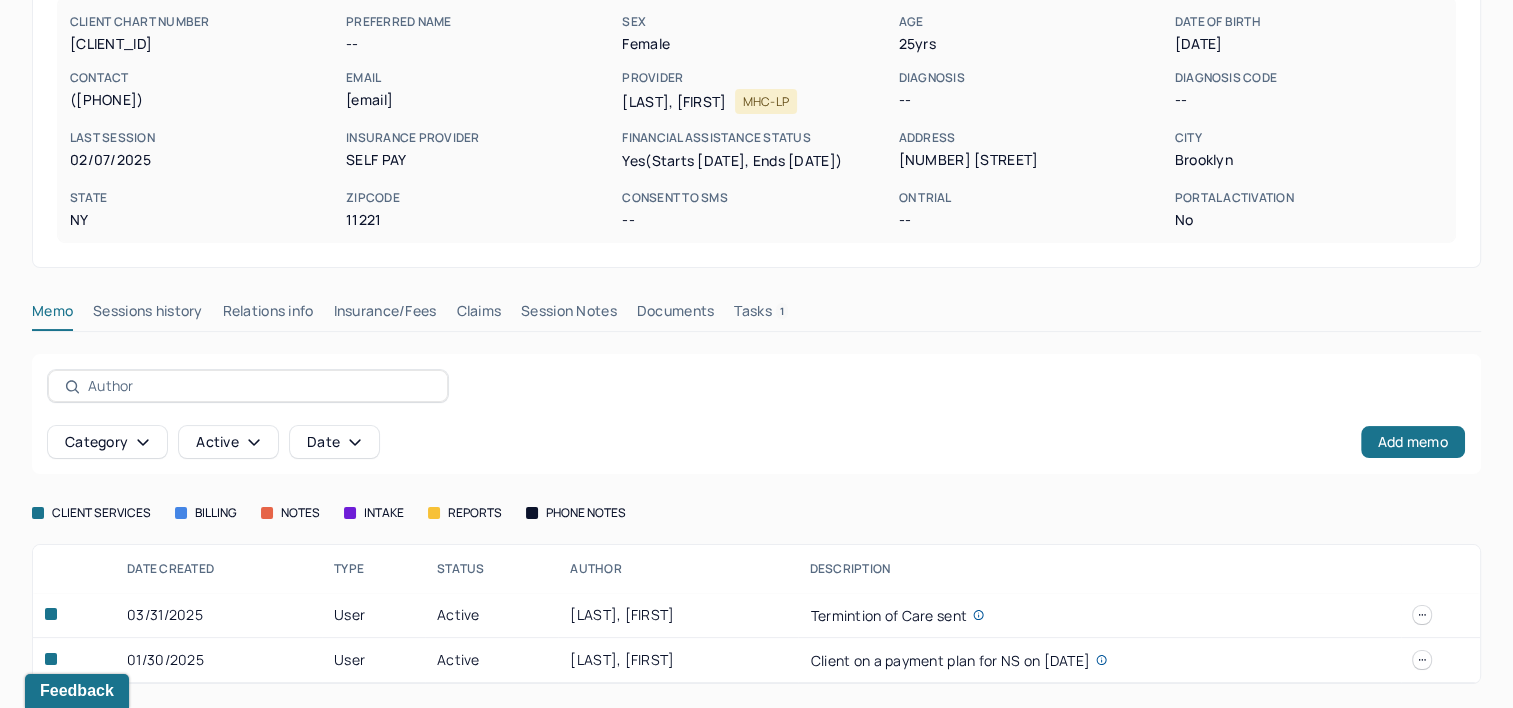 scroll, scrollTop: 227, scrollLeft: 0, axis: vertical 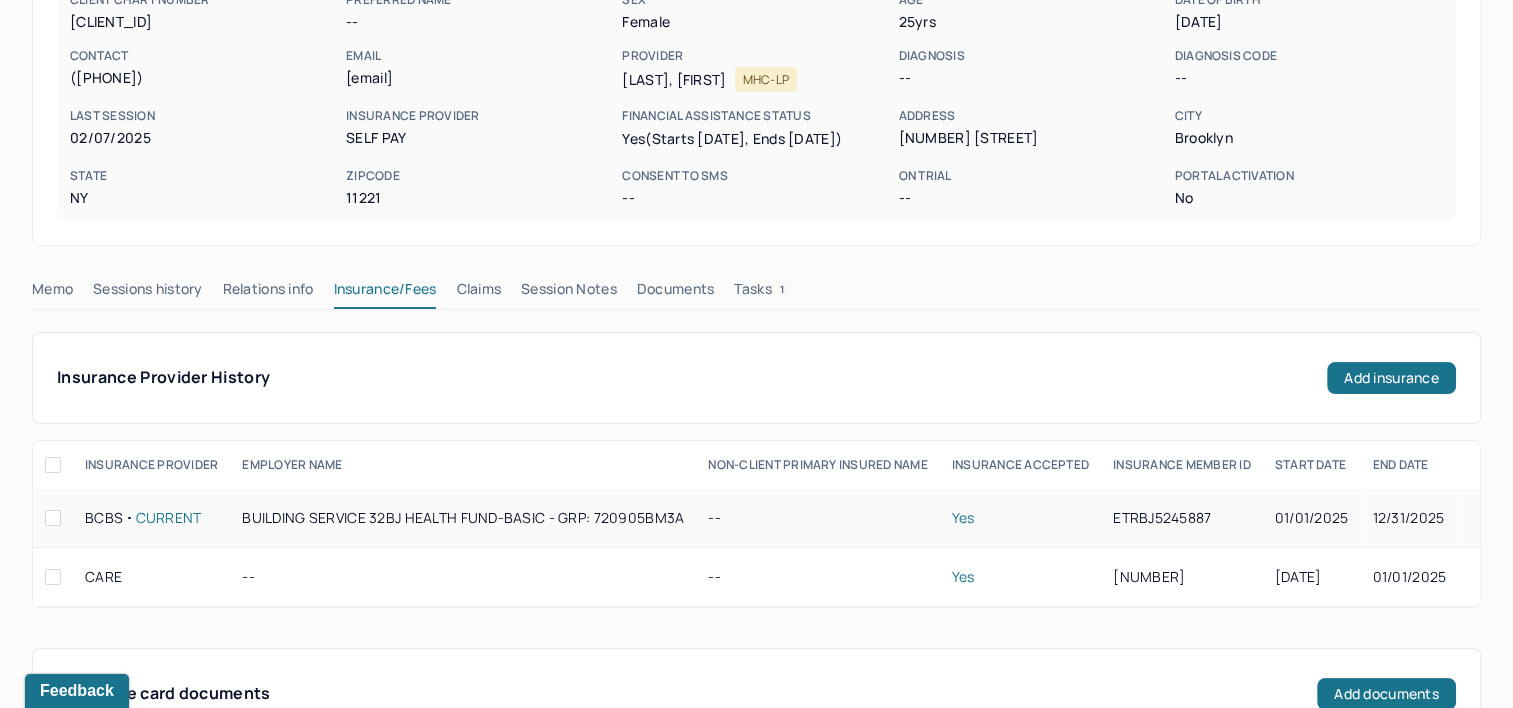 click on "ETRBJ5245887" at bounding box center (1182, 518) 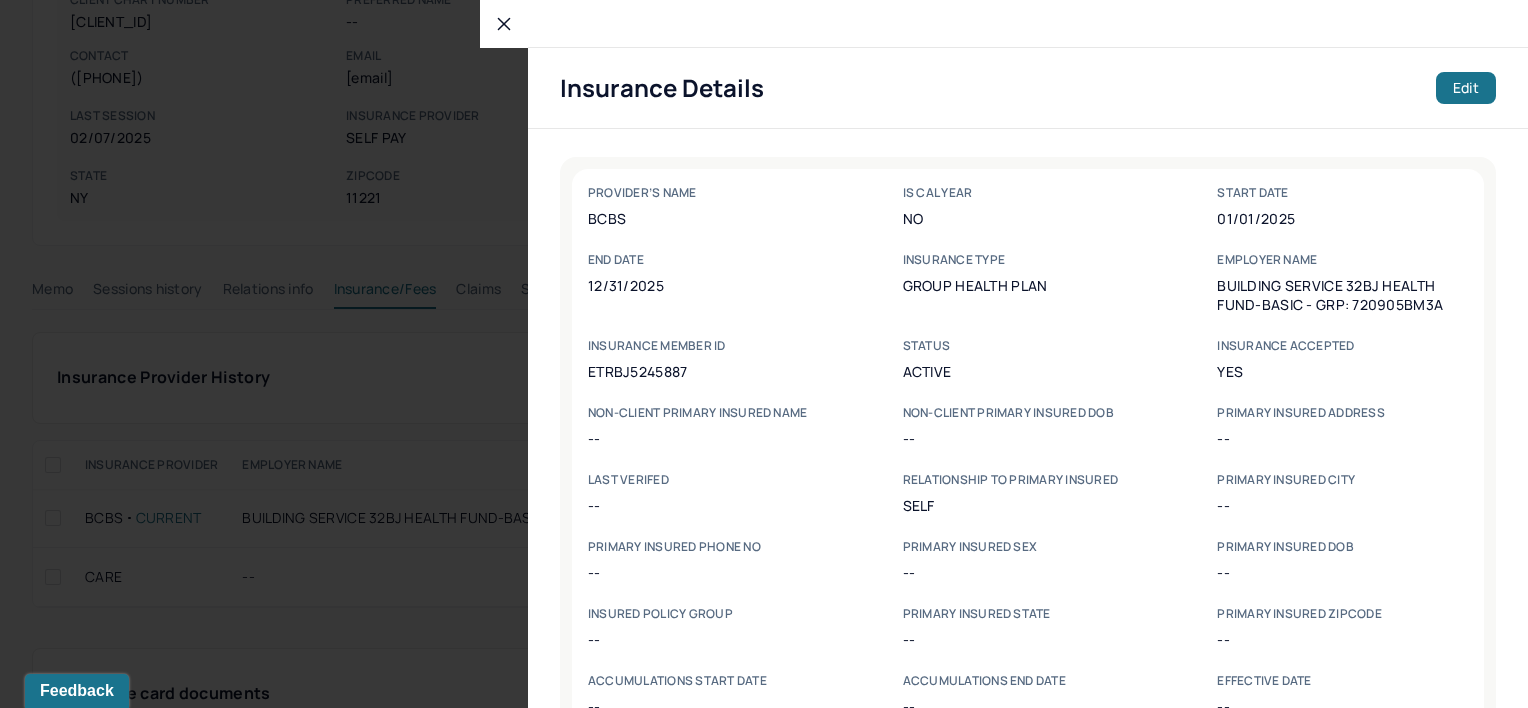 click on "ETRBJ5245887" at bounding box center (713, 371) 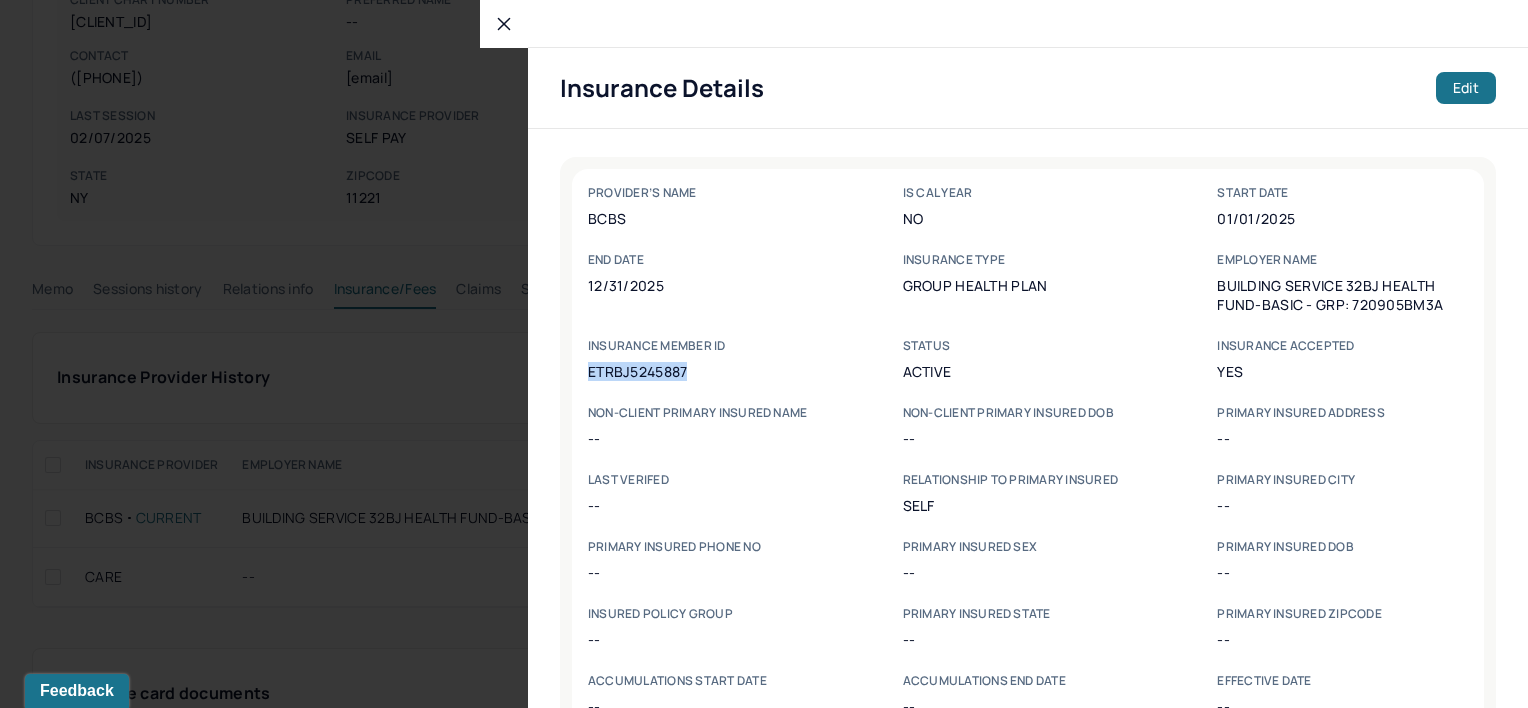click on "ETRBJ5245887" at bounding box center [713, 371] 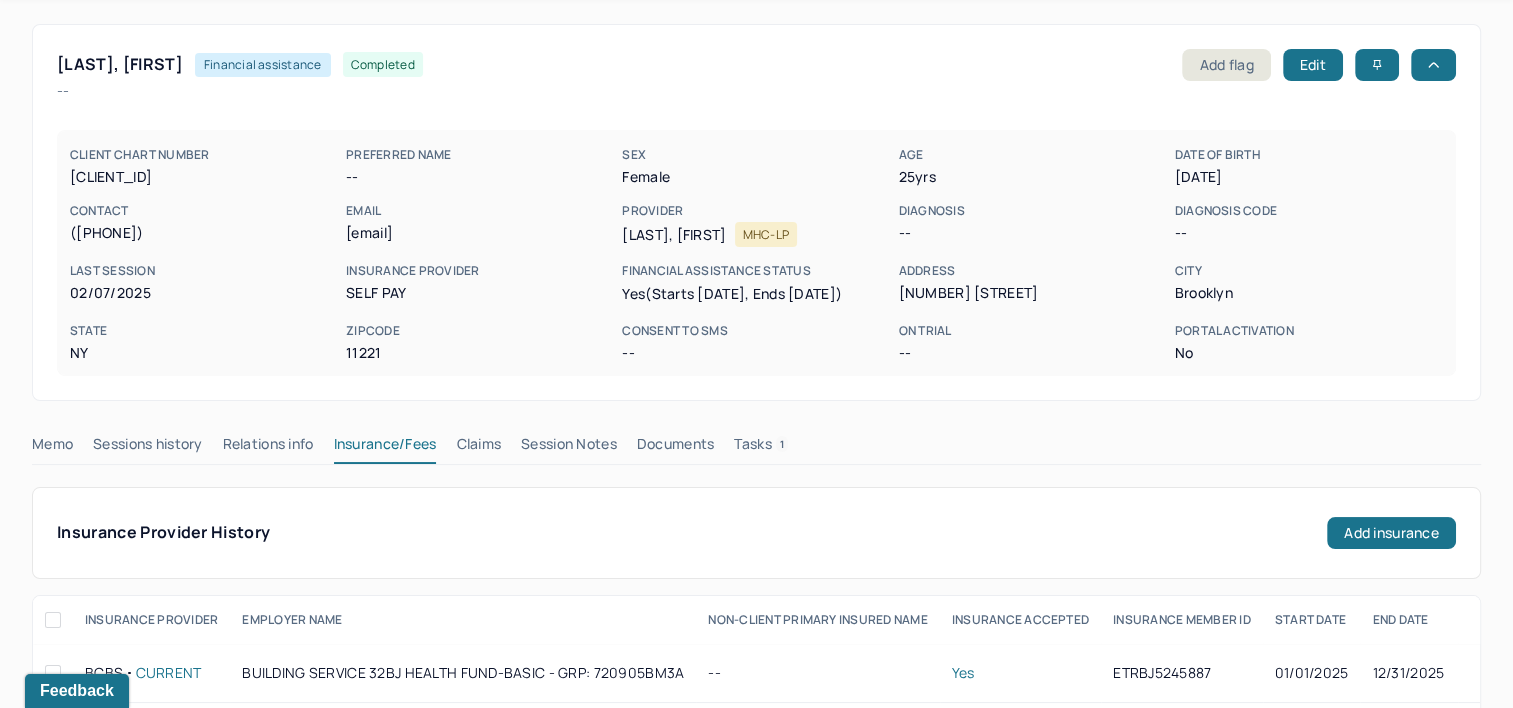 scroll, scrollTop: 0, scrollLeft: 0, axis: both 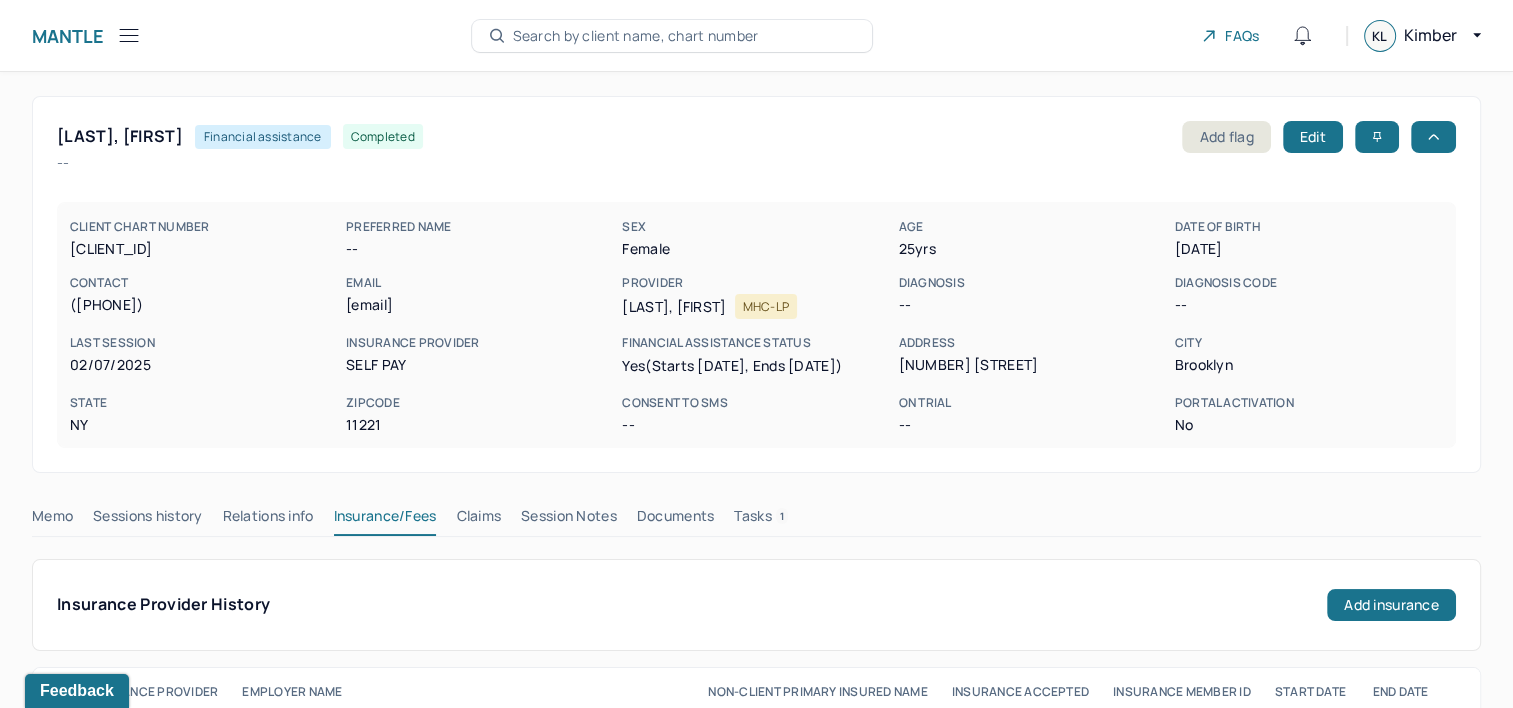 drag, startPoint x: 1175, startPoint y: 251, endPoint x: 1258, endPoint y: 252, distance: 83.00603 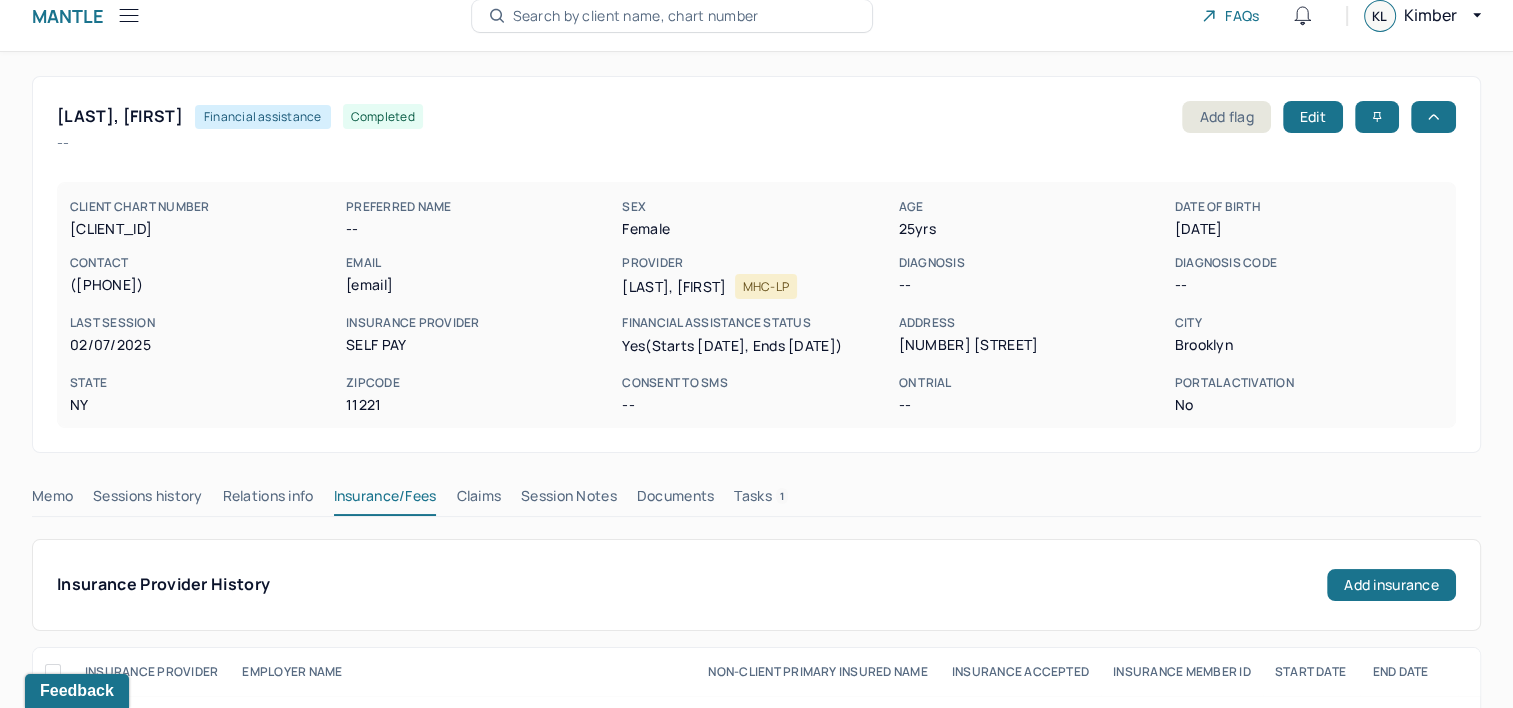 scroll, scrollTop: 0, scrollLeft: 0, axis: both 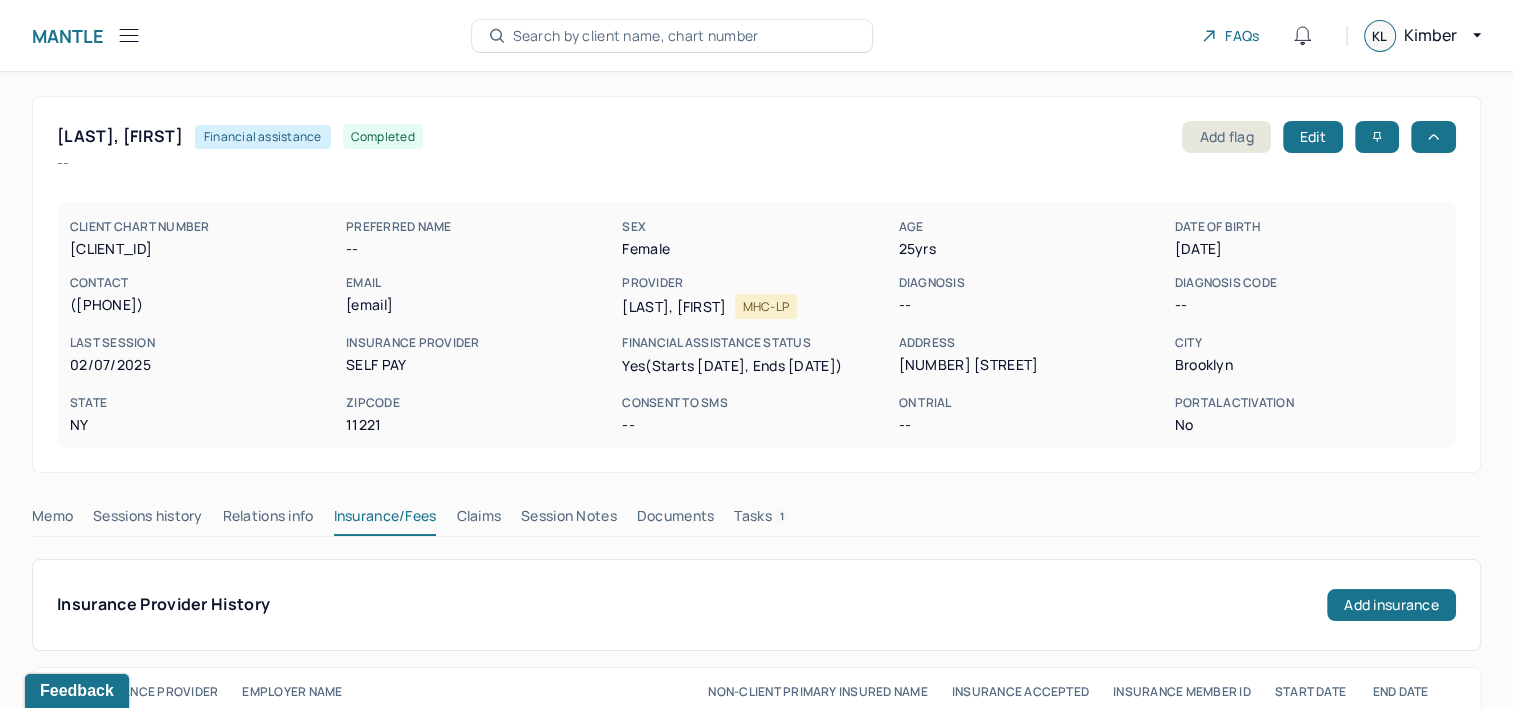 click on "Claims" at bounding box center (478, 520) 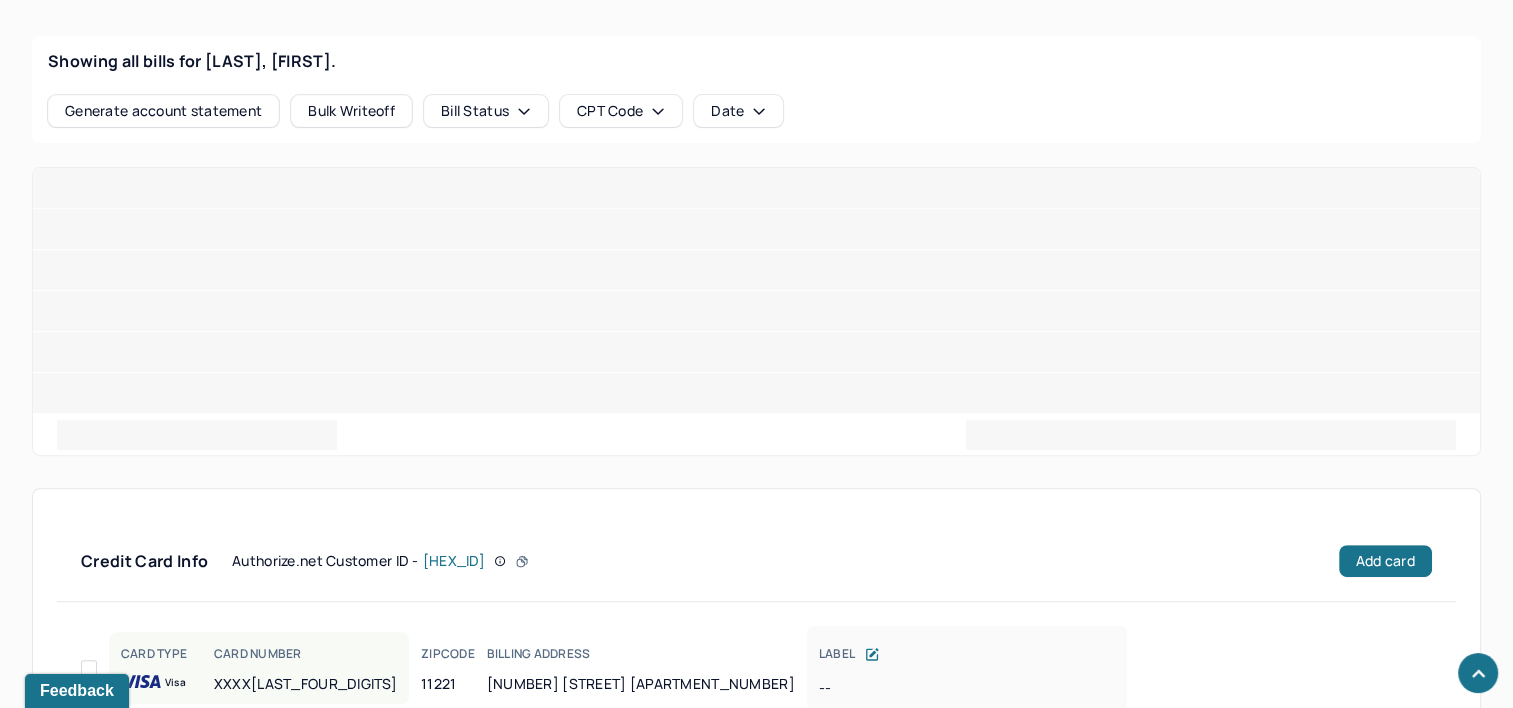 scroll, scrollTop: 796, scrollLeft: 0, axis: vertical 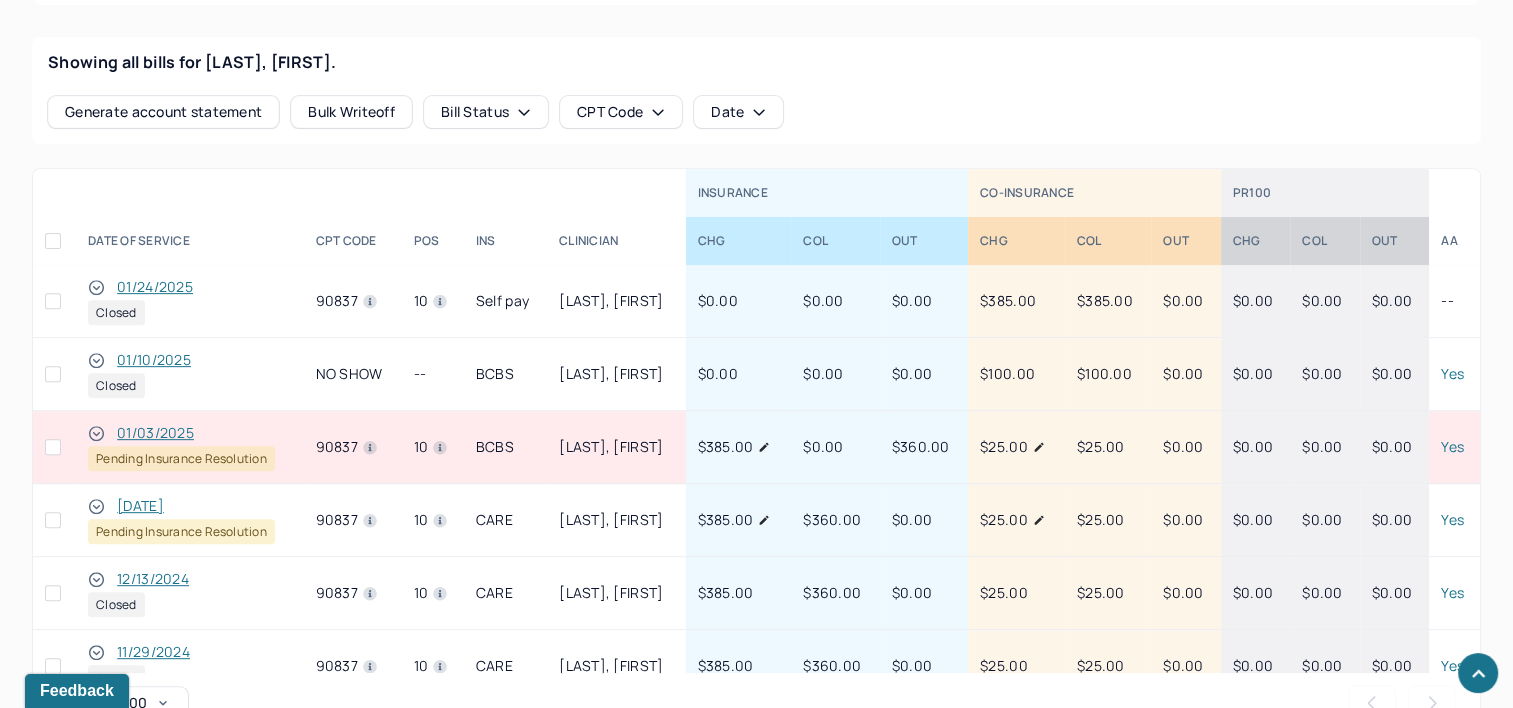 click on "01/03/2025" at bounding box center [155, 433] 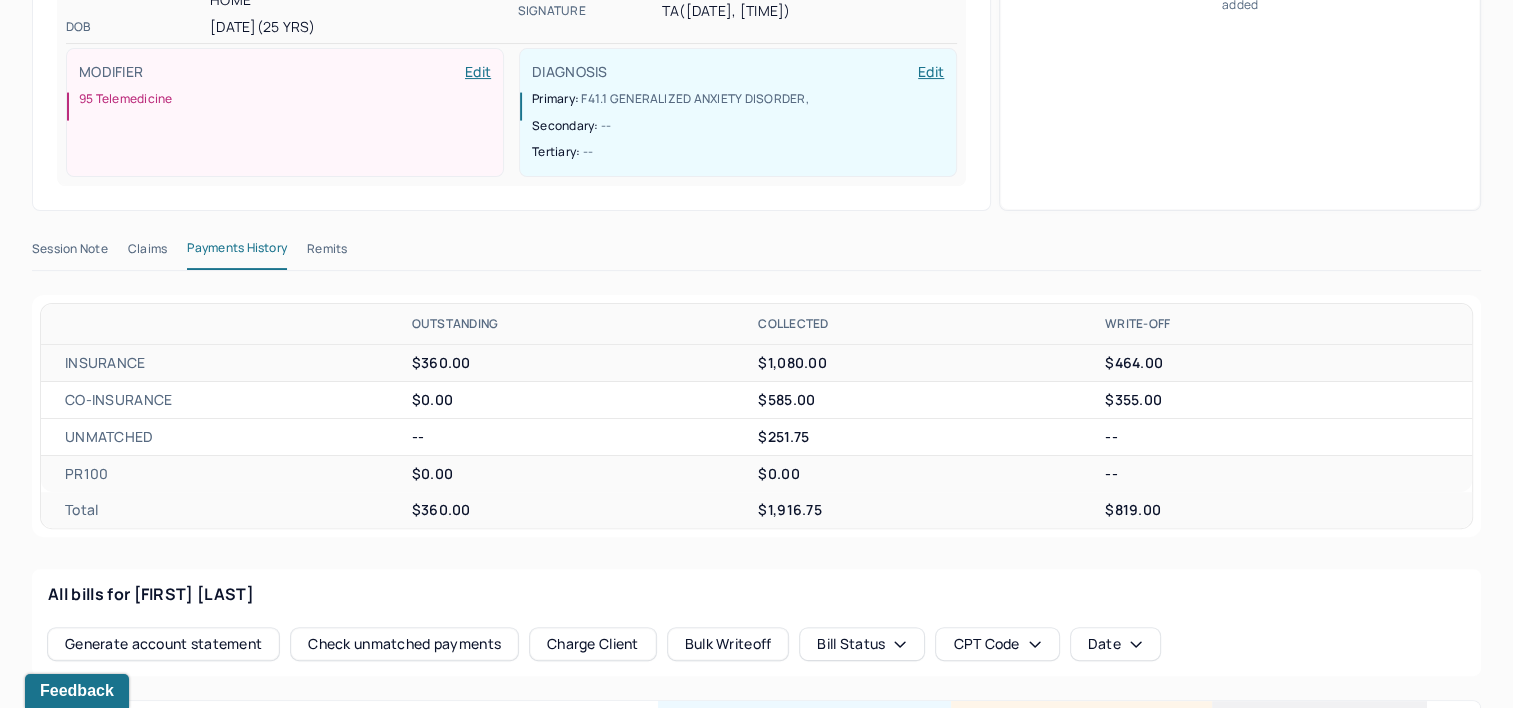 scroll, scrollTop: 501, scrollLeft: 0, axis: vertical 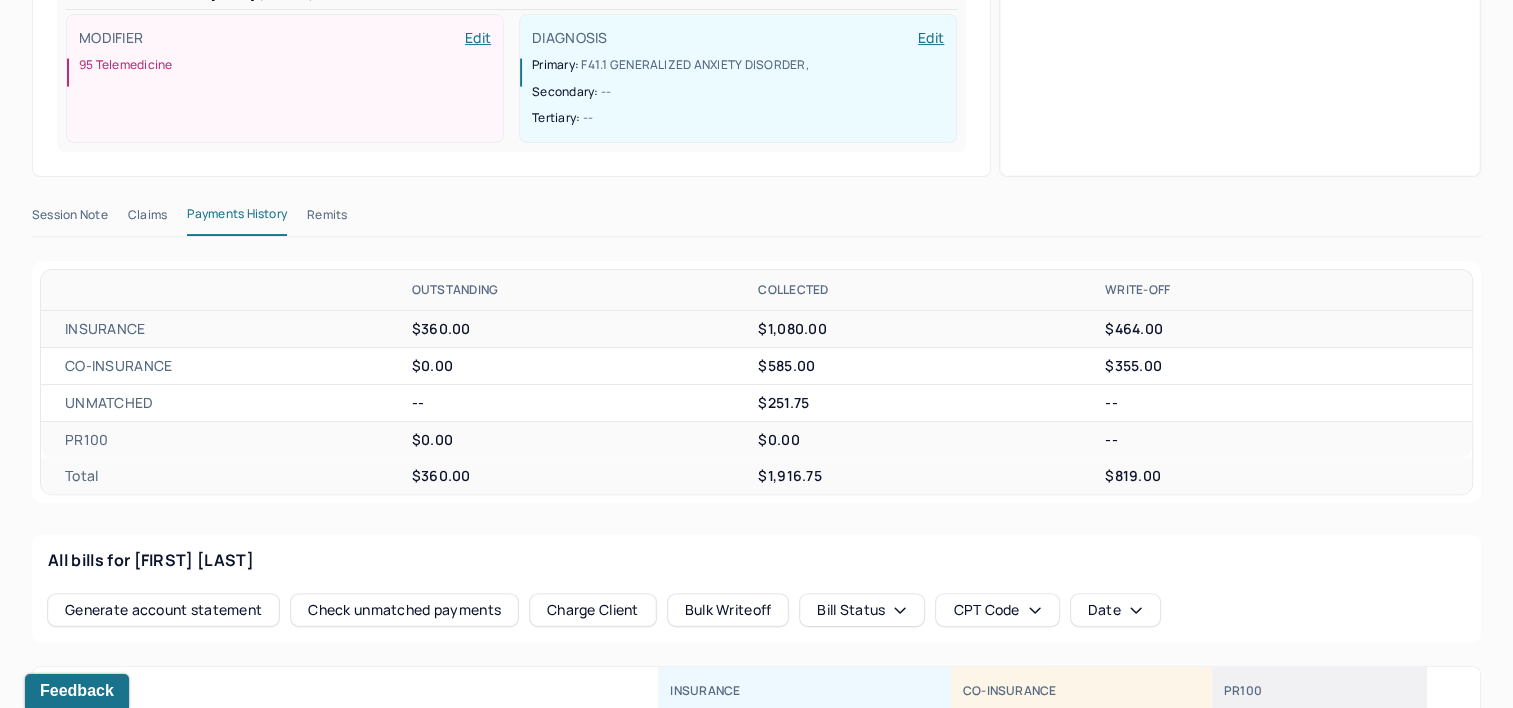 click on "Remits" at bounding box center [327, 219] 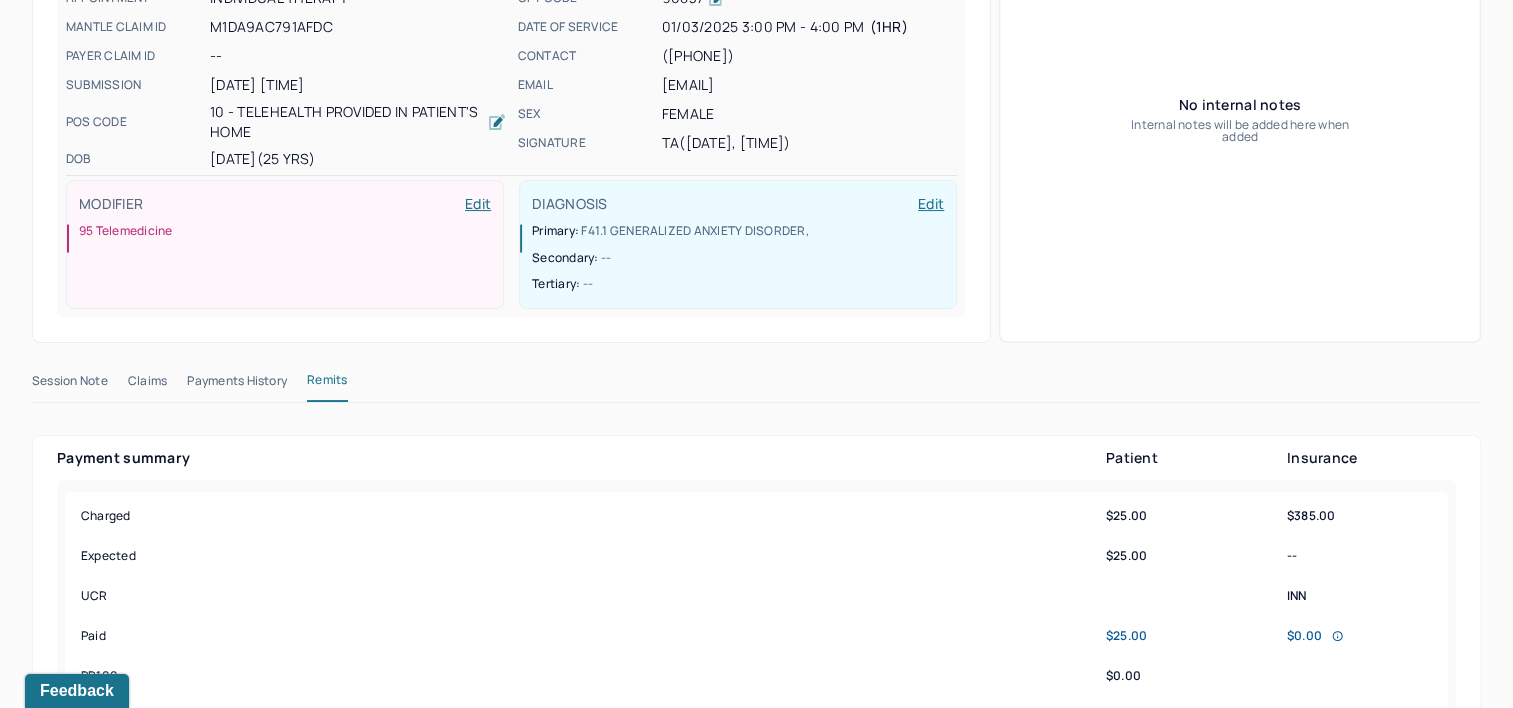 scroll, scrollTop: 301, scrollLeft: 0, axis: vertical 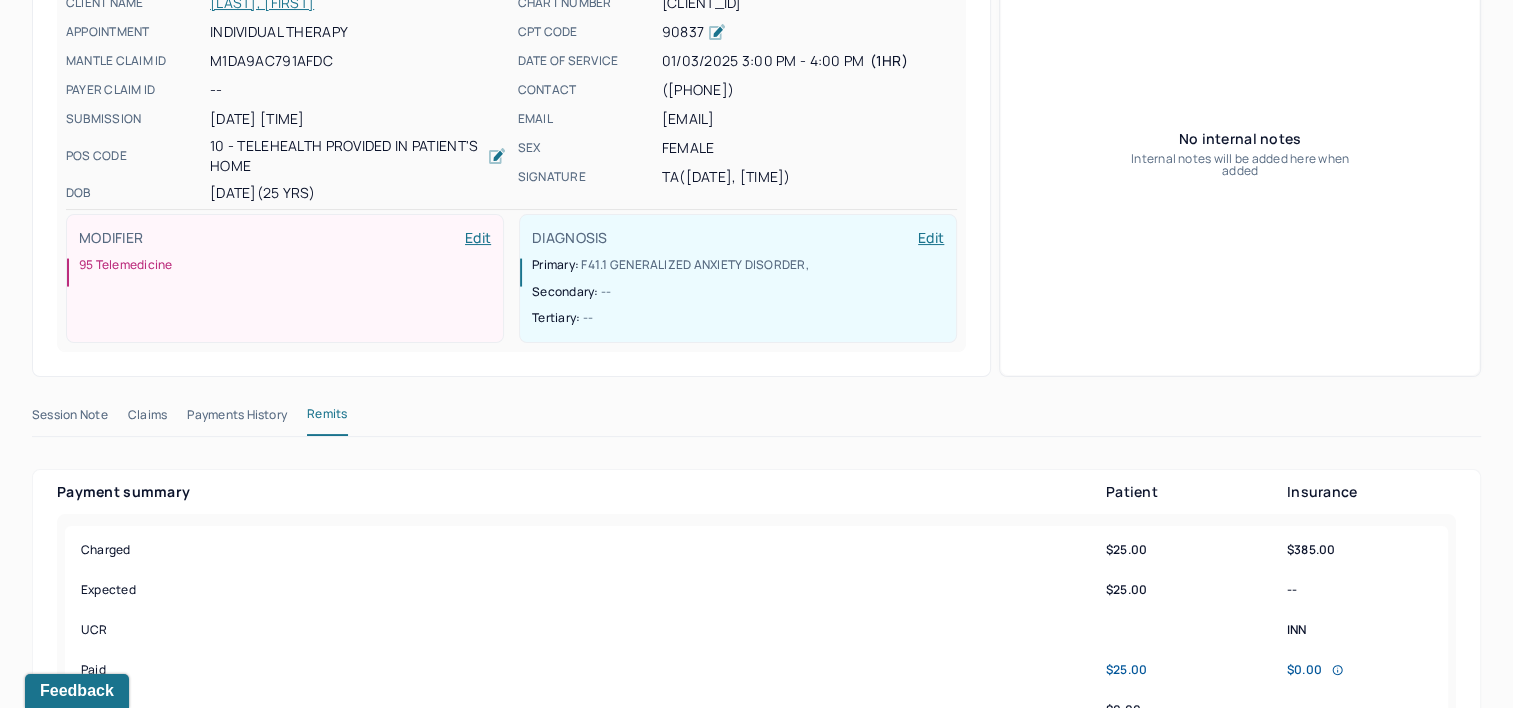 click on "Claims" at bounding box center (147, 419) 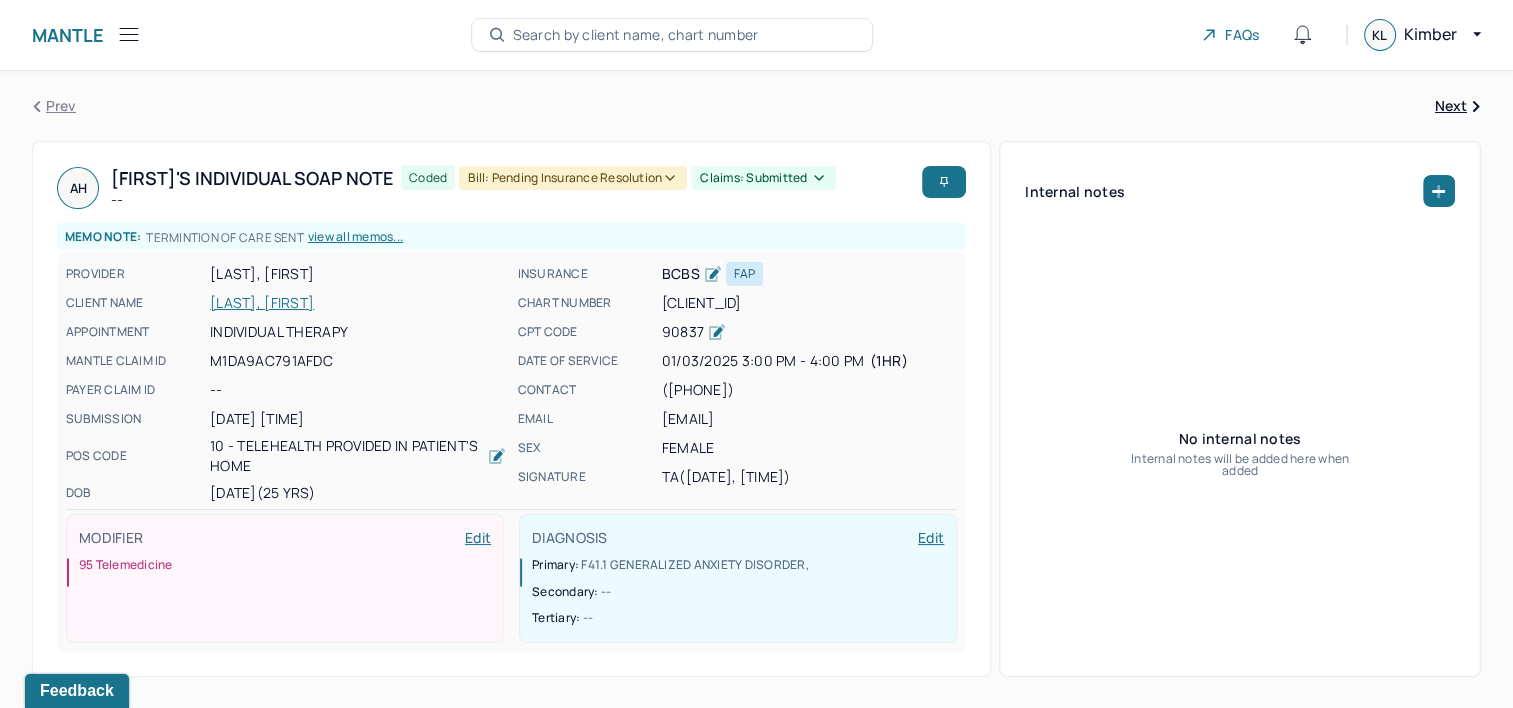 scroll, scrollTop: 101, scrollLeft: 0, axis: vertical 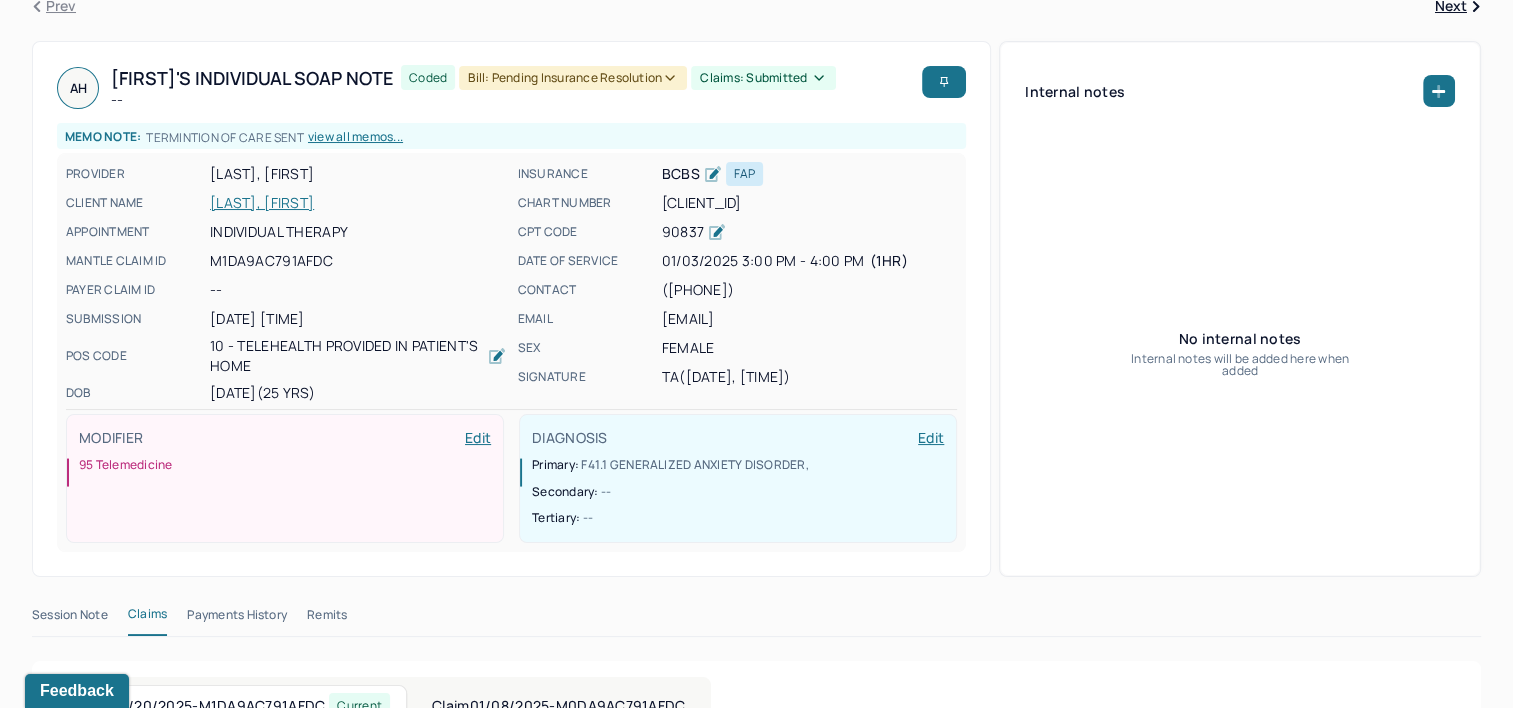 click at bounding box center [1439, 91] 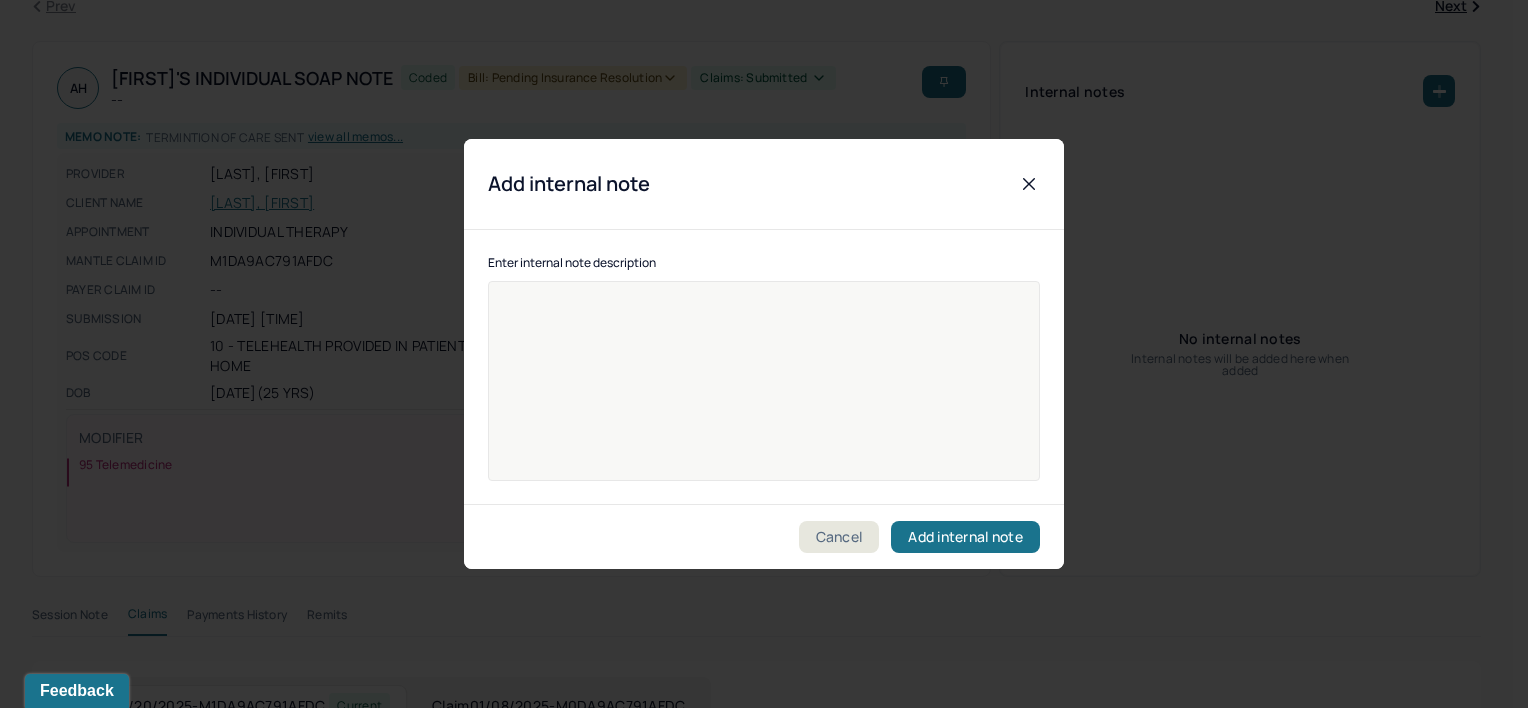 click at bounding box center (764, 394) 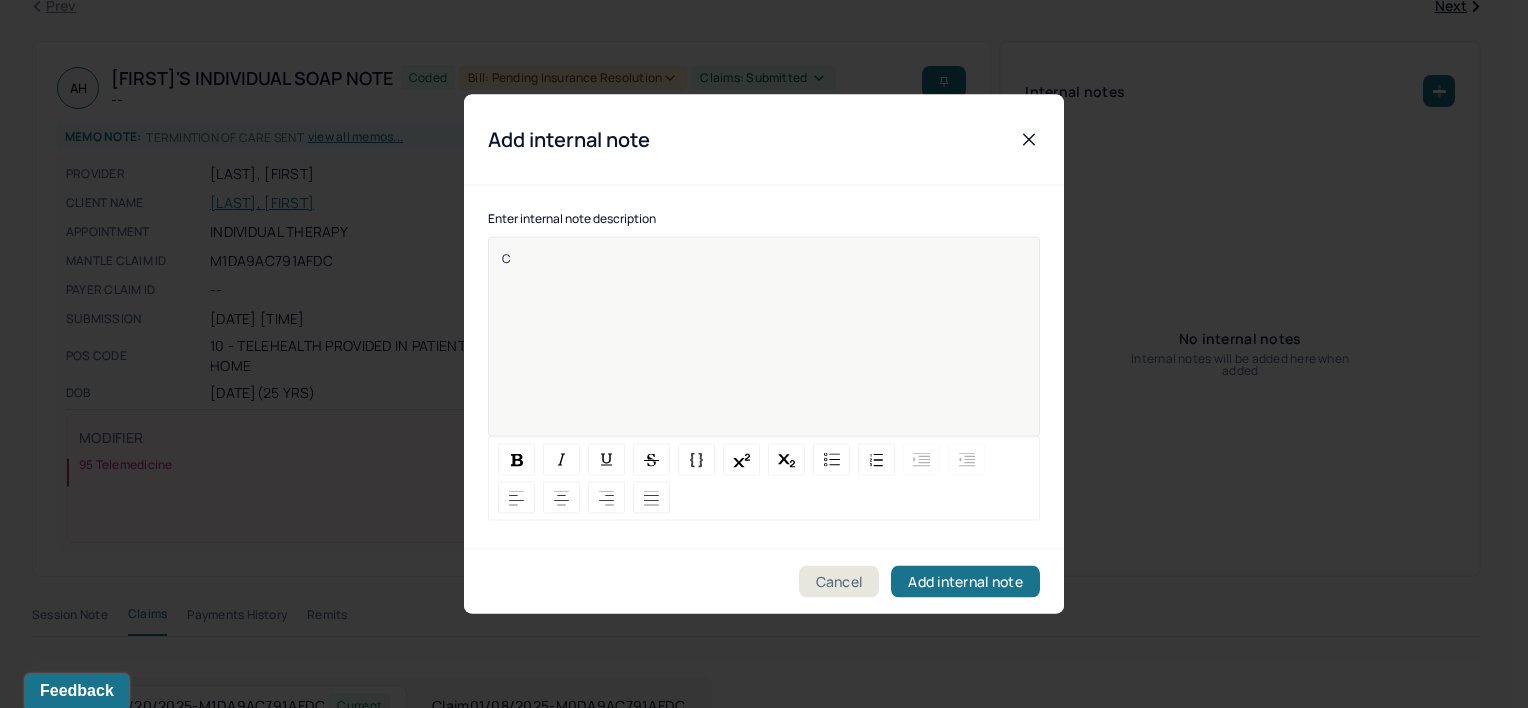 type 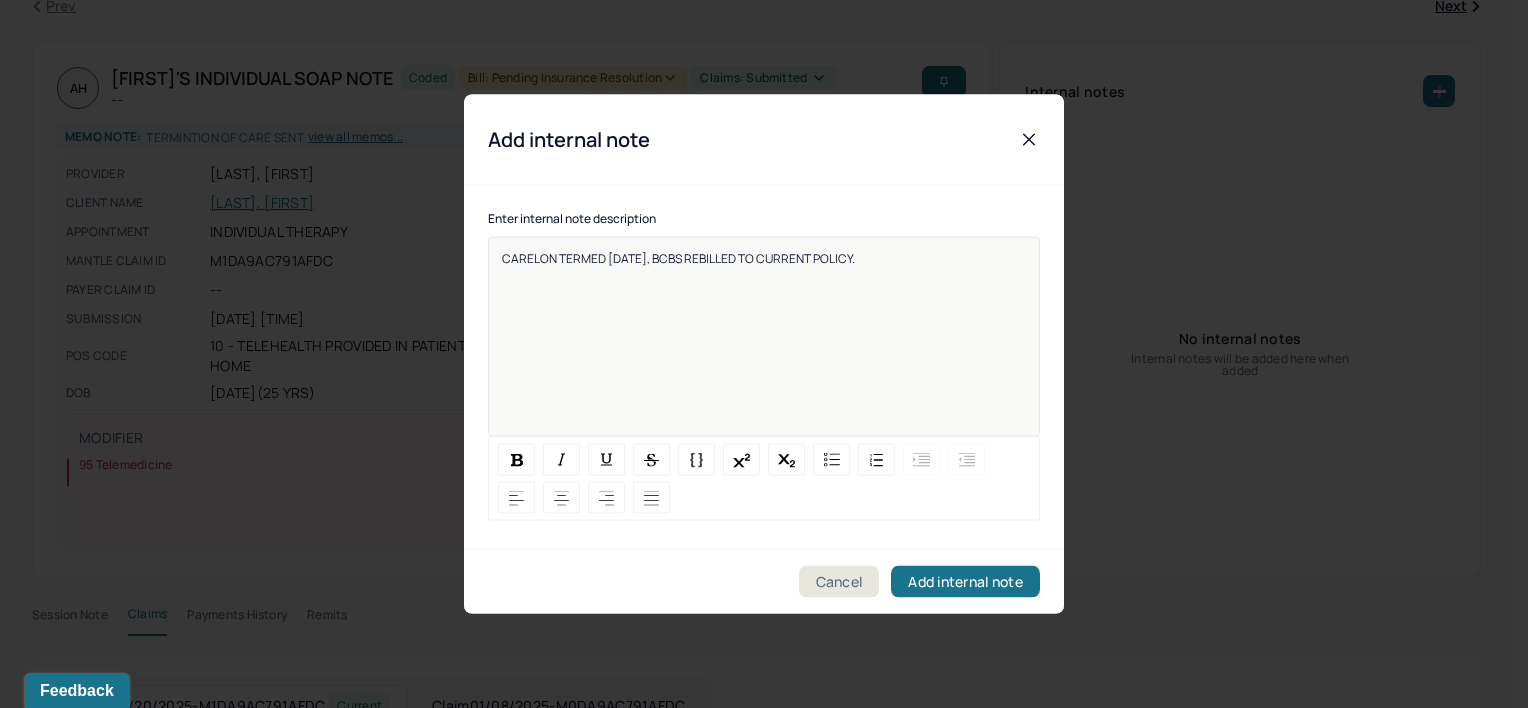 drag, startPoint x: 868, startPoint y: 258, endPoint x: 388, endPoint y: 268, distance: 480.10416 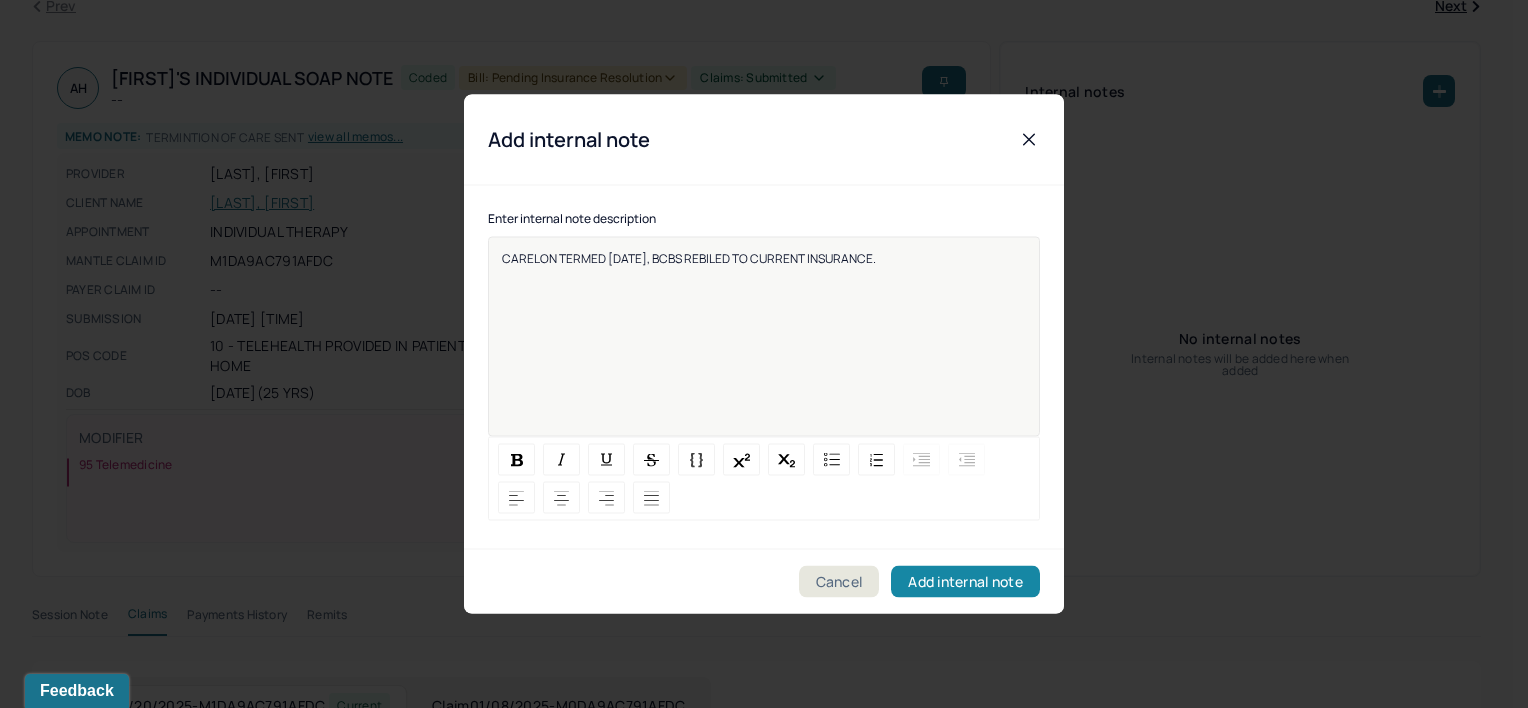 click on "Add internal note" at bounding box center [965, 582] 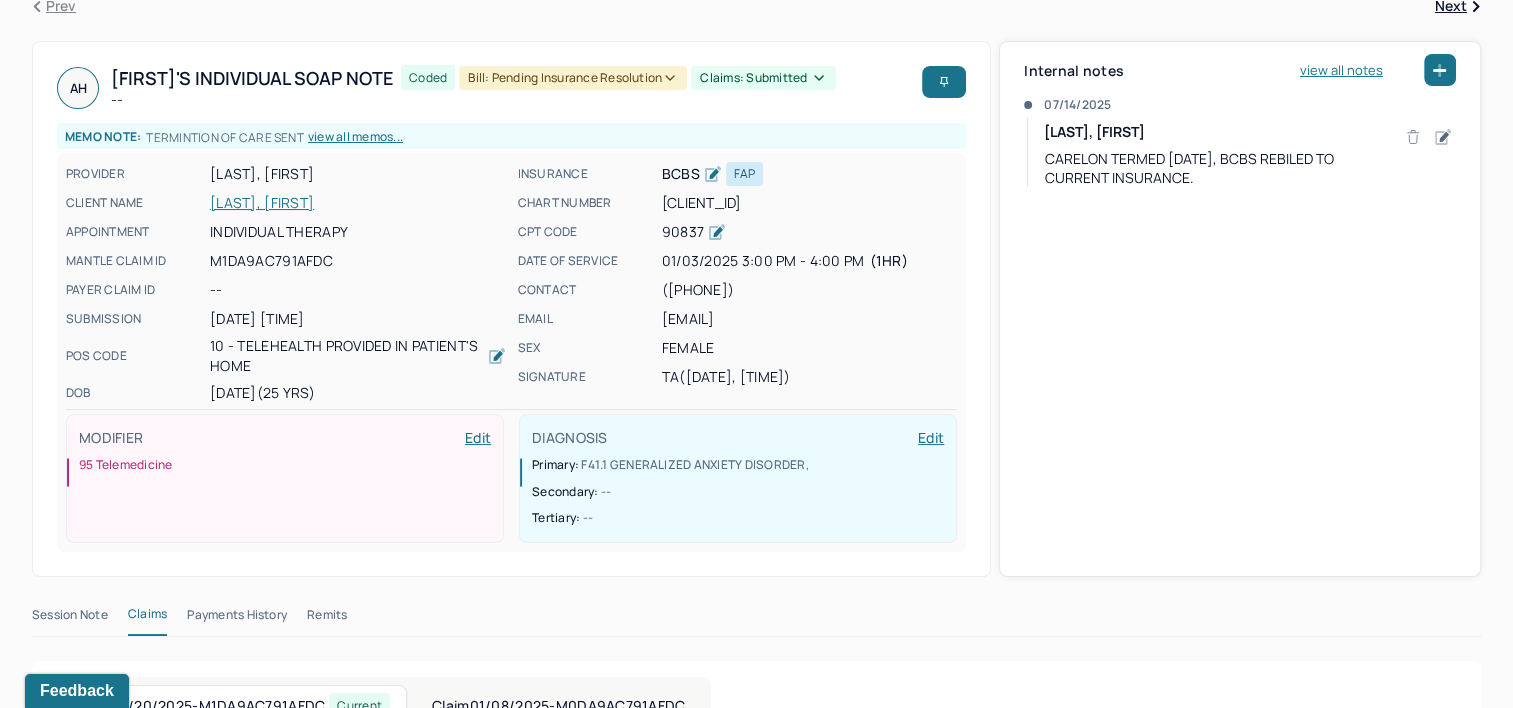 click on "[LAST], [FIRST]" at bounding box center (358, 203) 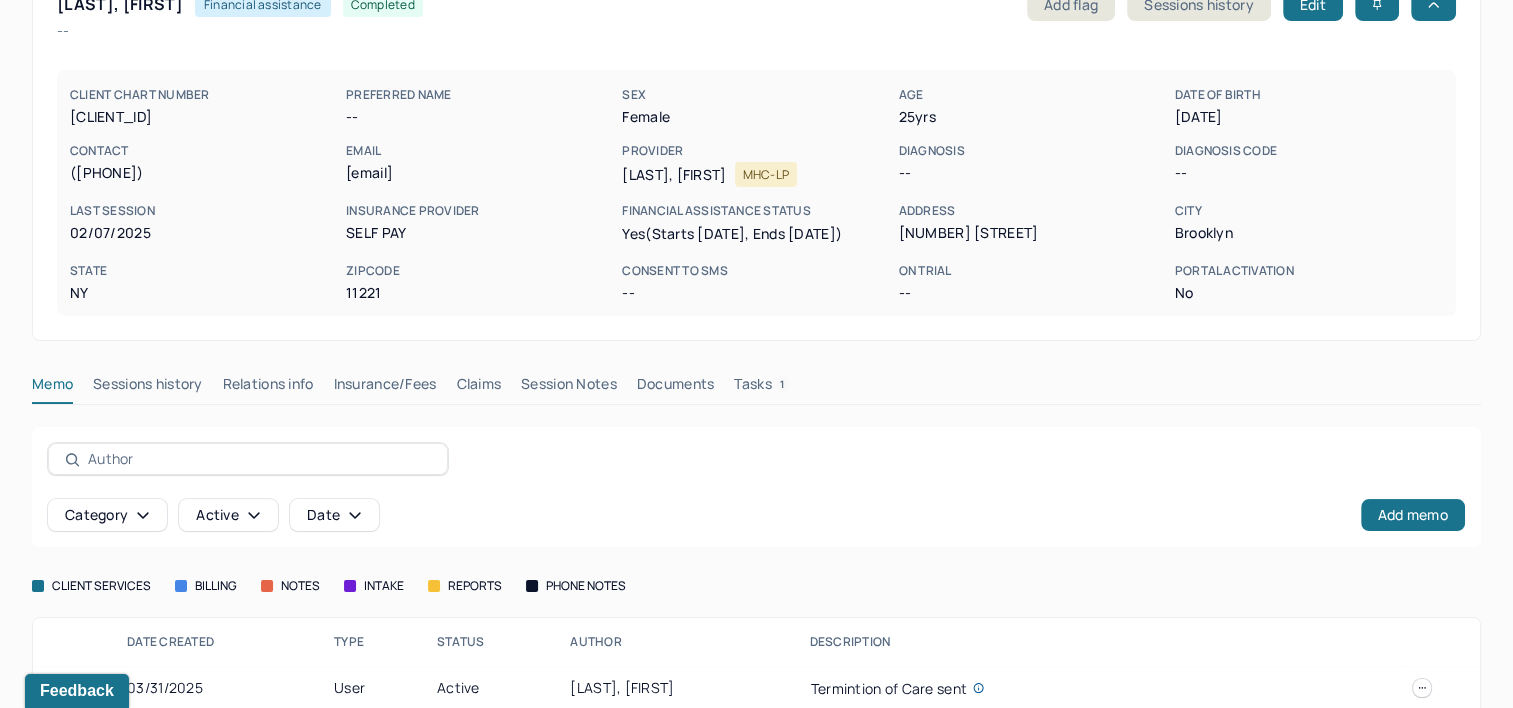 scroll, scrollTop: 227, scrollLeft: 0, axis: vertical 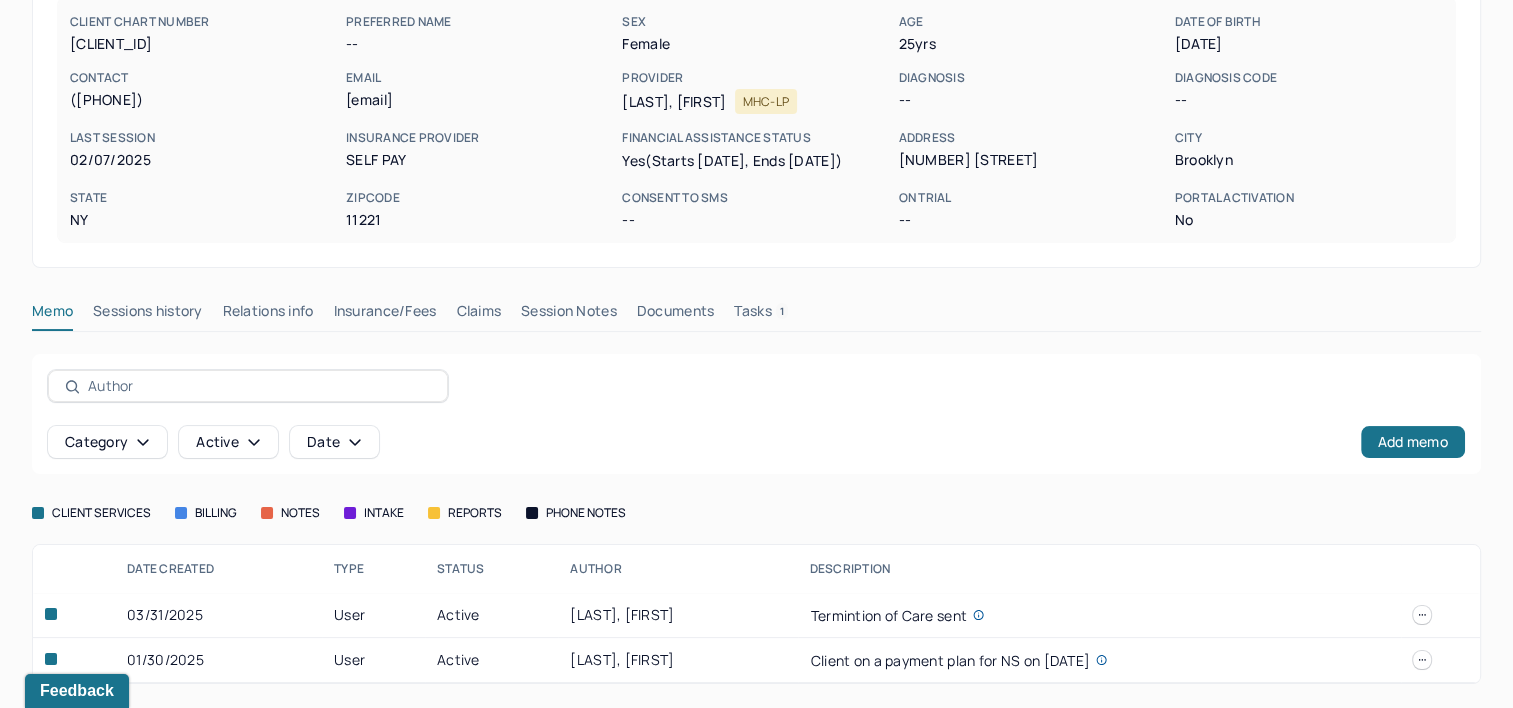click on "Claims" at bounding box center [478, 315] 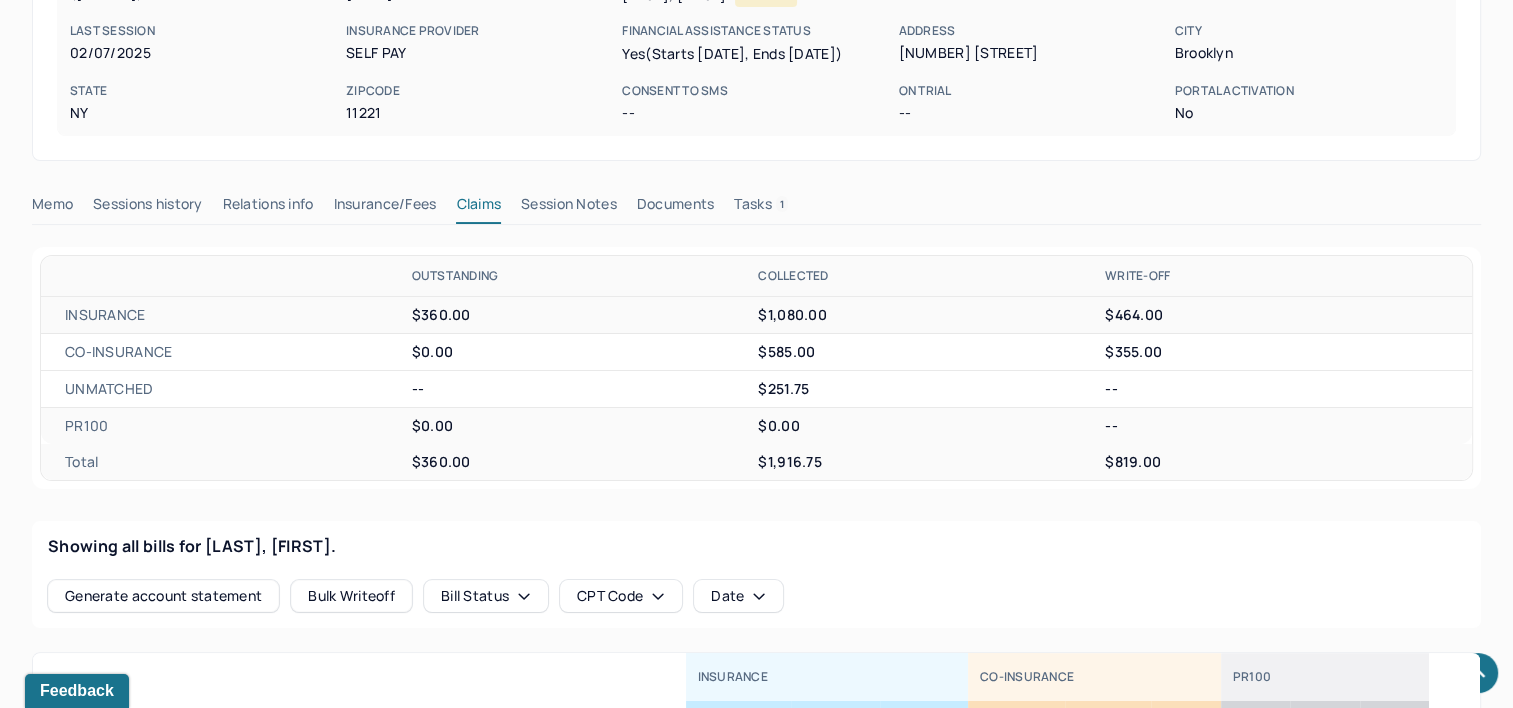 scroll, scrollTop: 727, scrollLeft: 0, axis: vertical 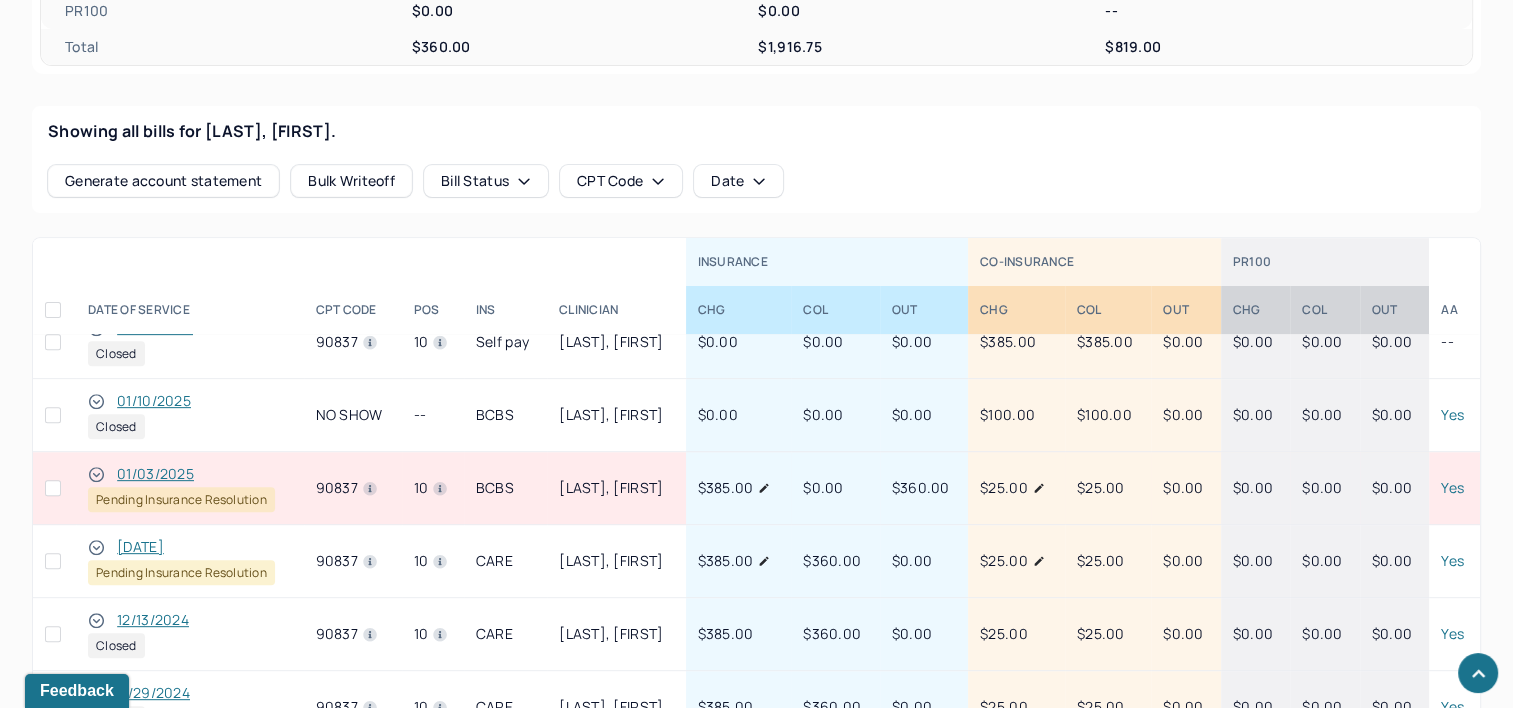 click on "[DATE]" at bounding box center [140, 547] 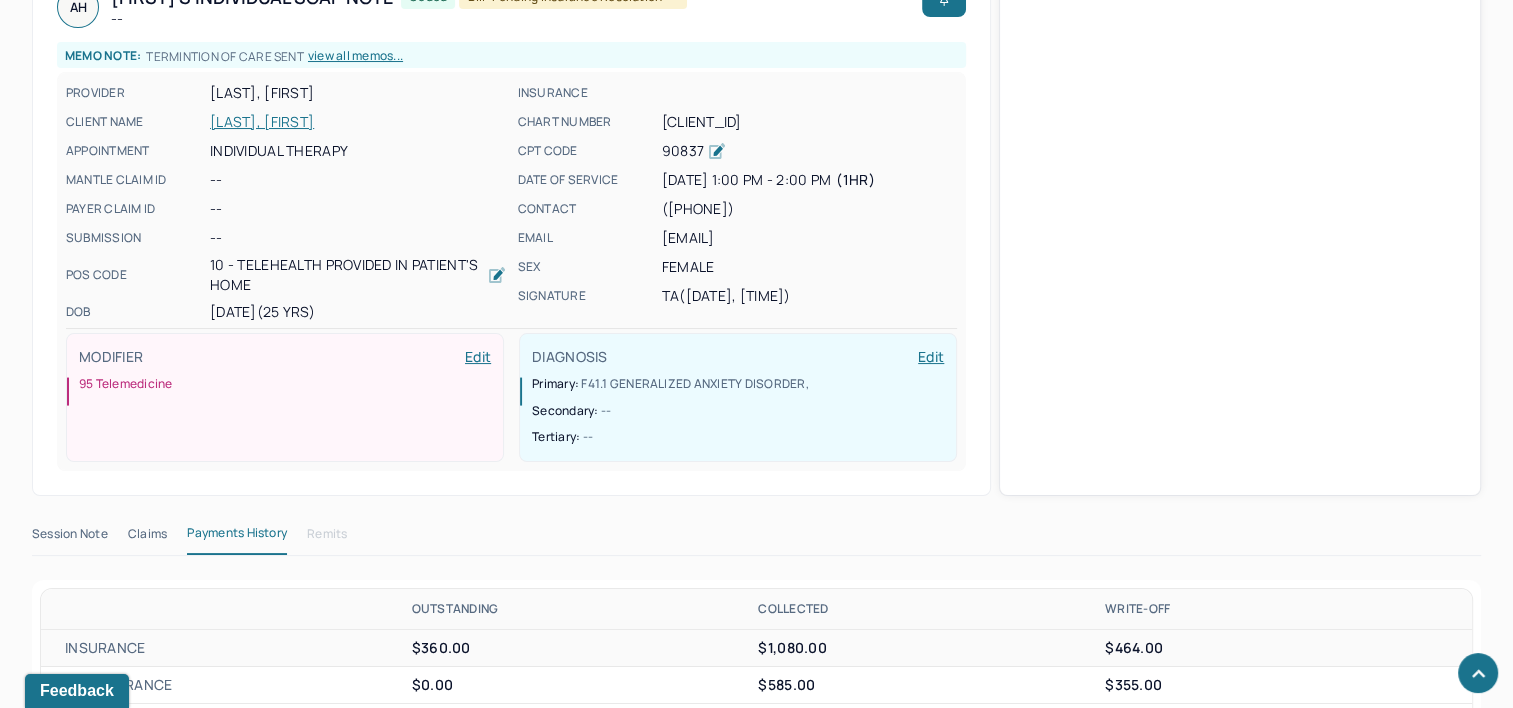scroll, scrollTop: 655, scrollLeft: 0, axis: vertical 